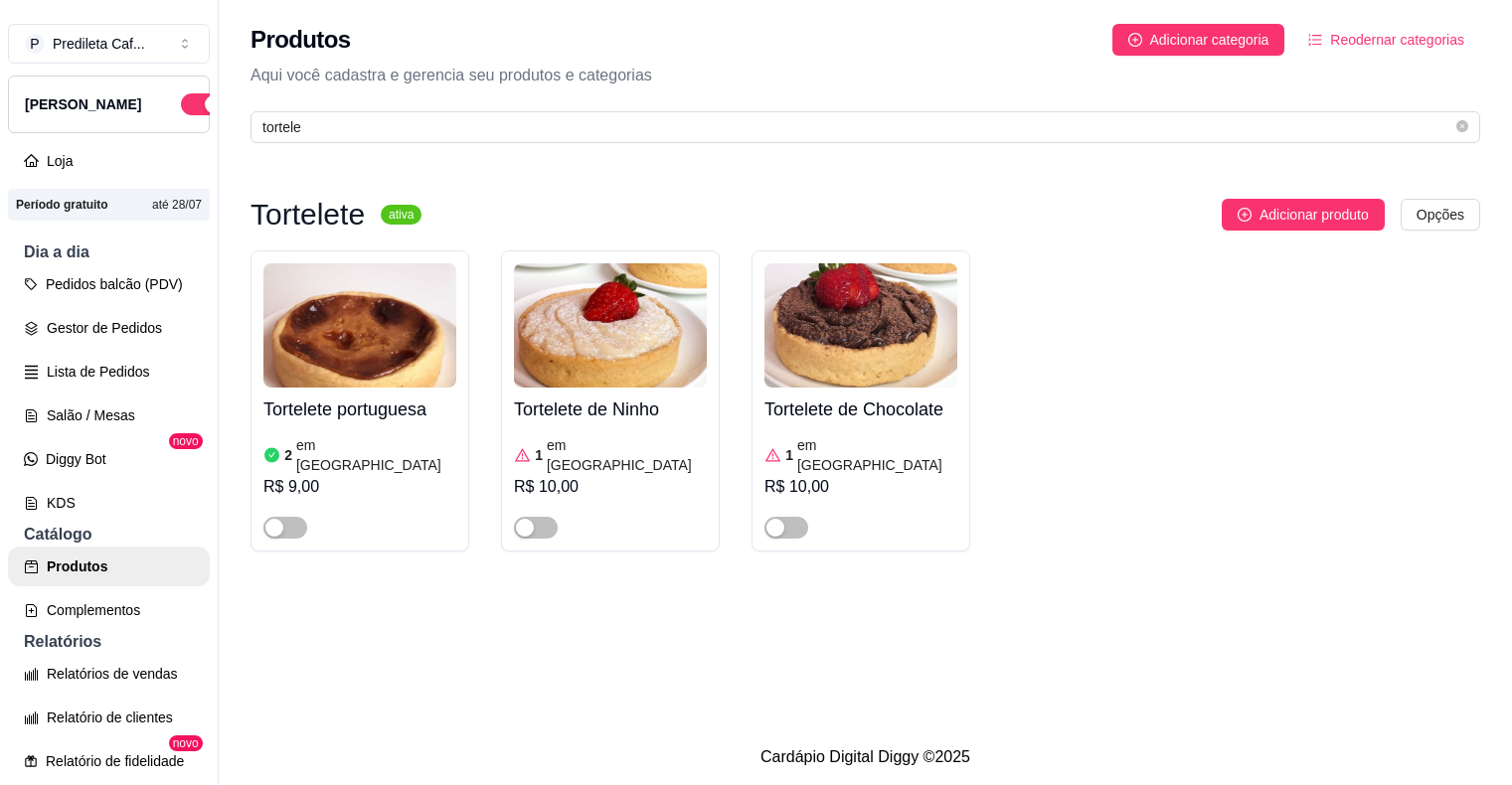 scroll, scrollTop: 0, scrollLeft: 0, axis: both 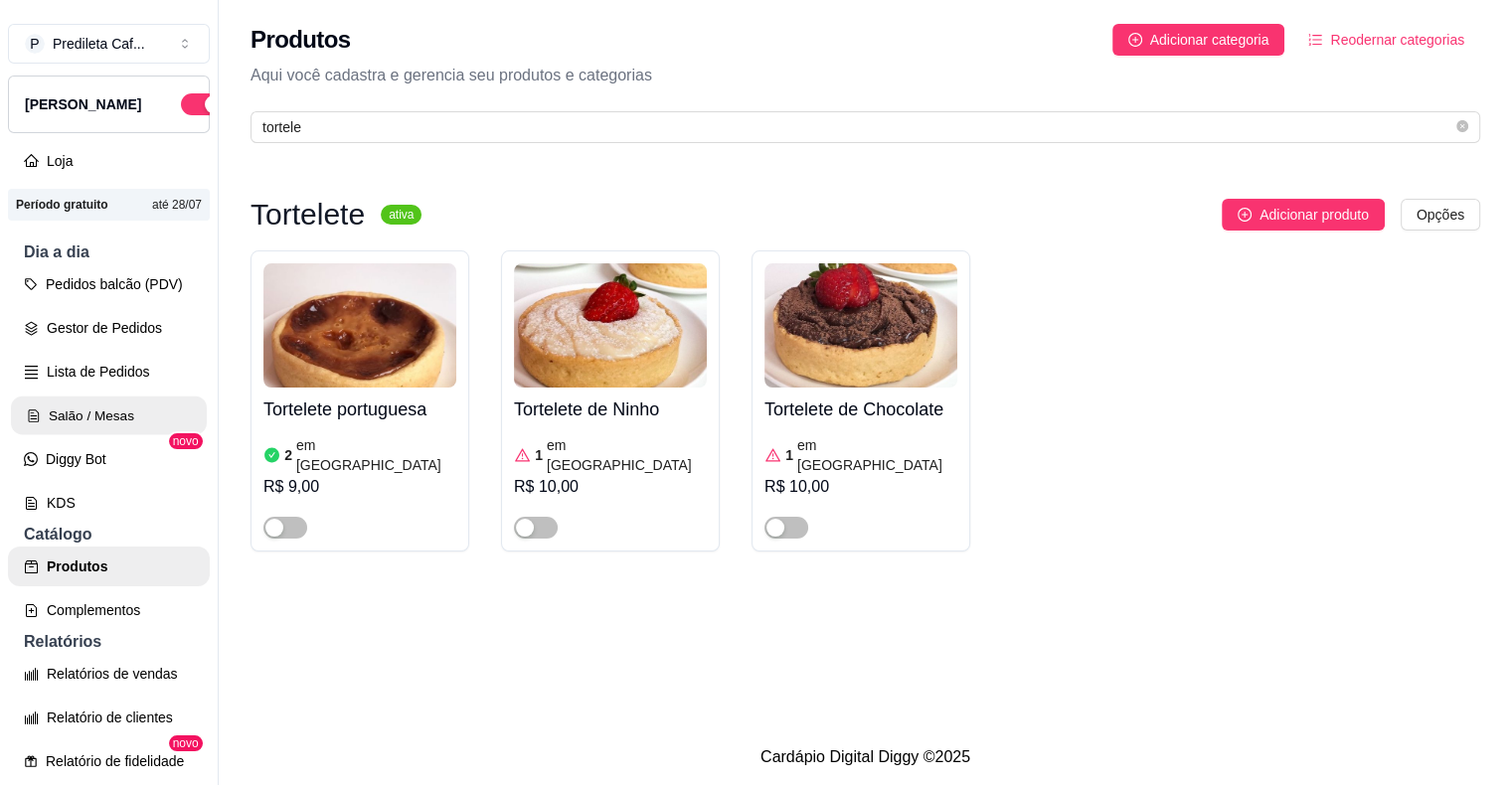 click on "Salão / Mesas" at bounding box center [108, 415] 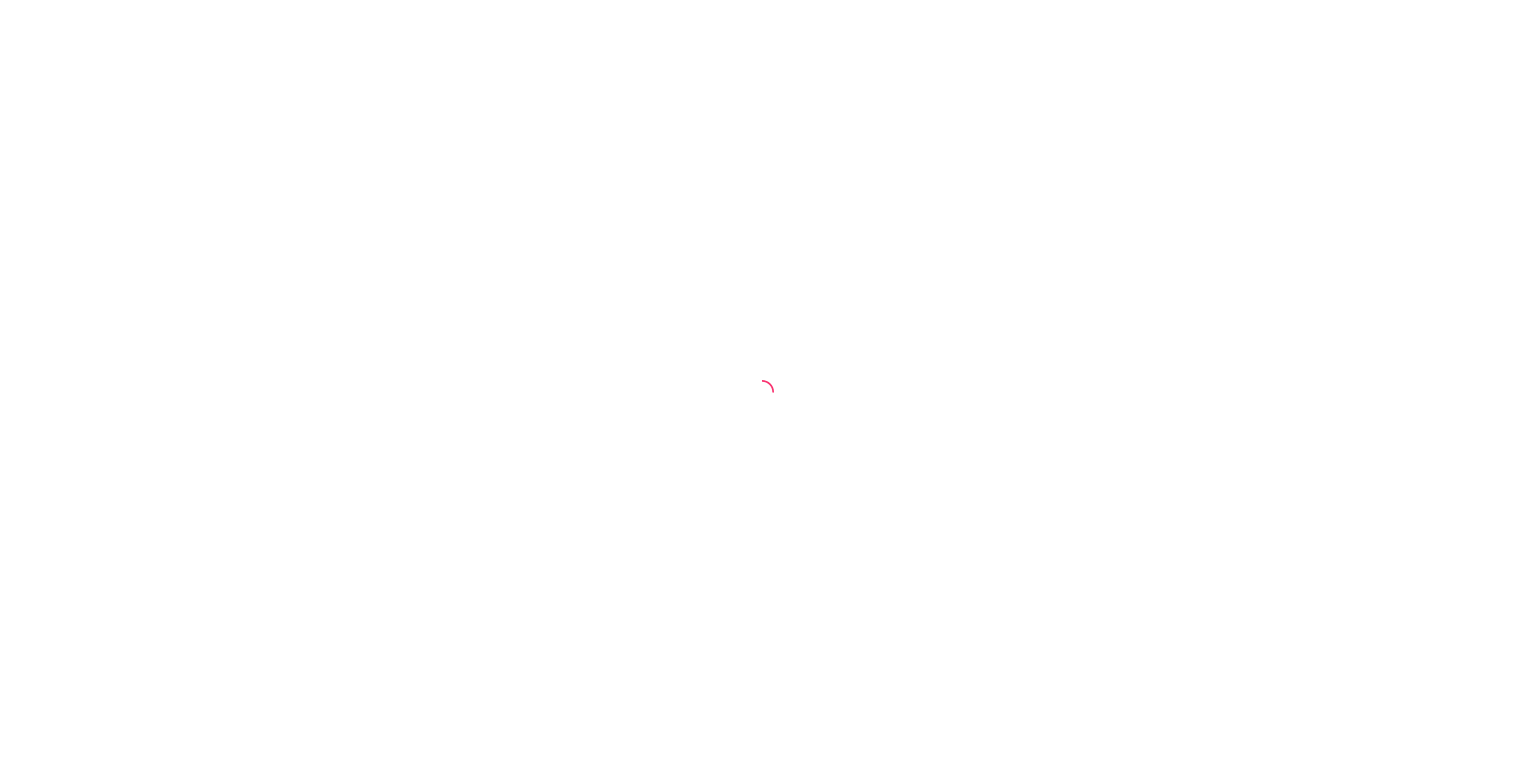scroll, scrollTop: 0, scrollLeft: 0, axis: both 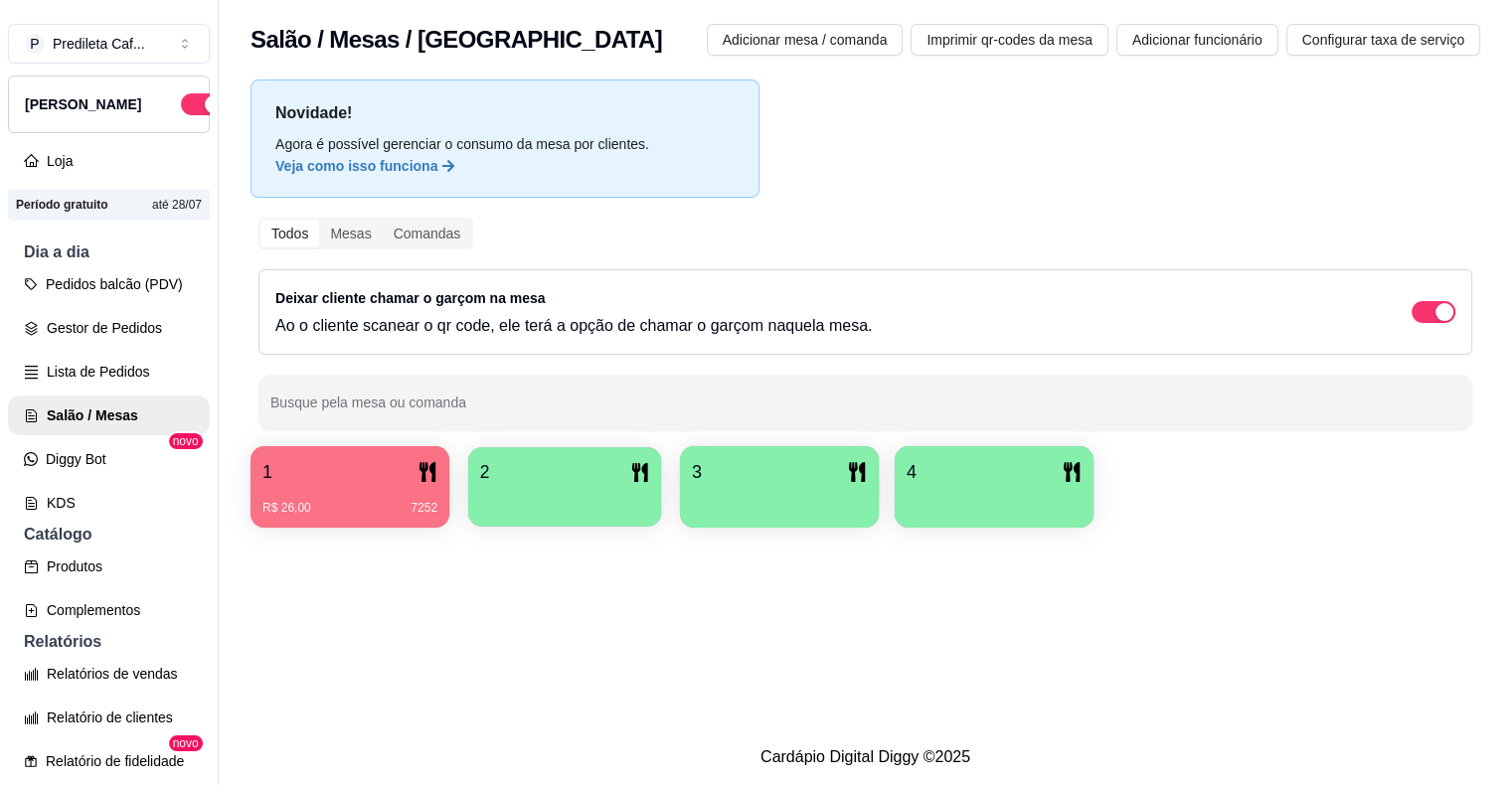 click at bounding box center (565, 500) 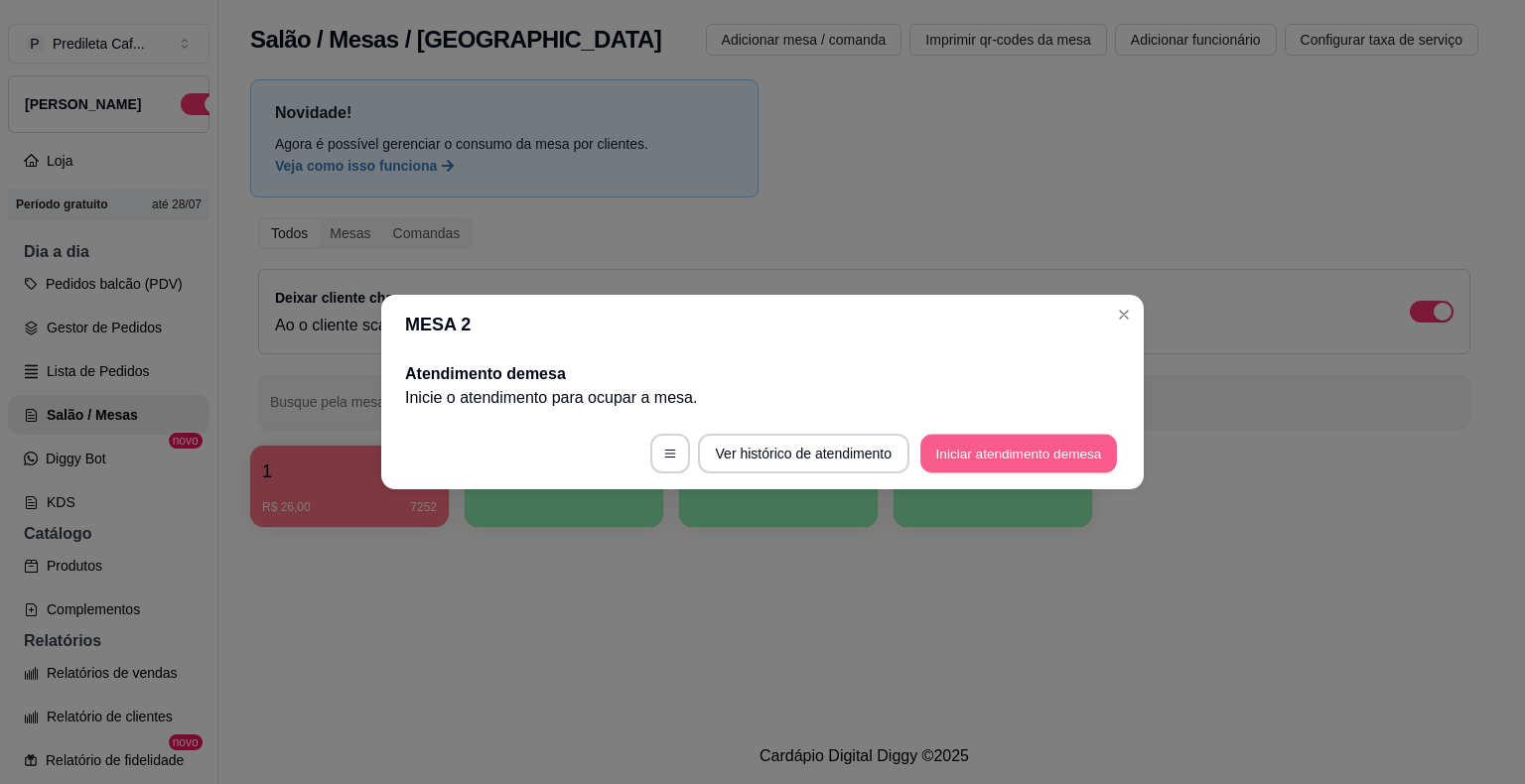 click on "Iniciar atendimento de  mesa" at bounding box center (1019, 454) 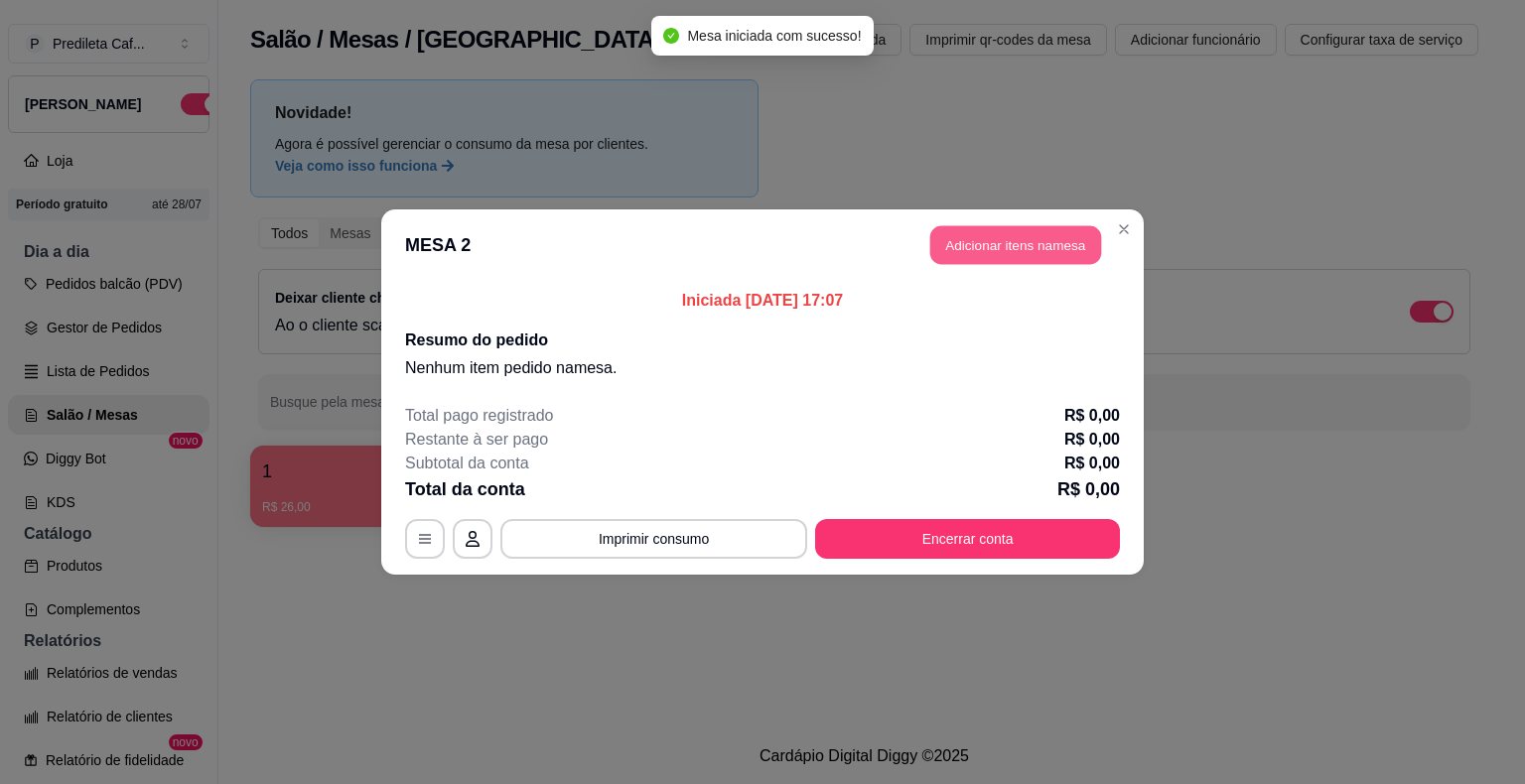 click on "Adicionar itens na  mesa" at bounding box center (1016, 245) 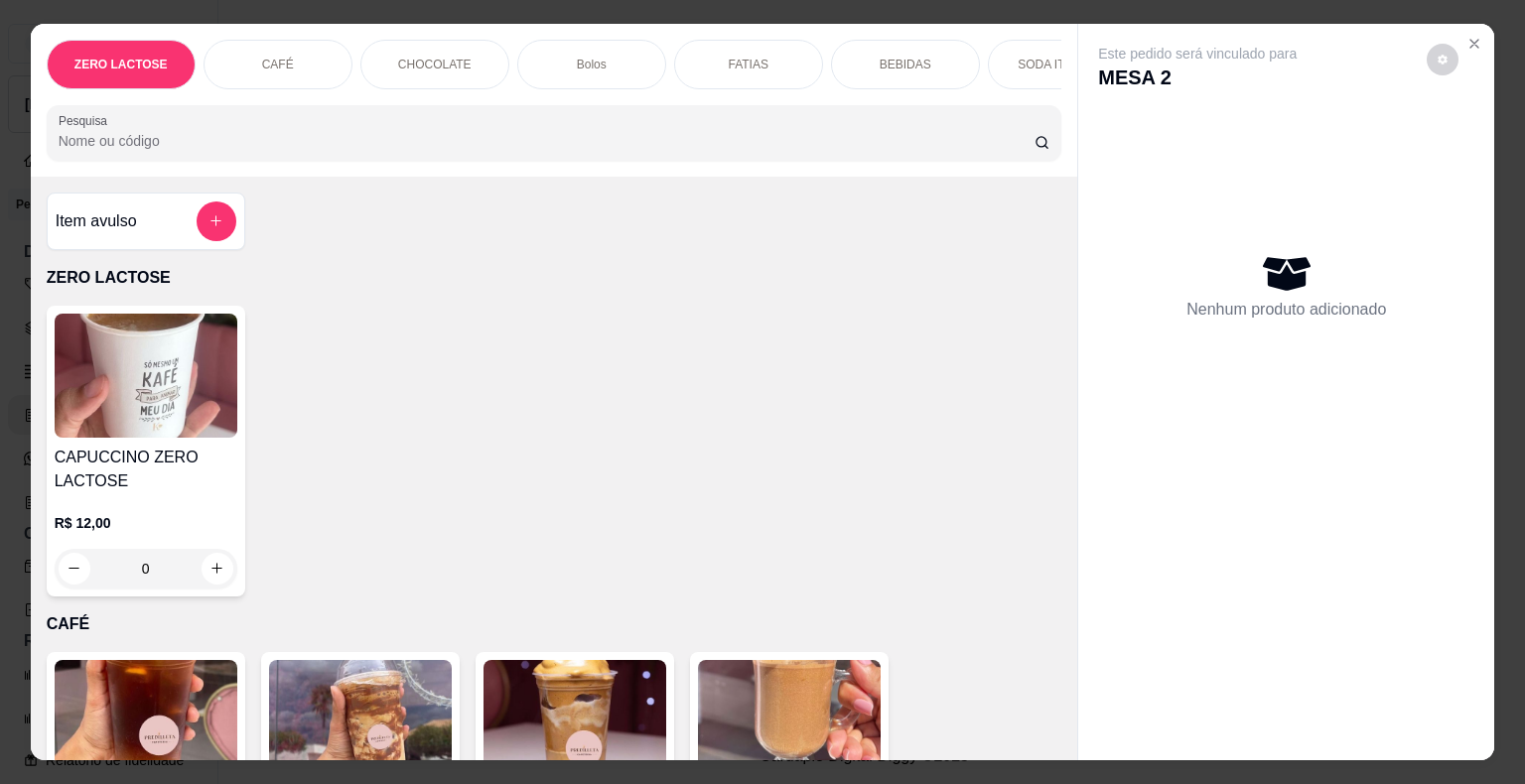 click on "Pesquisa" at bounding box center [546, 141] 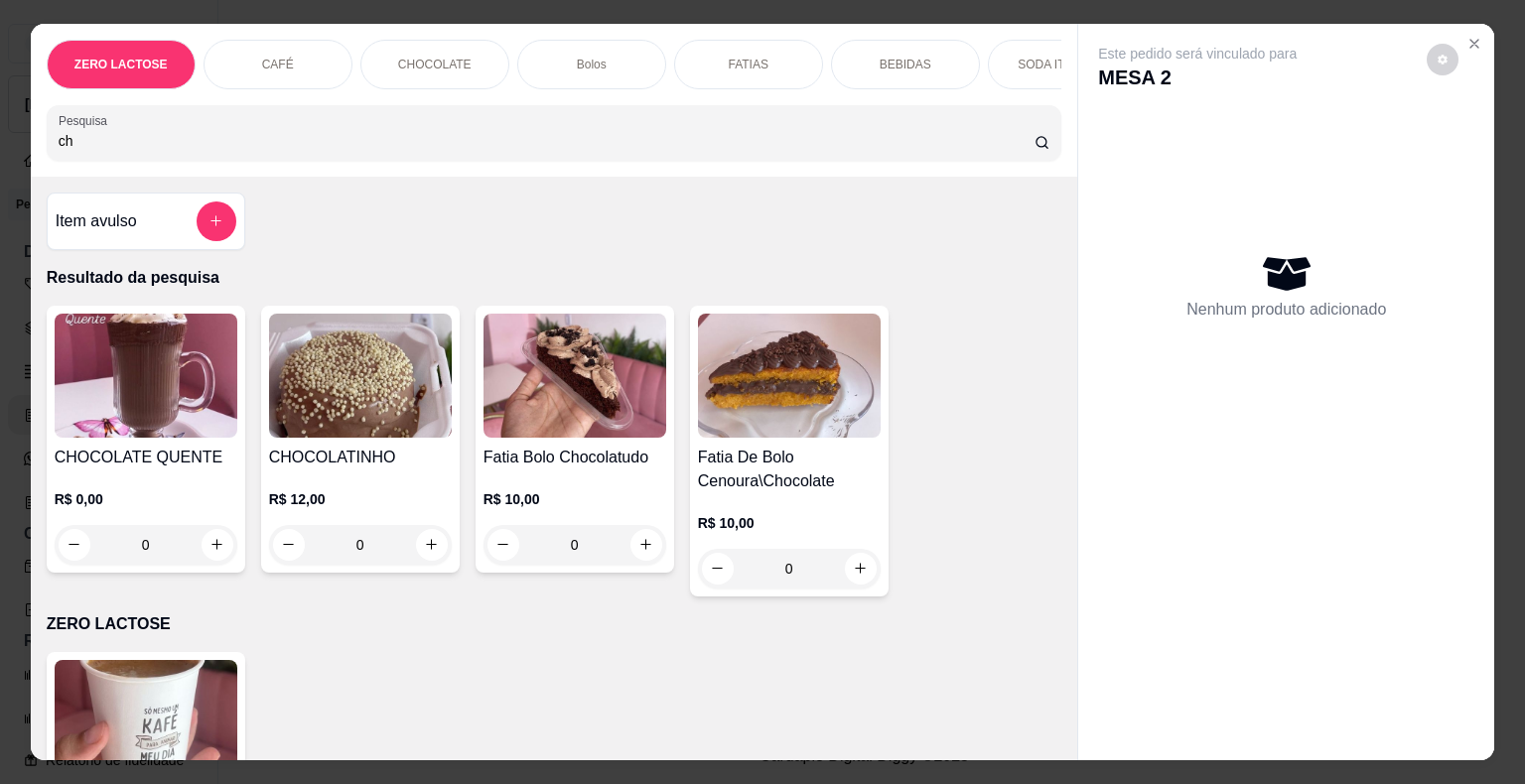 type on "c" 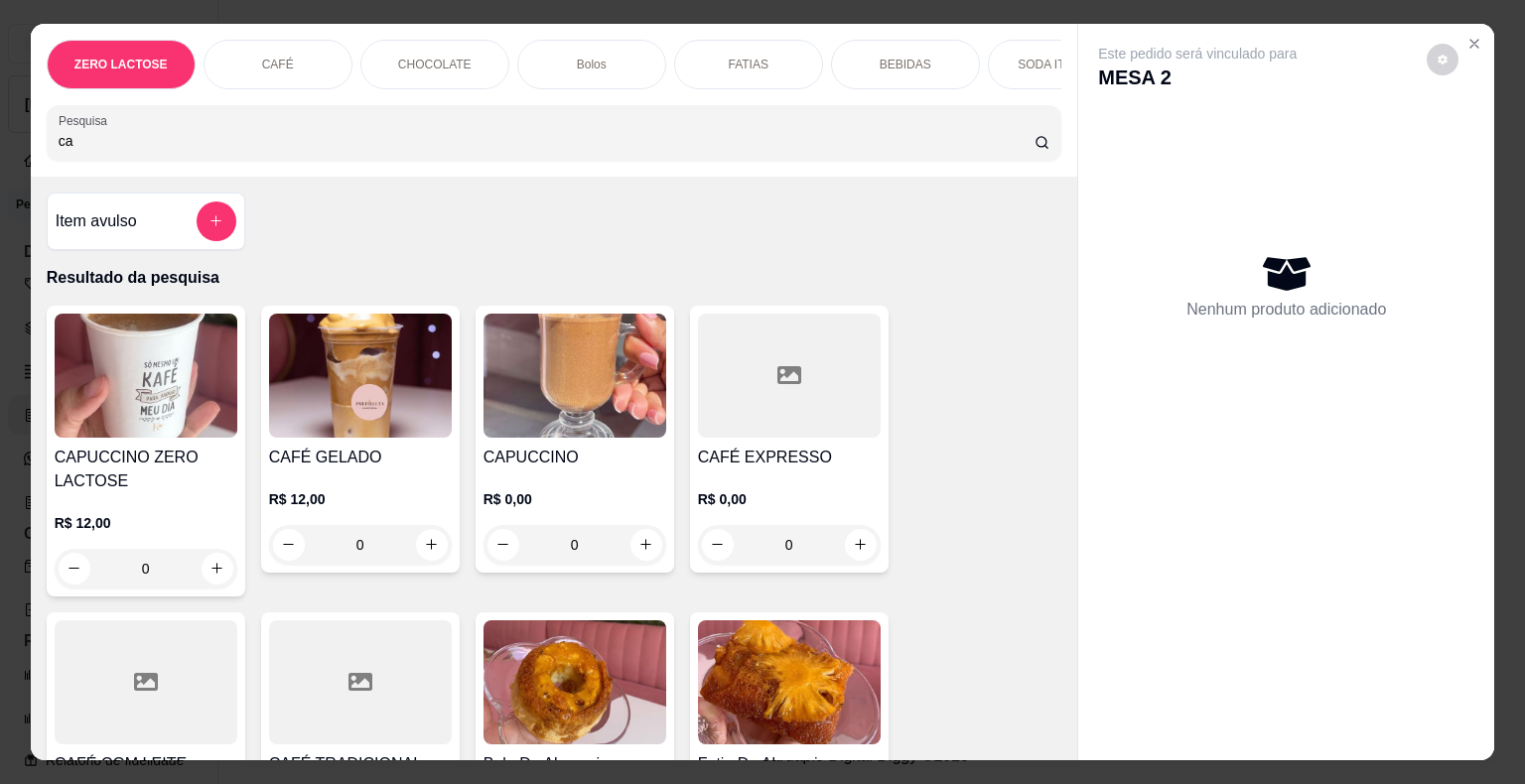 type on "ca" 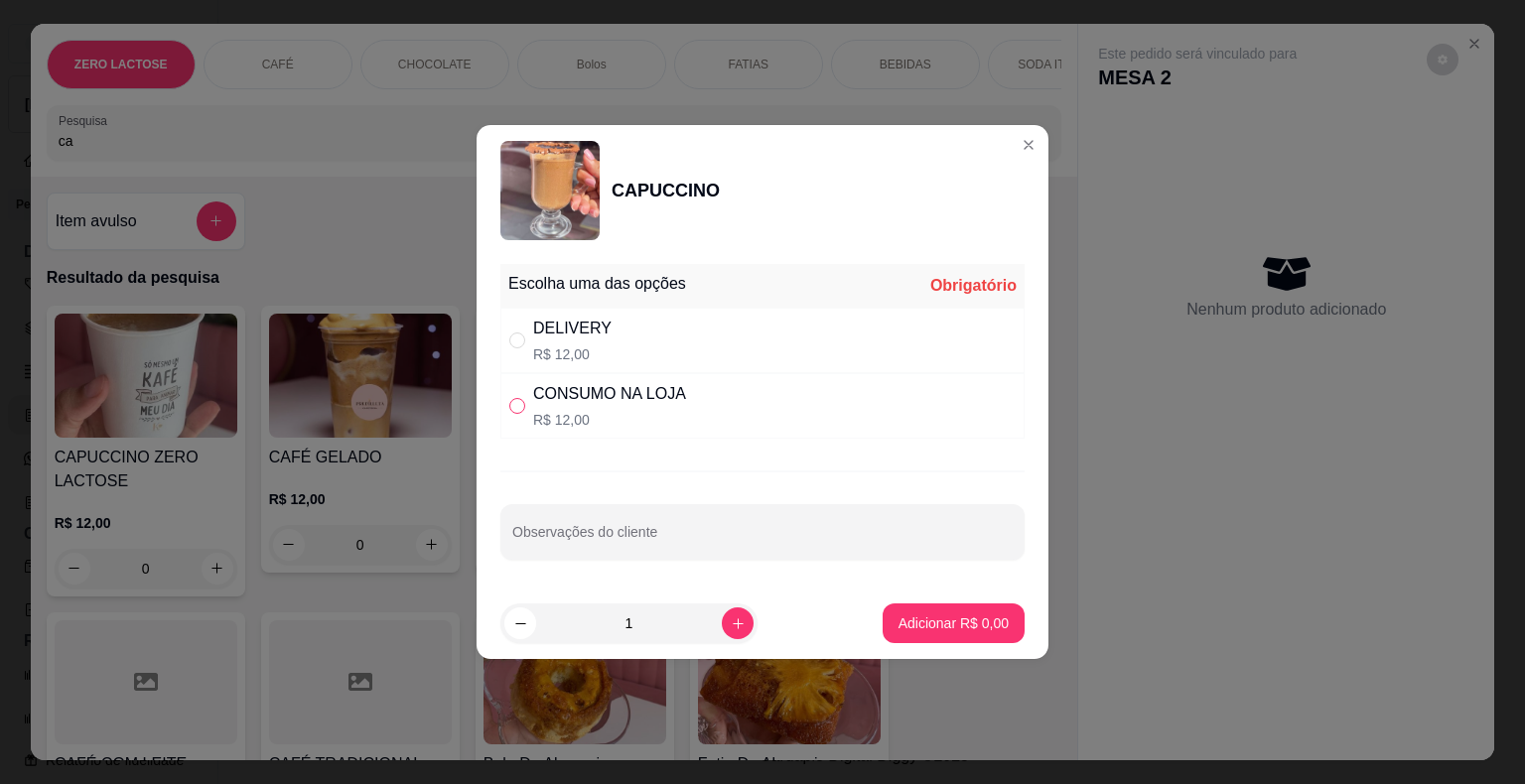 drag, startPoint x: 505, startPoint y: 412, endPoint x: 521, endPoint y: 410, distance: 16.124515 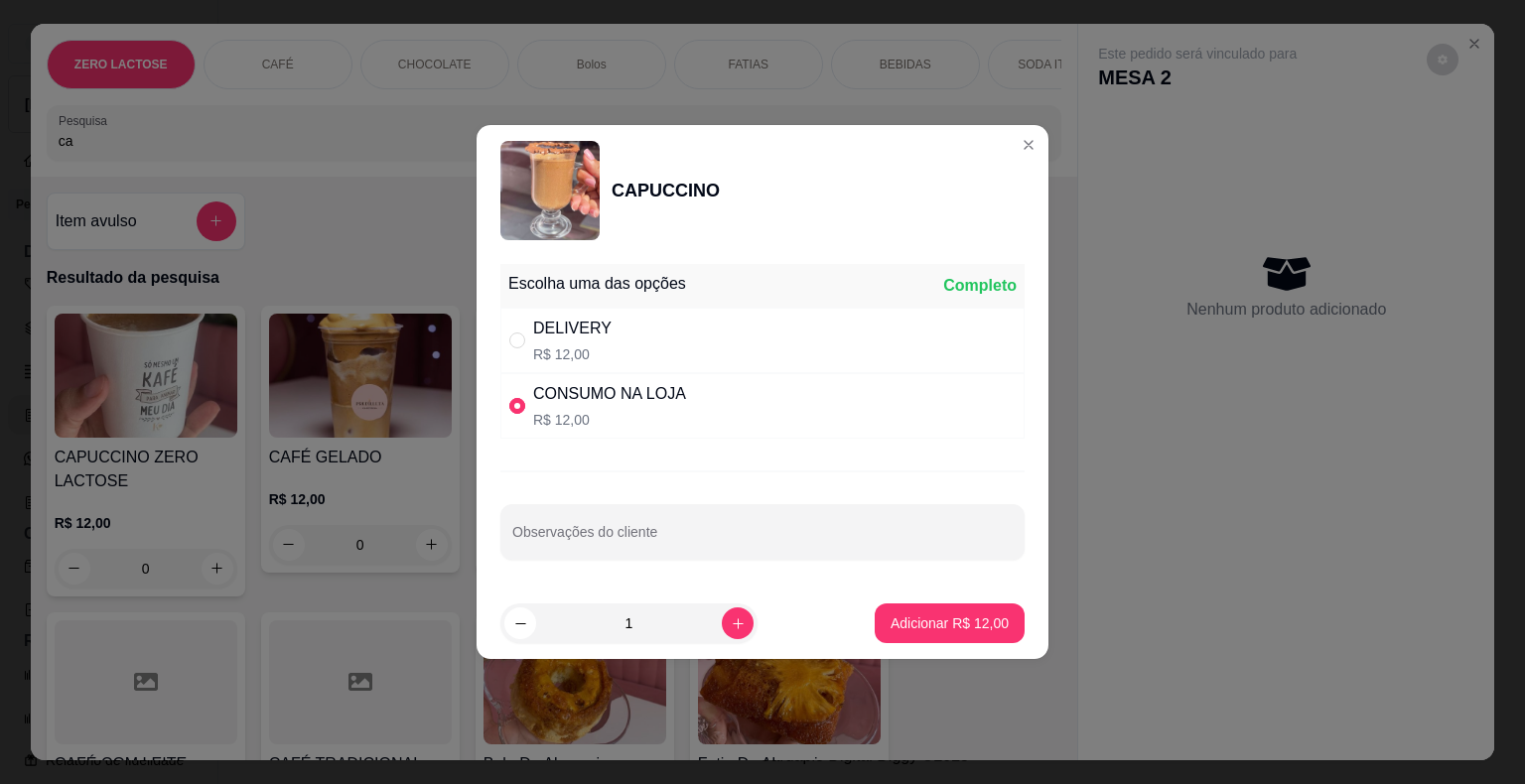 click at bounding box center [517, 406] 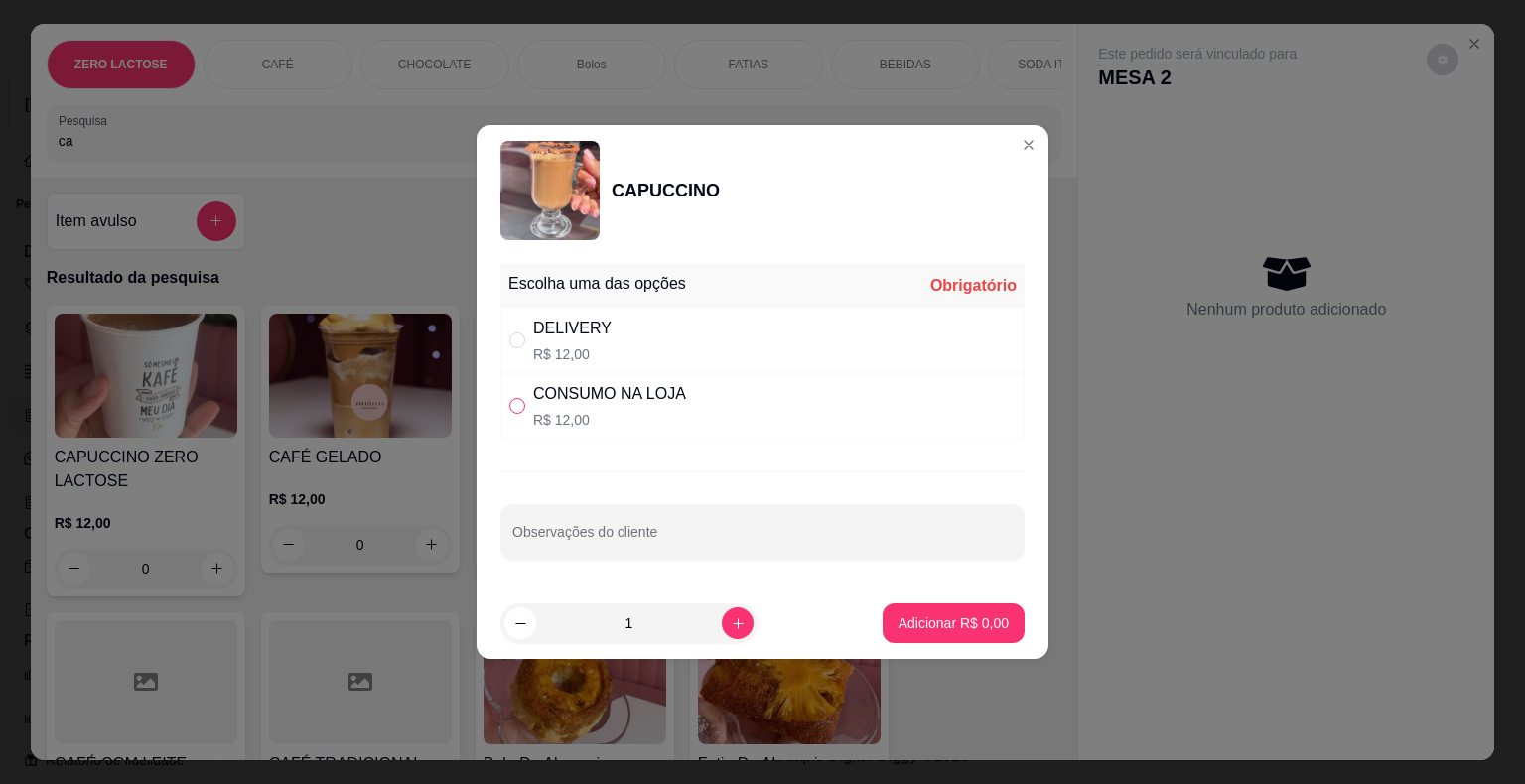 click at bounding box center [517, 406] 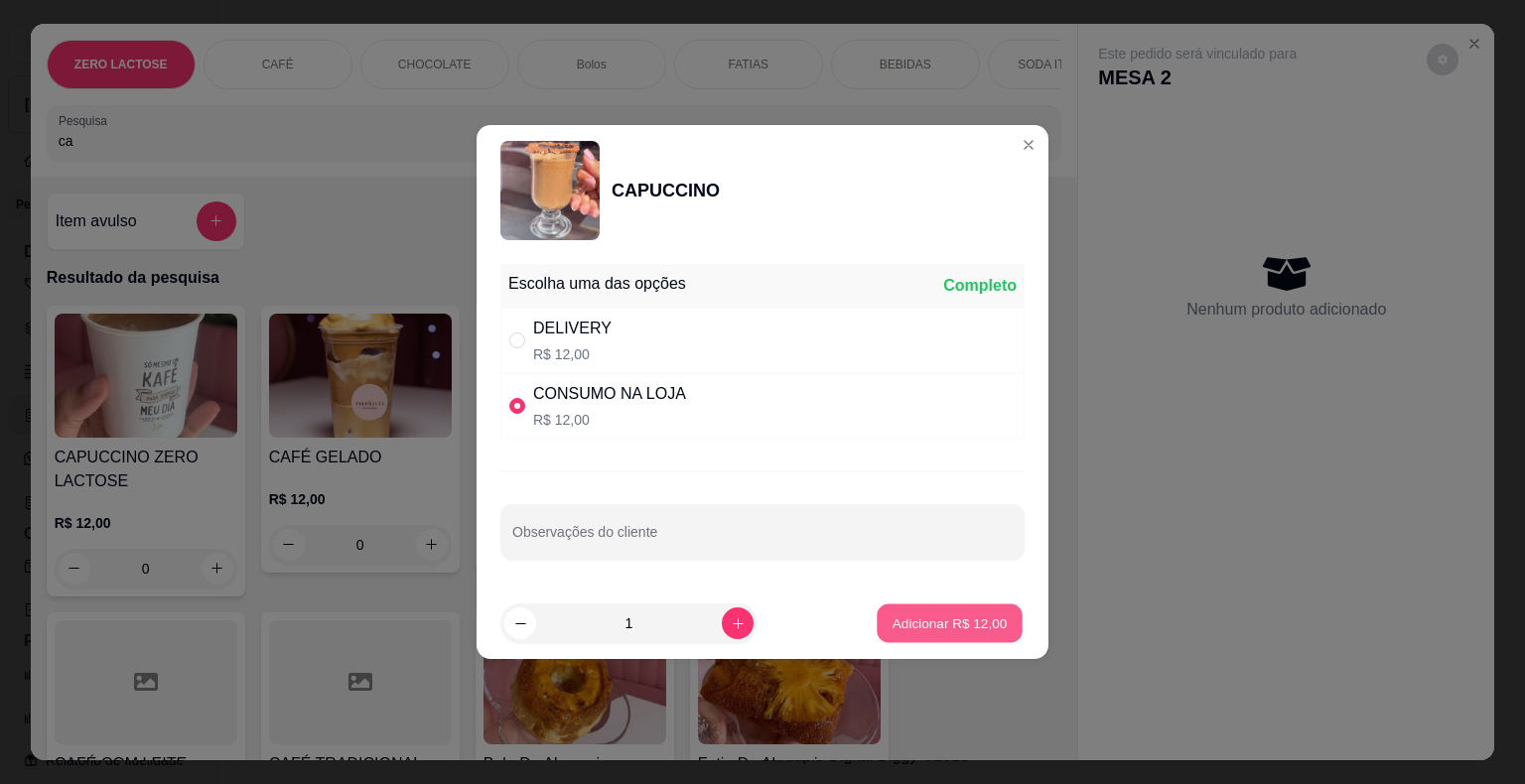 click on "Adicionar   R$ 12,00" at bounding box center [949, 623] 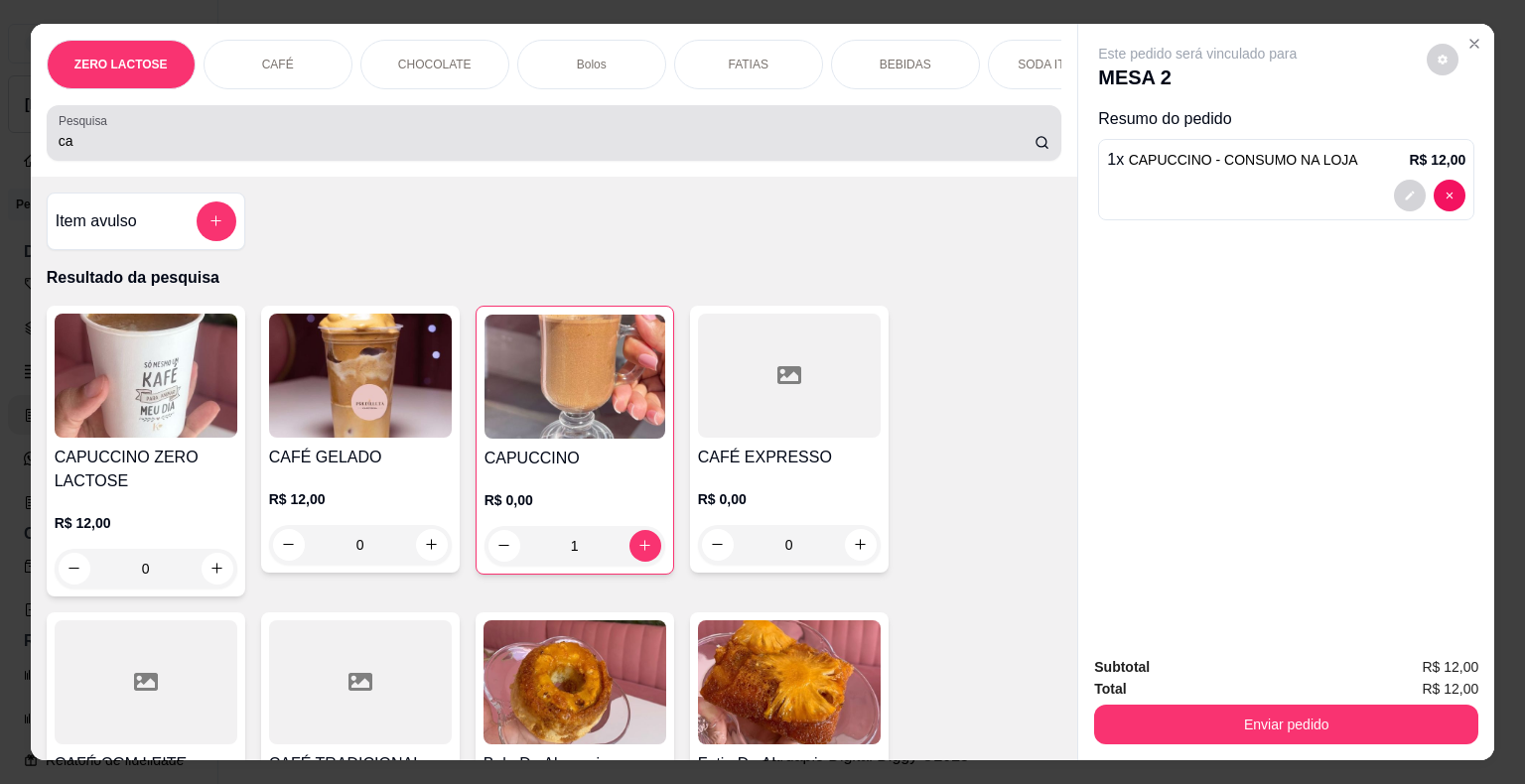 click on "ca" at bounding box center (546, 141) 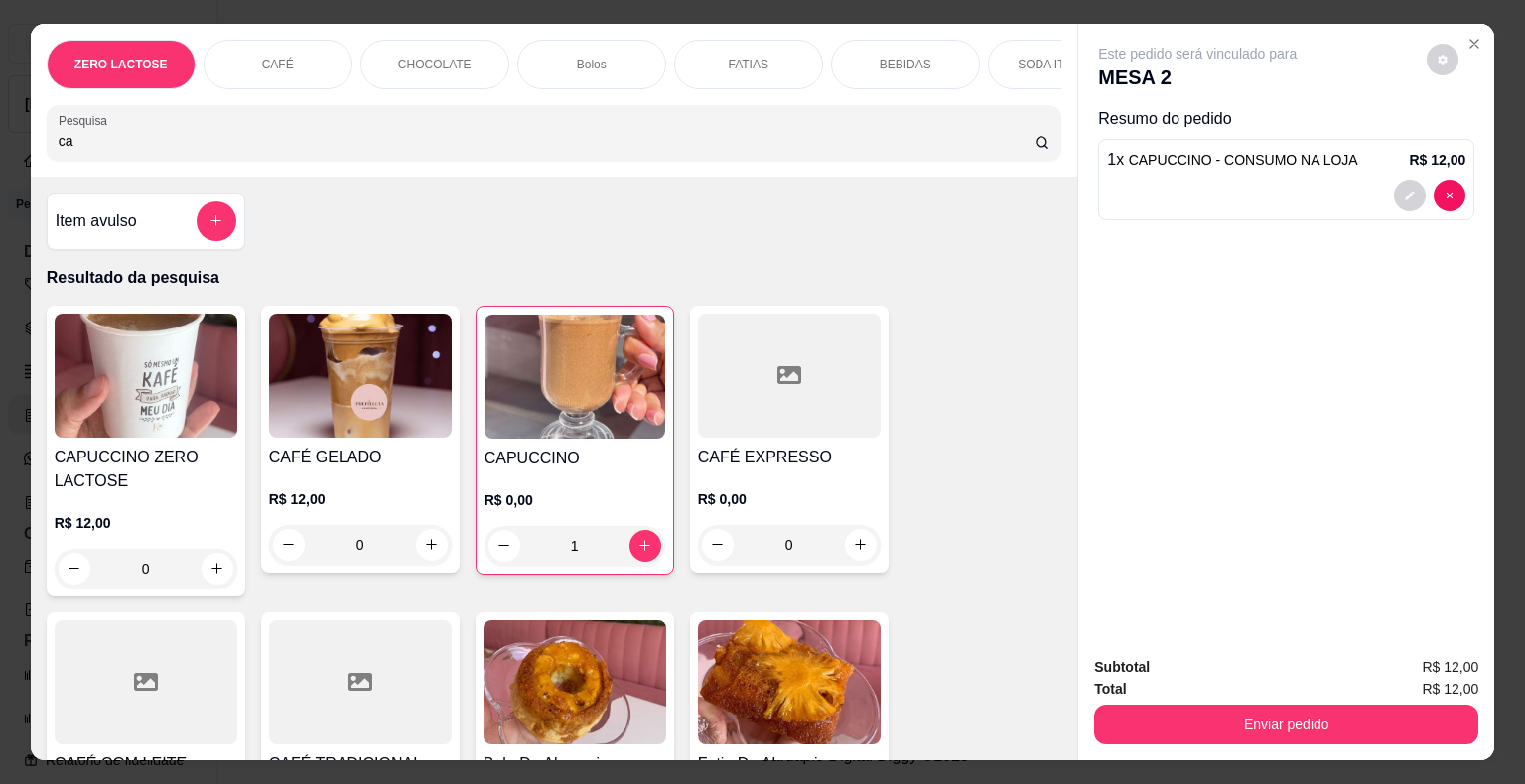 type on "c" 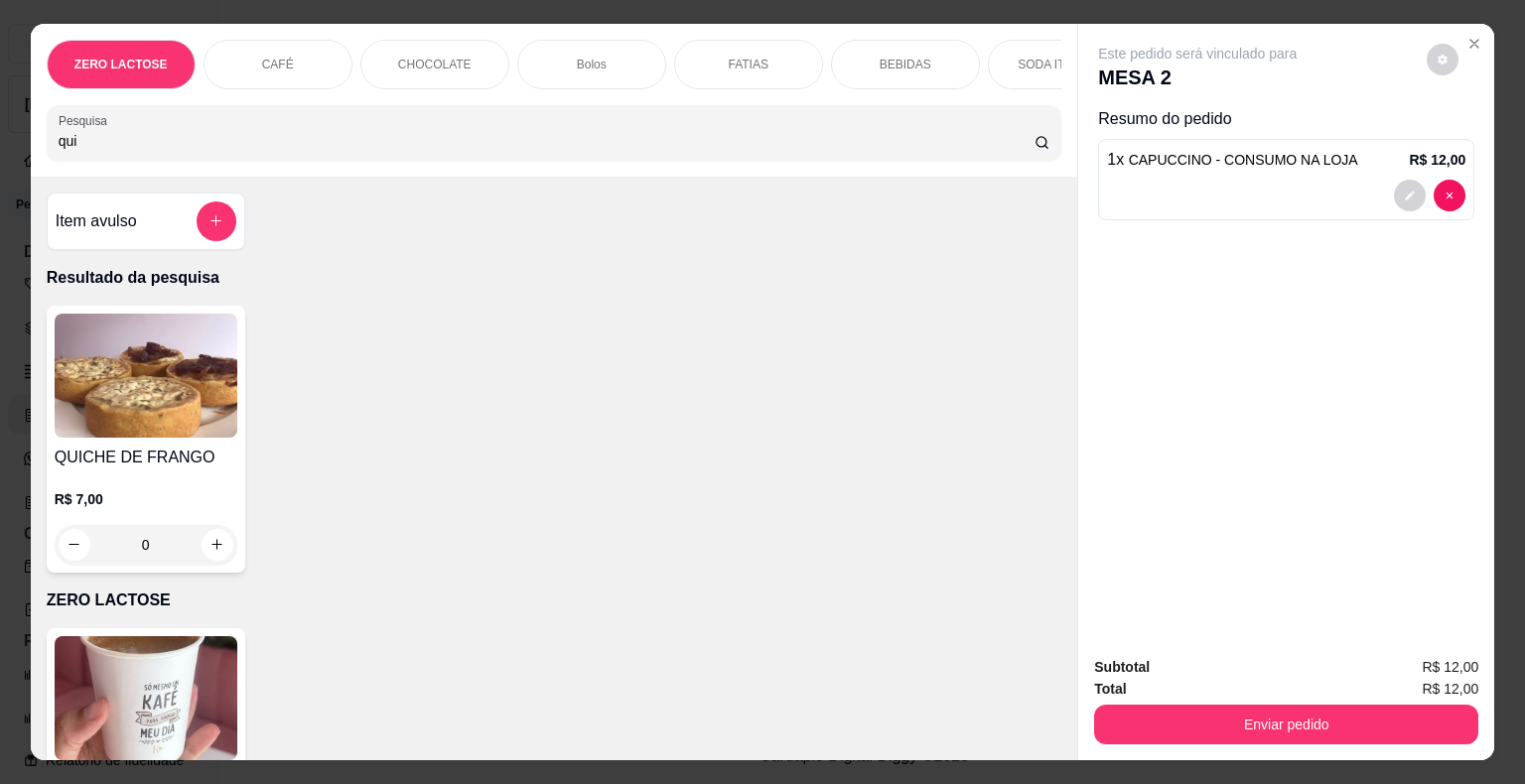 type on "qui" 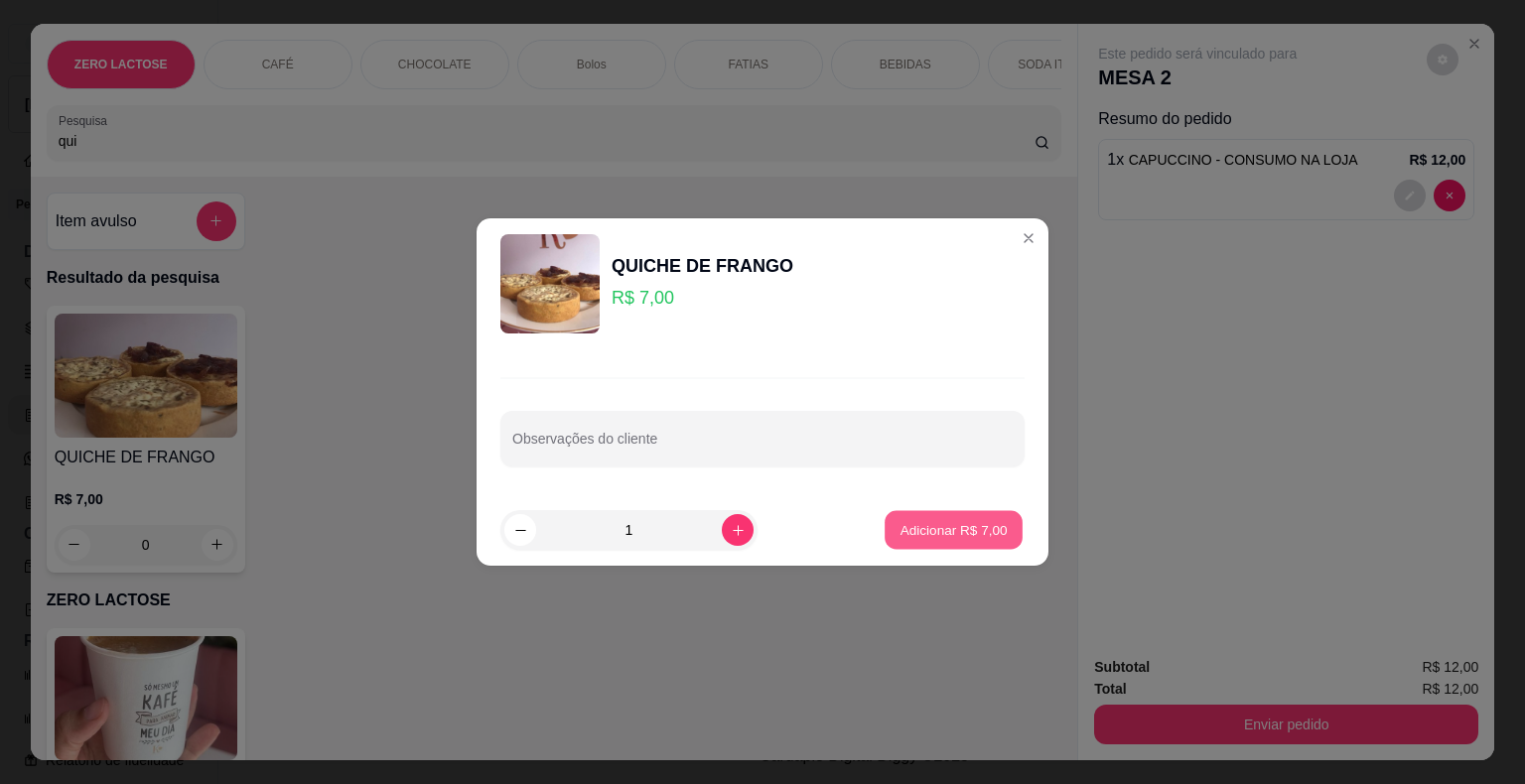 click on "Adicionar   R$ 7,00" at bounding box center (953, 529) 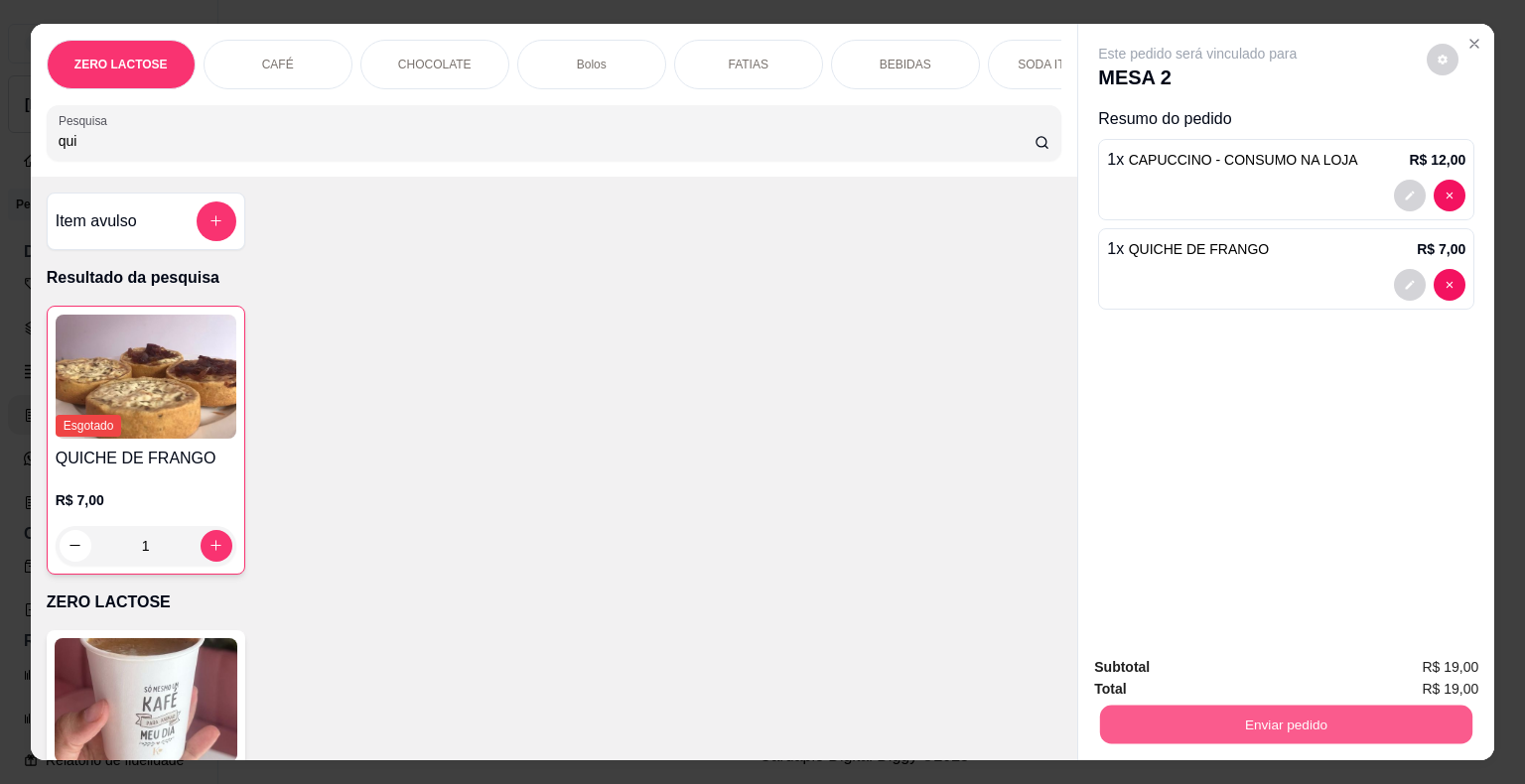 click on "Enviar pedido" at bounding box center [1286, 724] 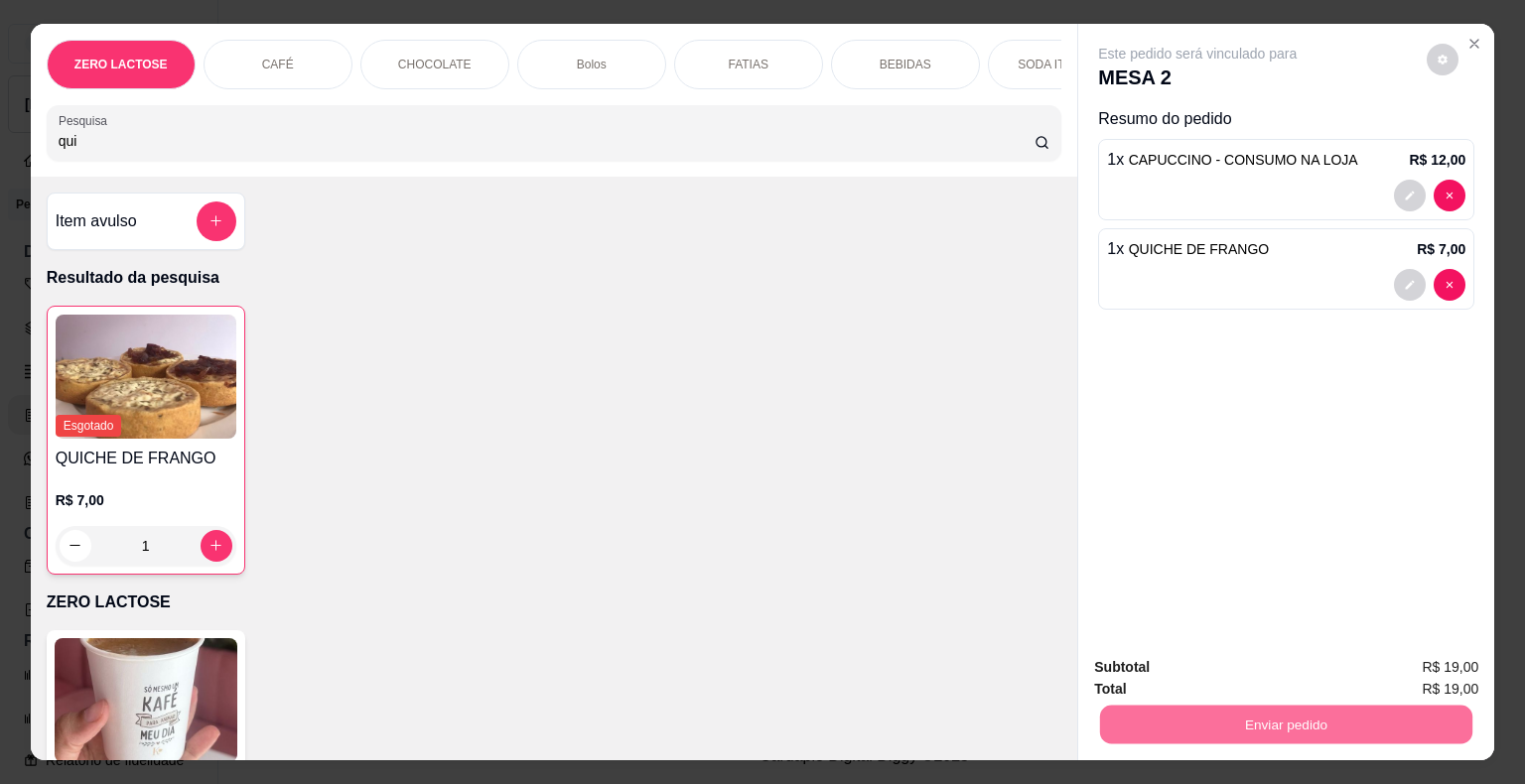 click on "Não registrar e enviar pedido" at bounding box center [1220, 668] 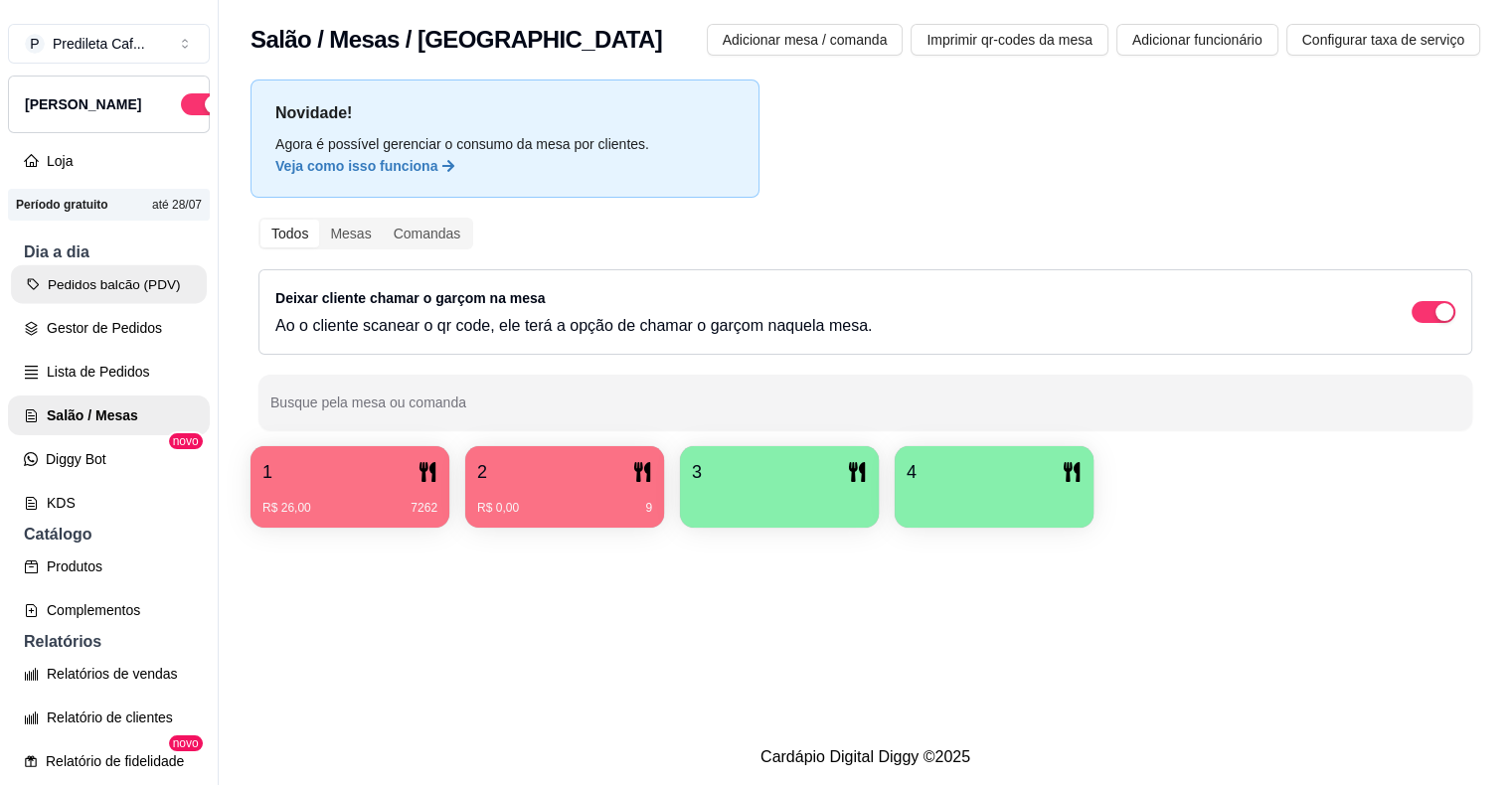 click on "Pedidos balcão (PDV)" at bounding box center (108, 284) 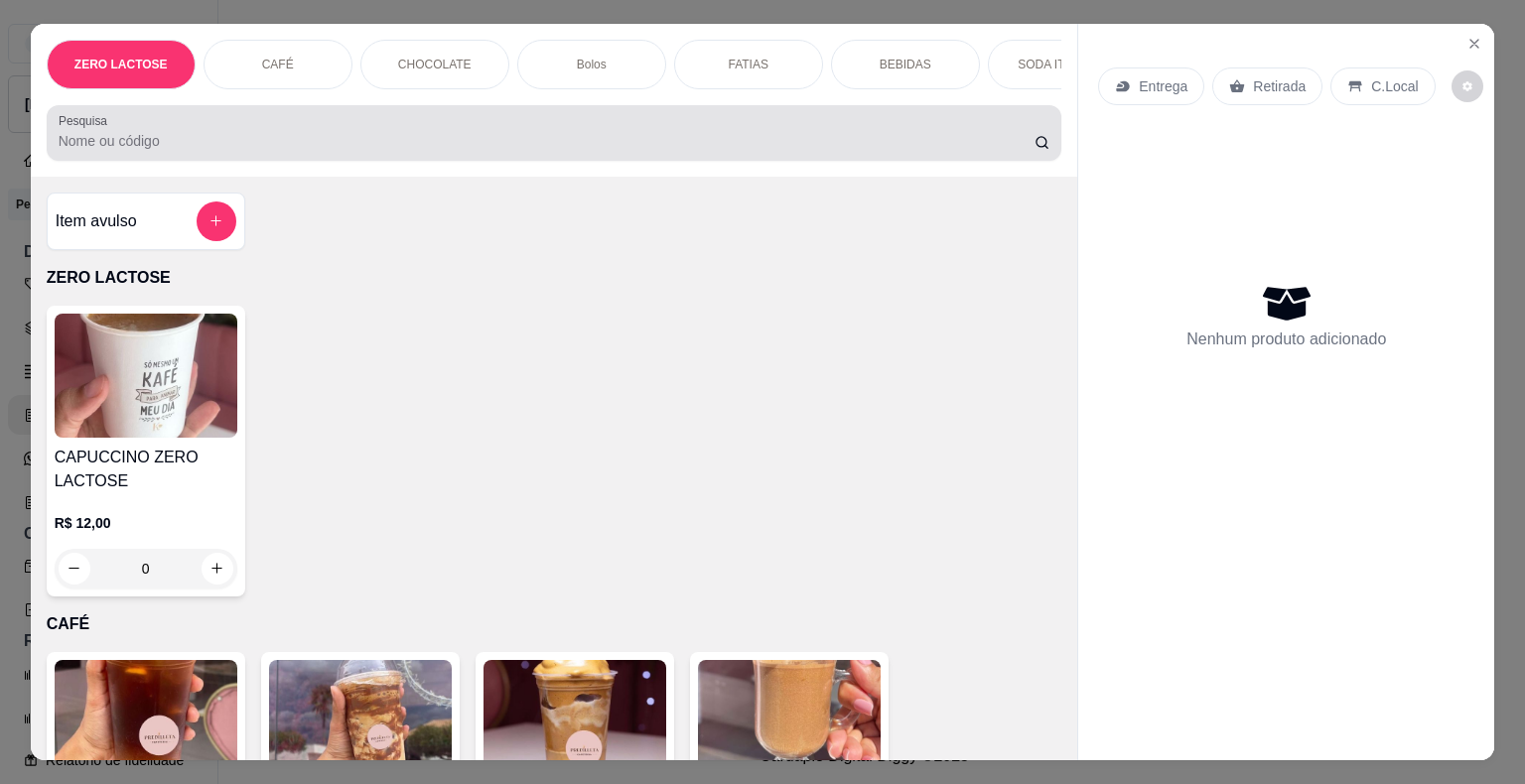 click at bounding box center [554, 133] 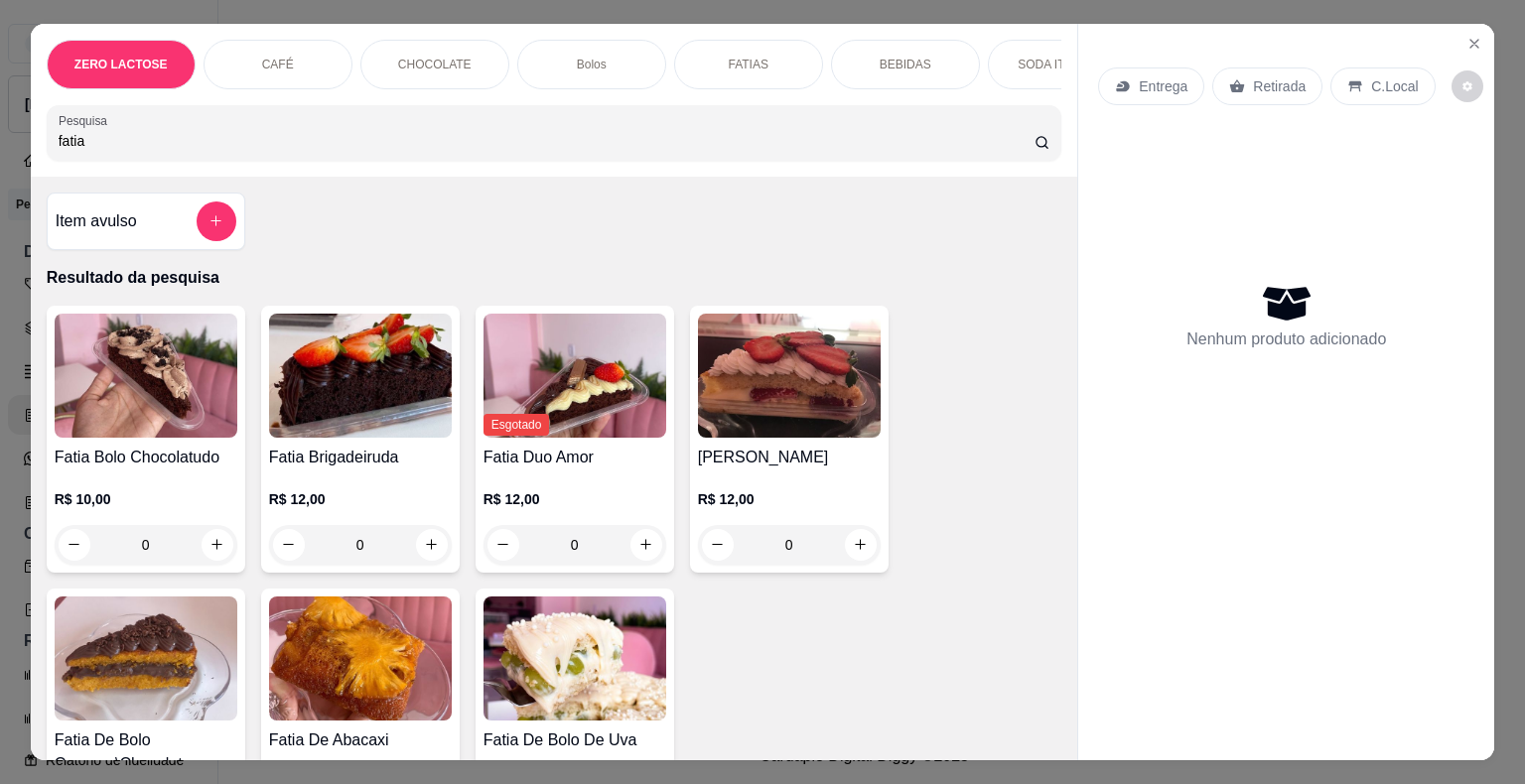 type on "fatia" 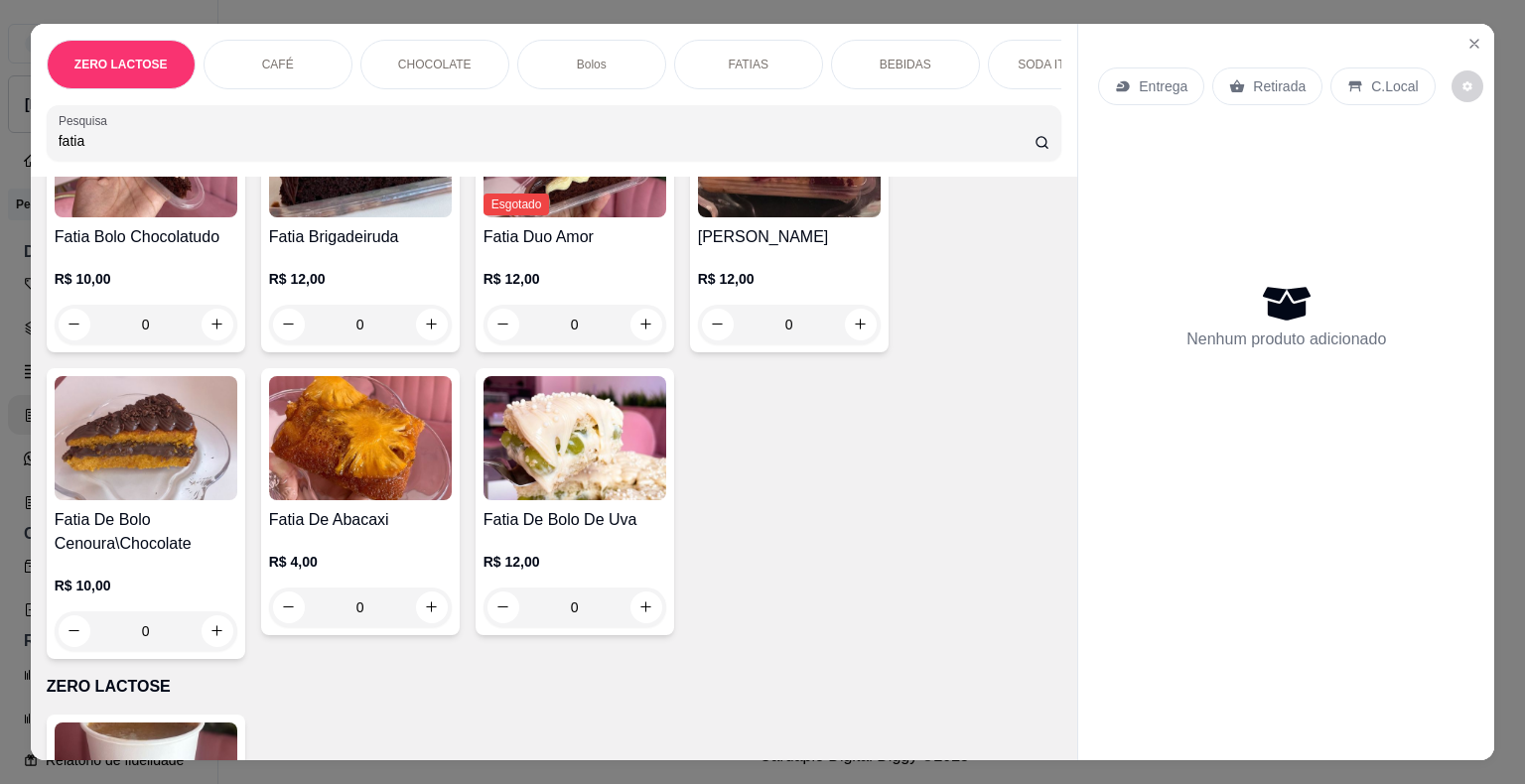 scroll, scrollTop: 238, scrollLeft: 0, axis: vertical 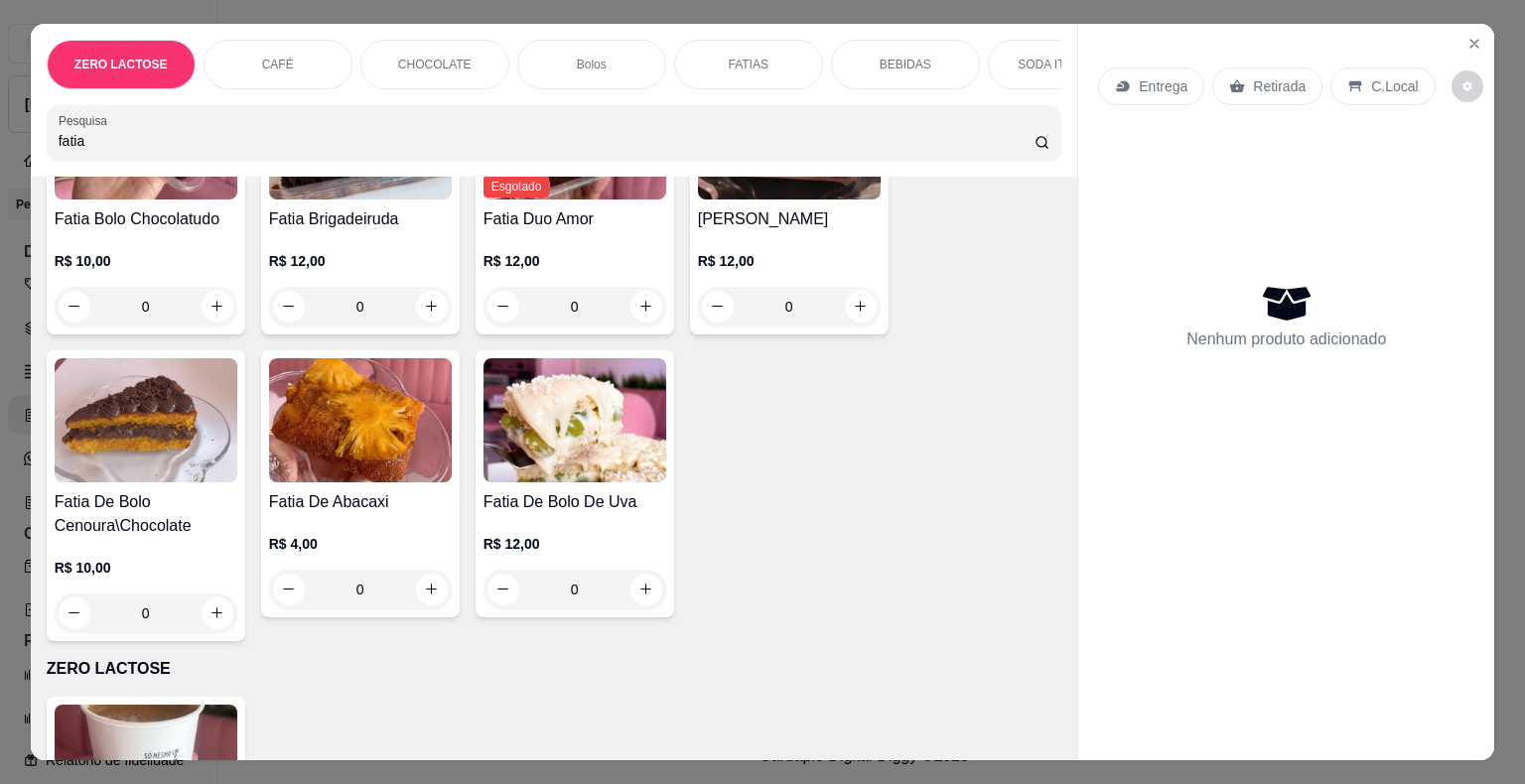 click on "R$ 12,00 0" at bounding box center (575, 562) 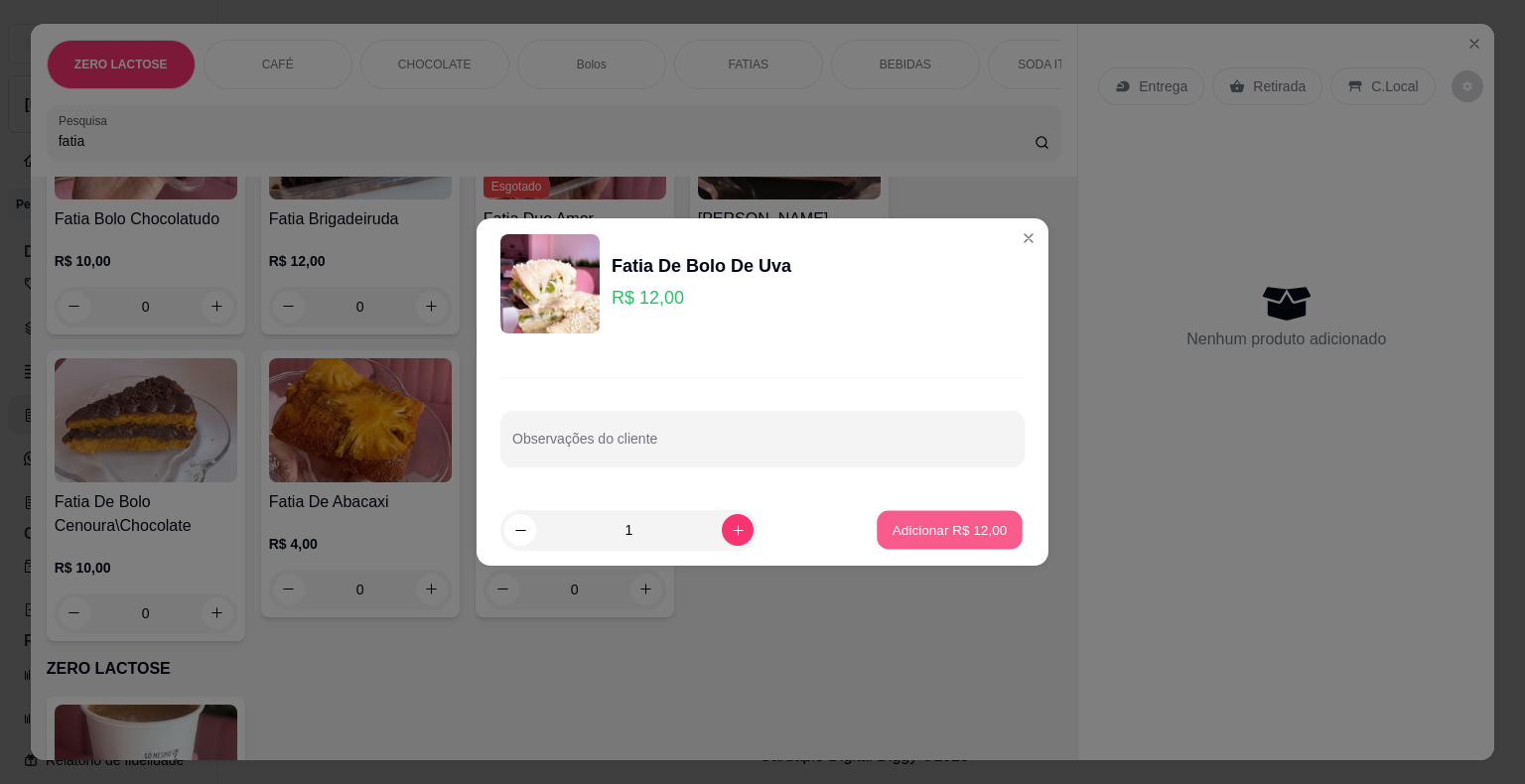 click on "Adicionar   R$ 12,00" at bounding box center (950, 529) 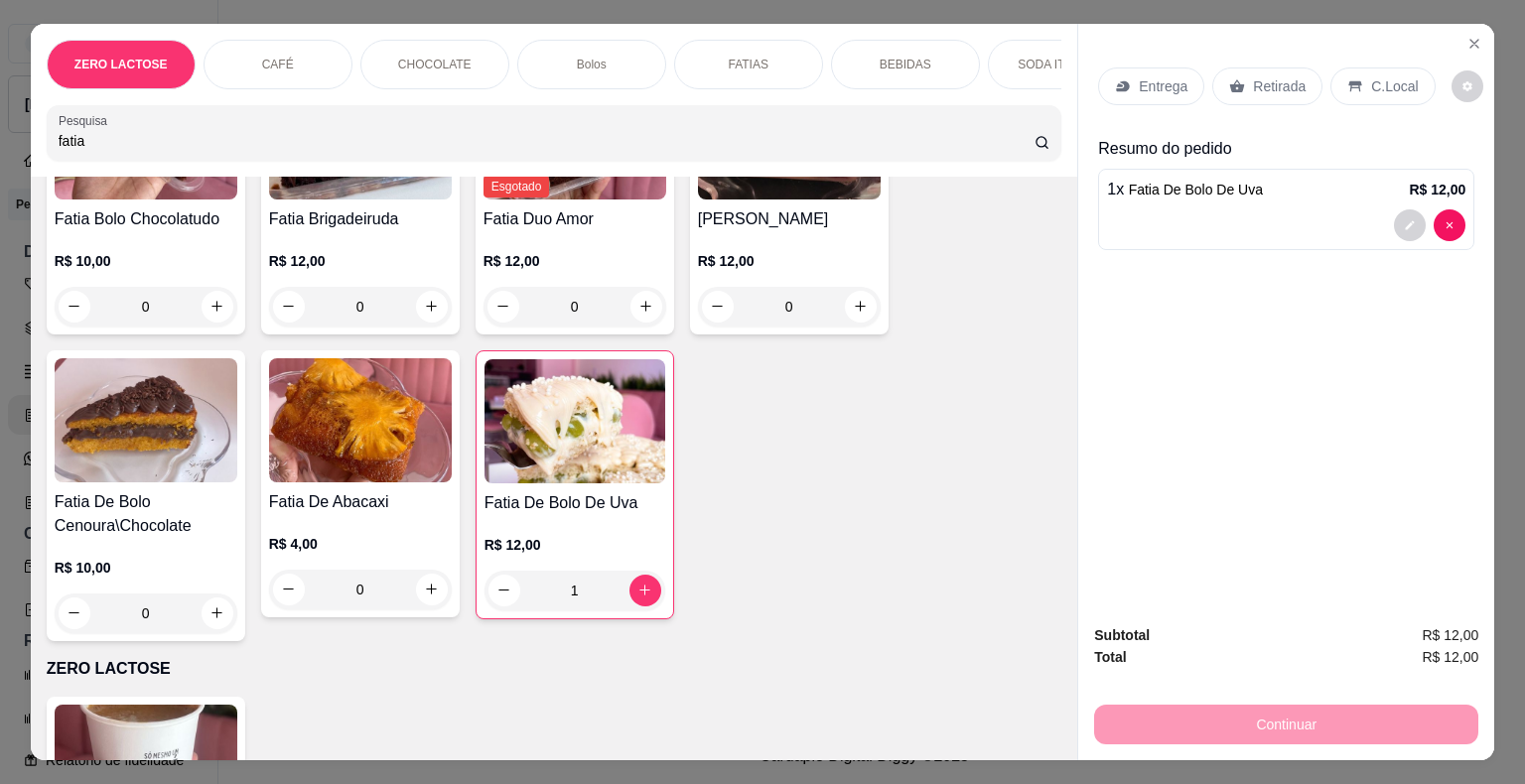 click on "Fatia De Morango" at bounding box center [789, 219] 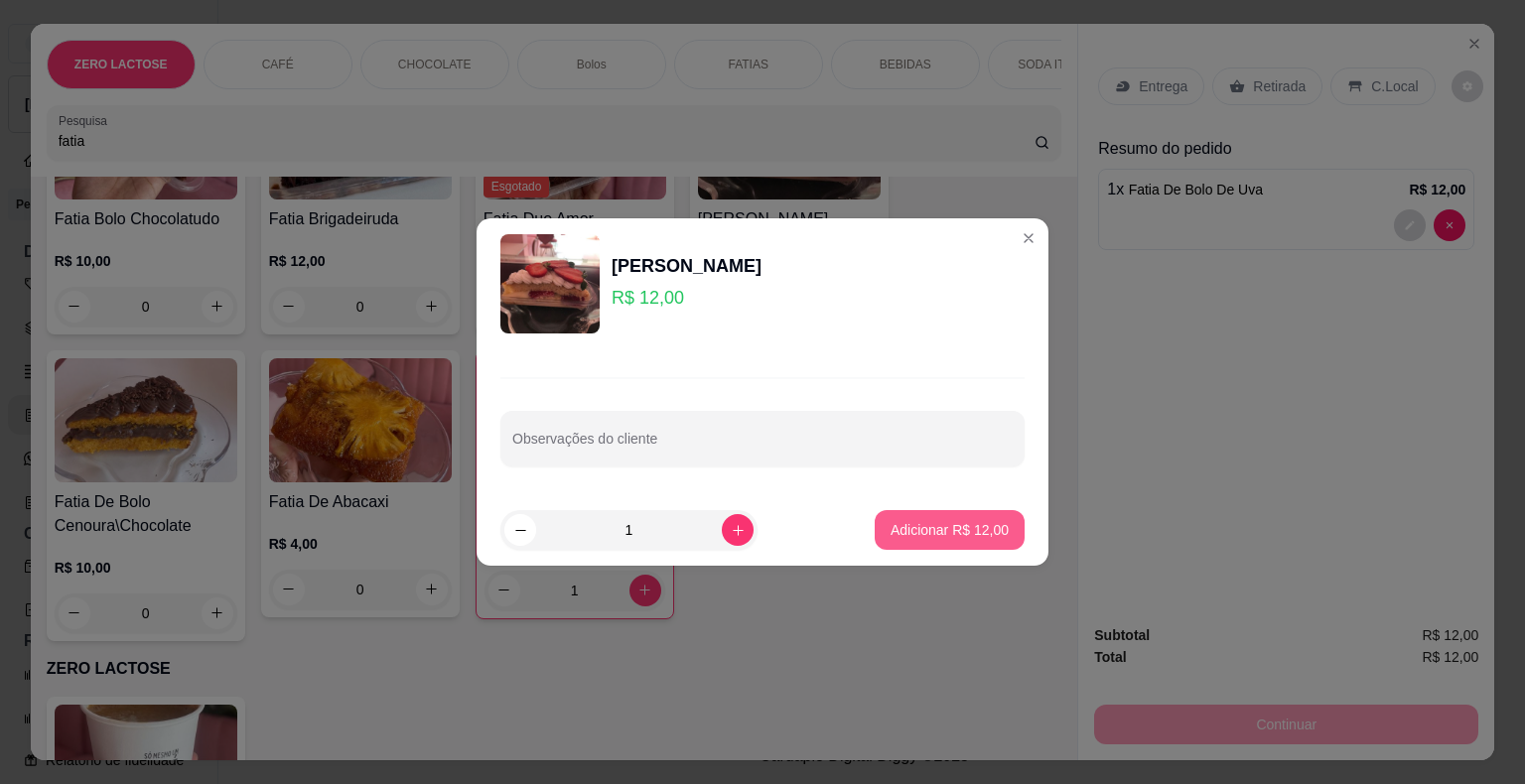 click on "Adicionar   R$ 12,00" at bounding box center [949, 530] 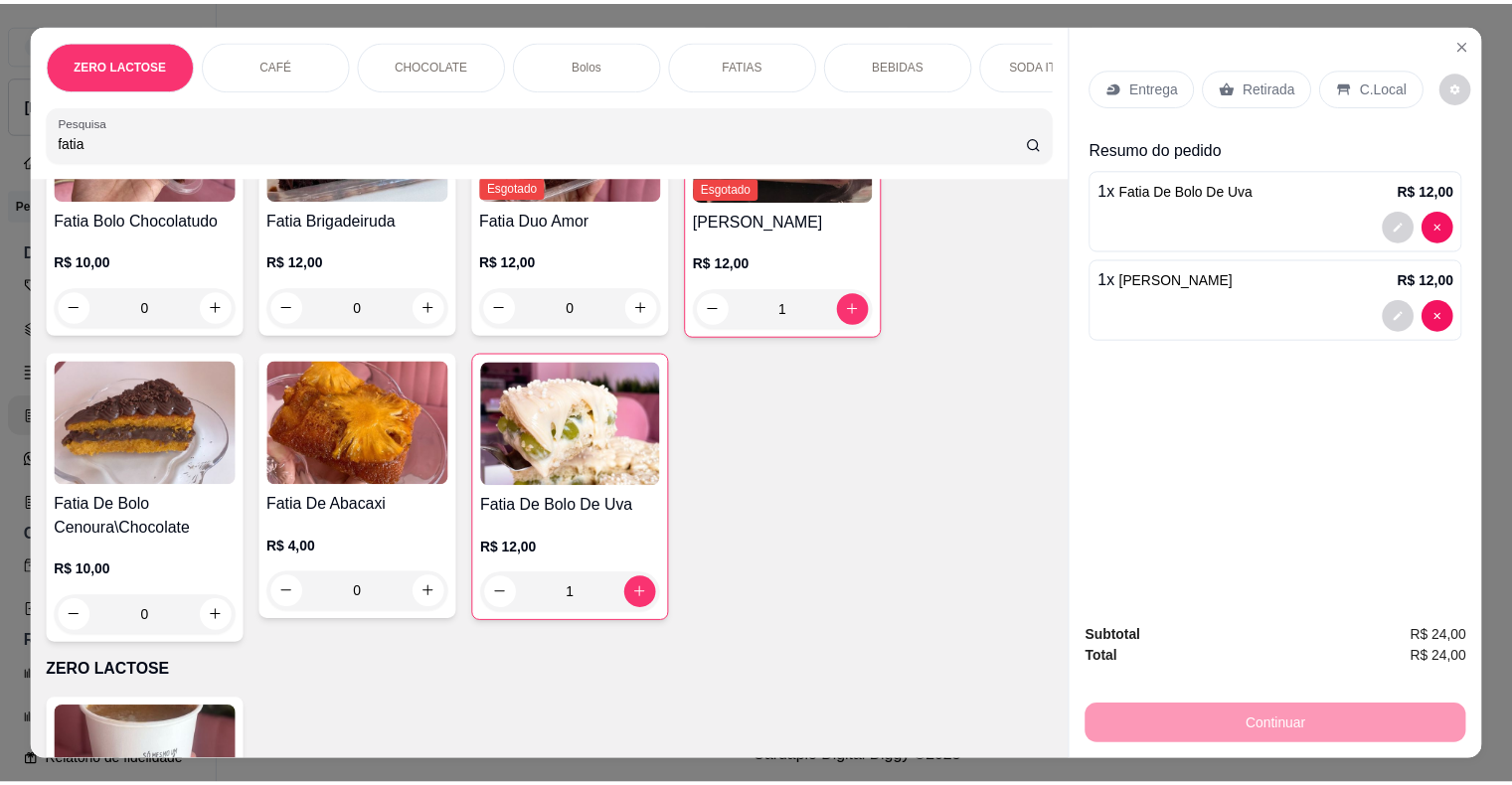 scroll, scrollTop: 0, scrollLeft: 0, axis: both 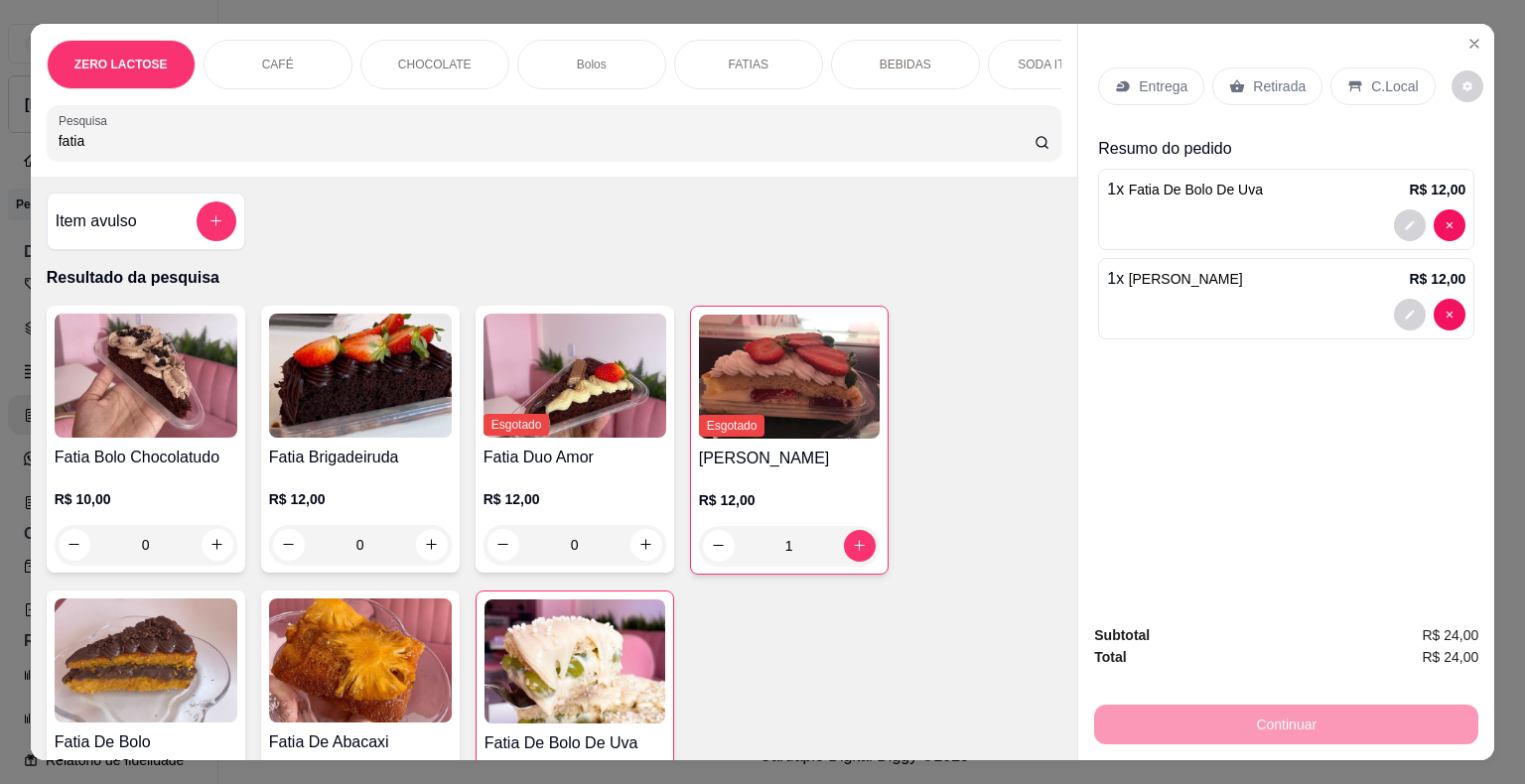 click on "fatia" at bounding box center [546, 141] 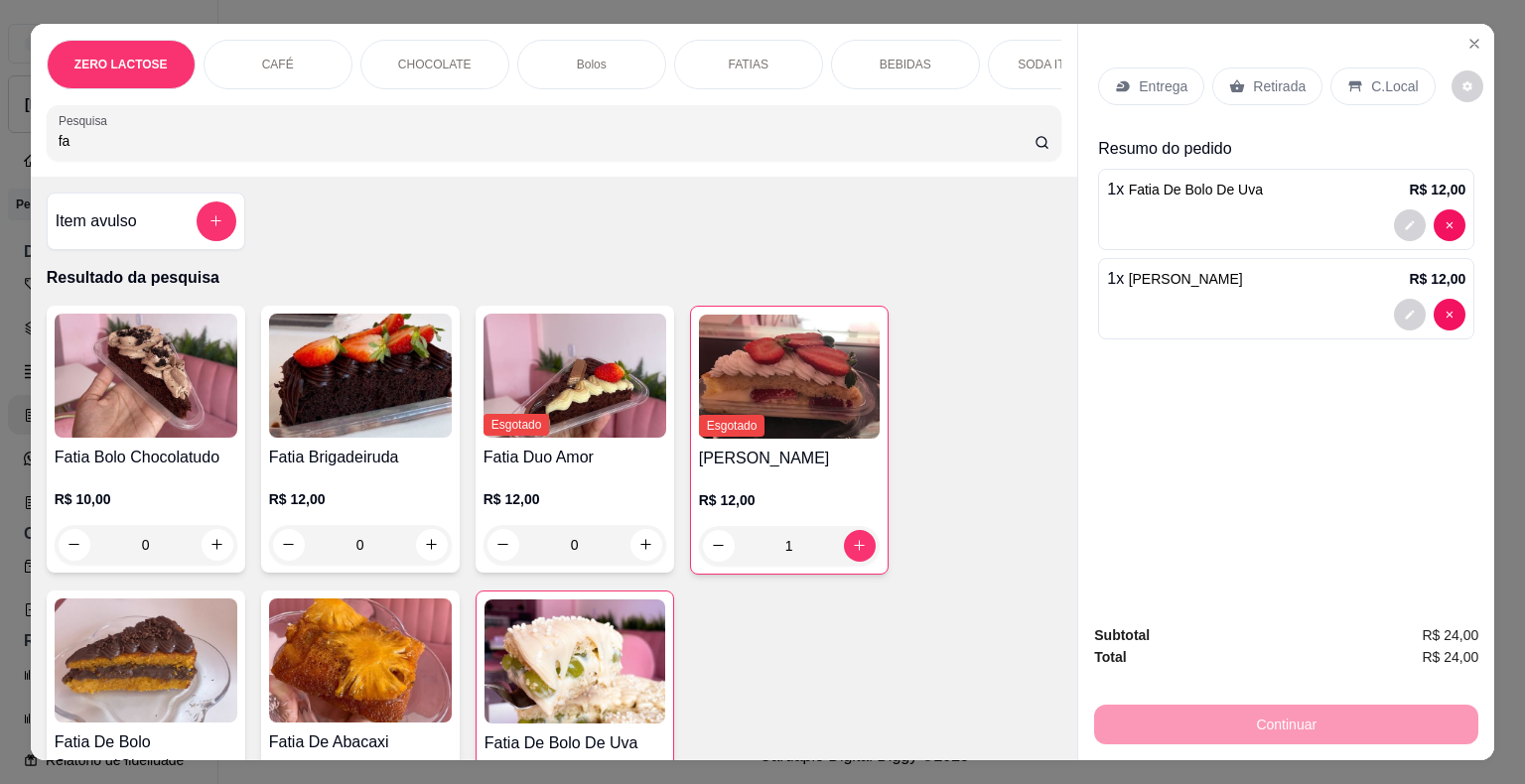 type on "f" 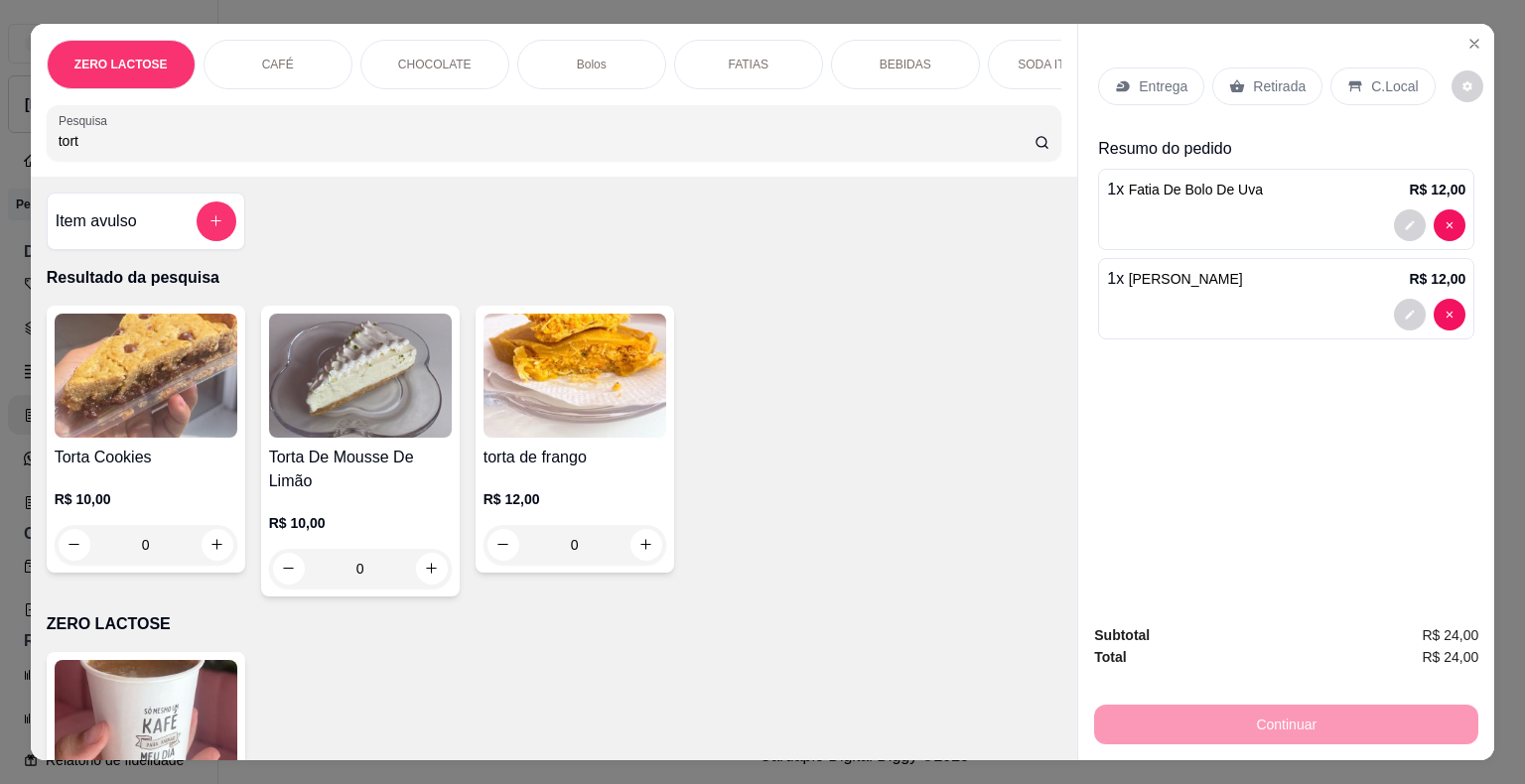 type on "tort" 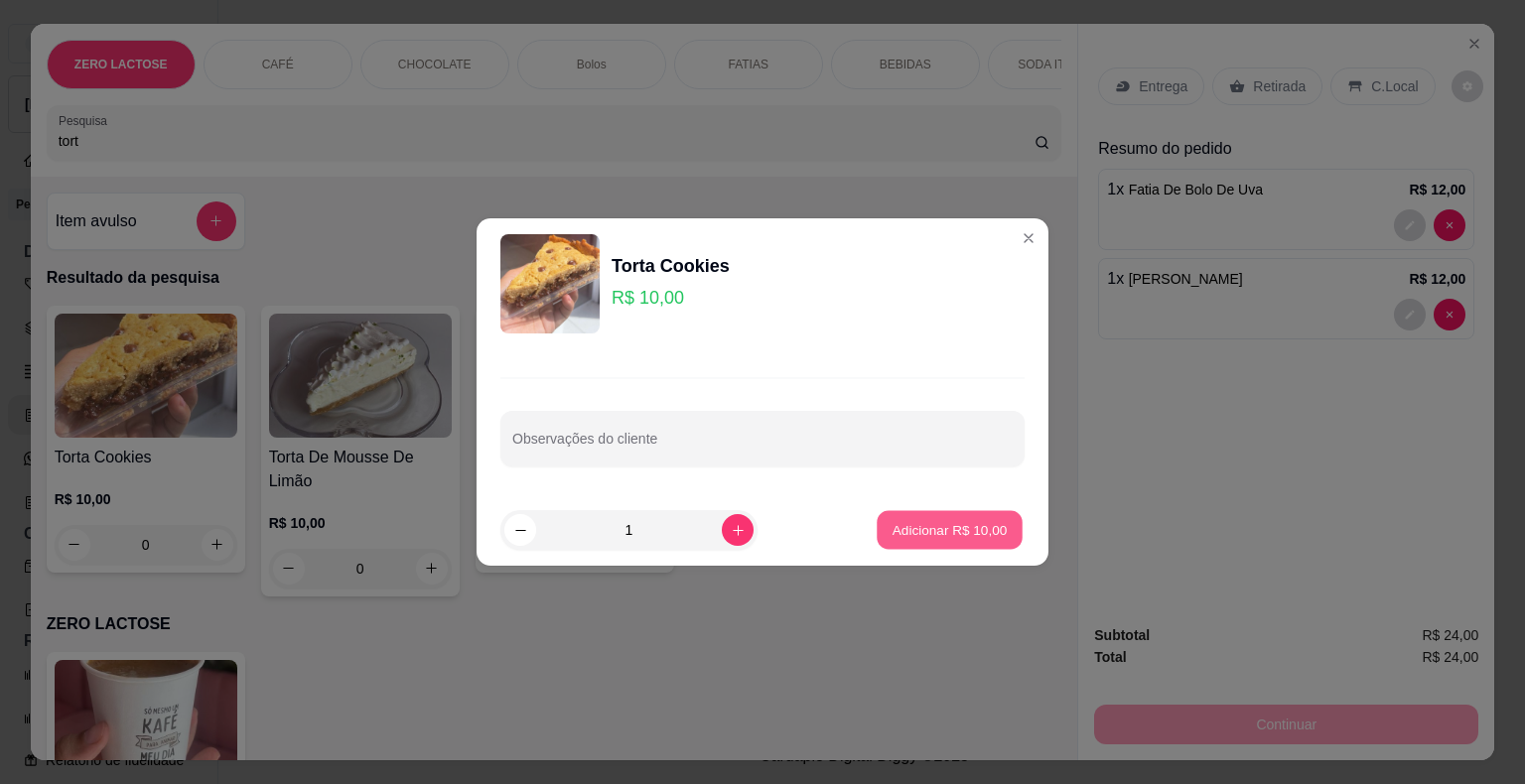 click on "Adicionar   R$ 10,00" at bounding box center [950, 529] 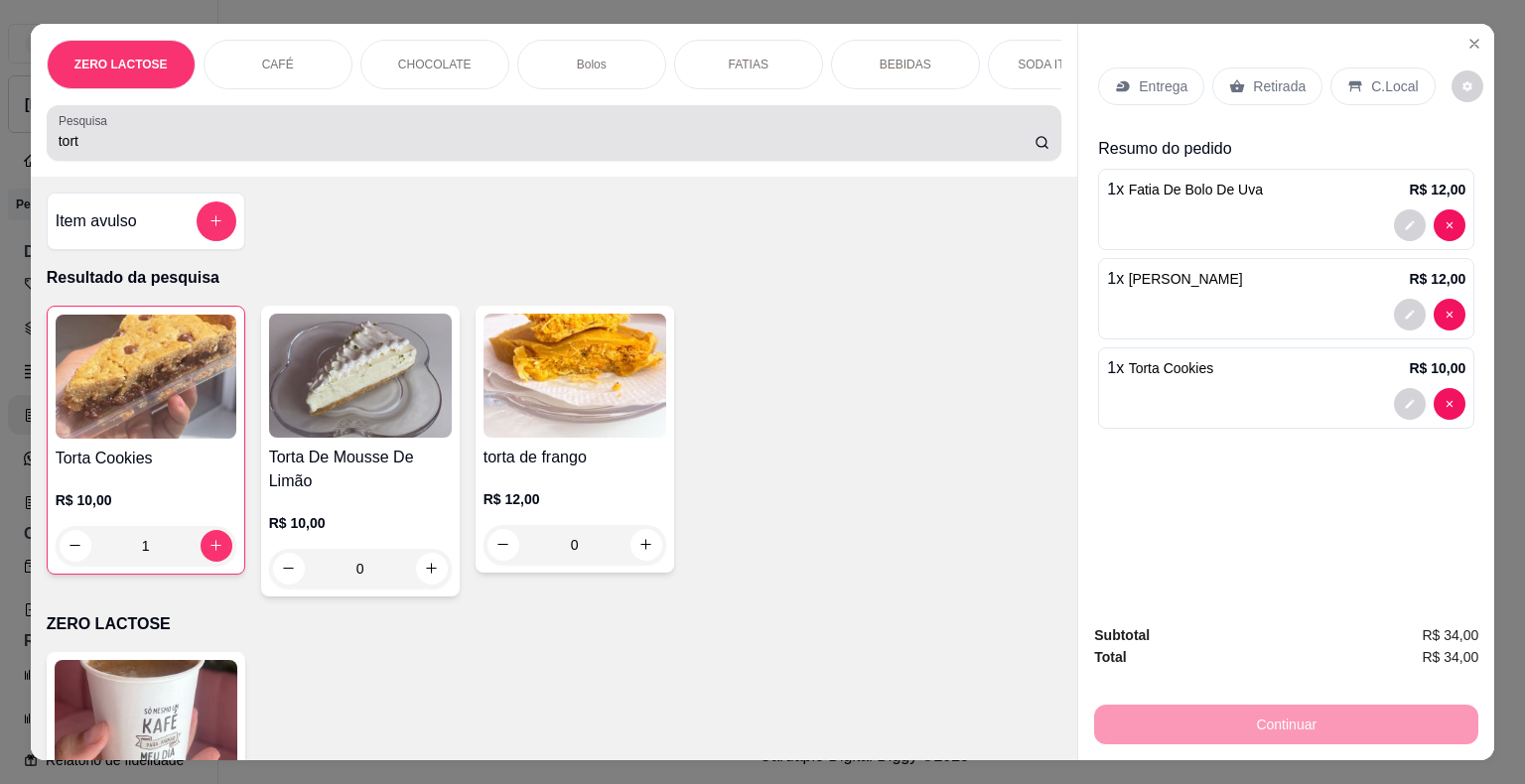 click on "tort" at bounding box center [554, 133] 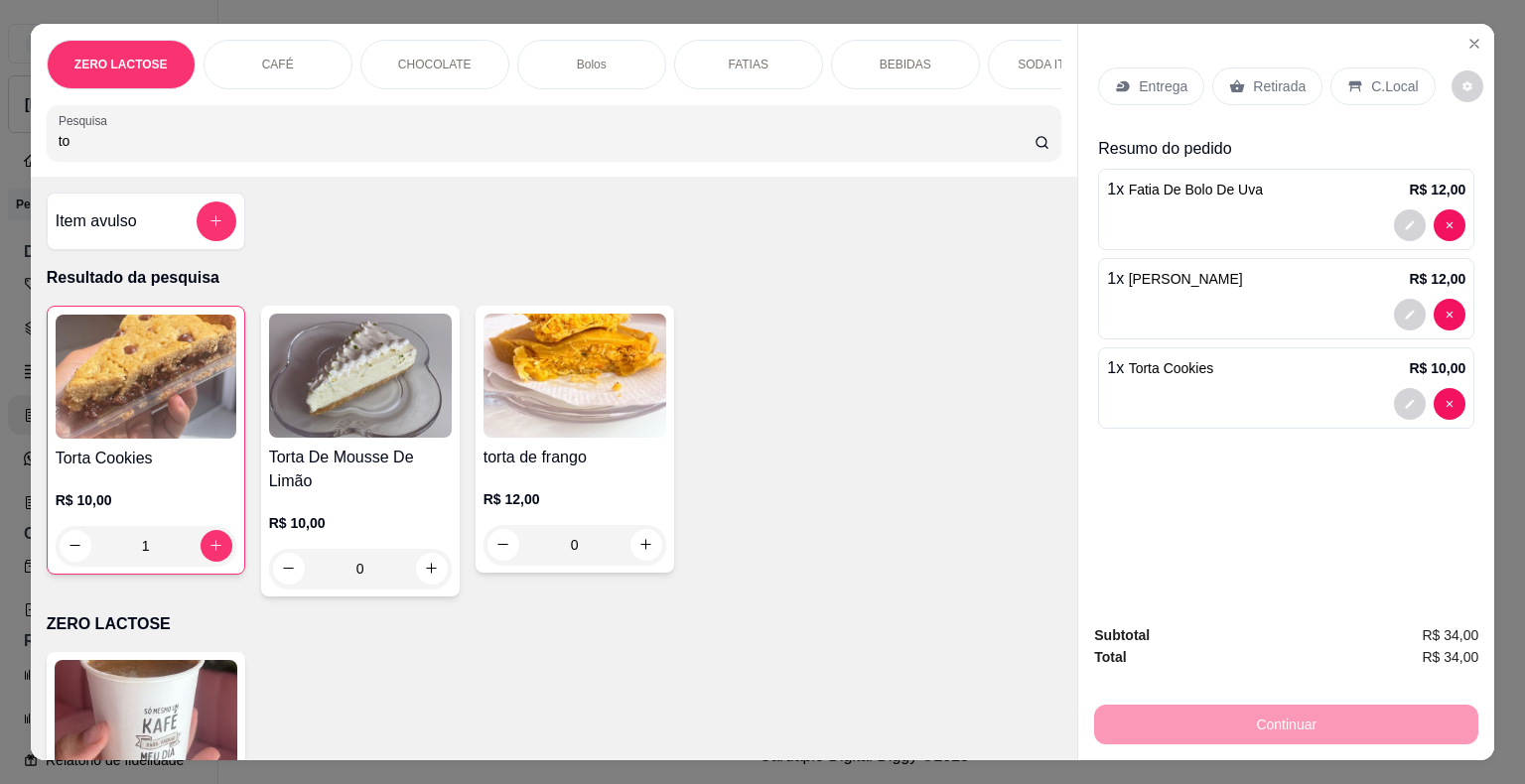 type on "t" 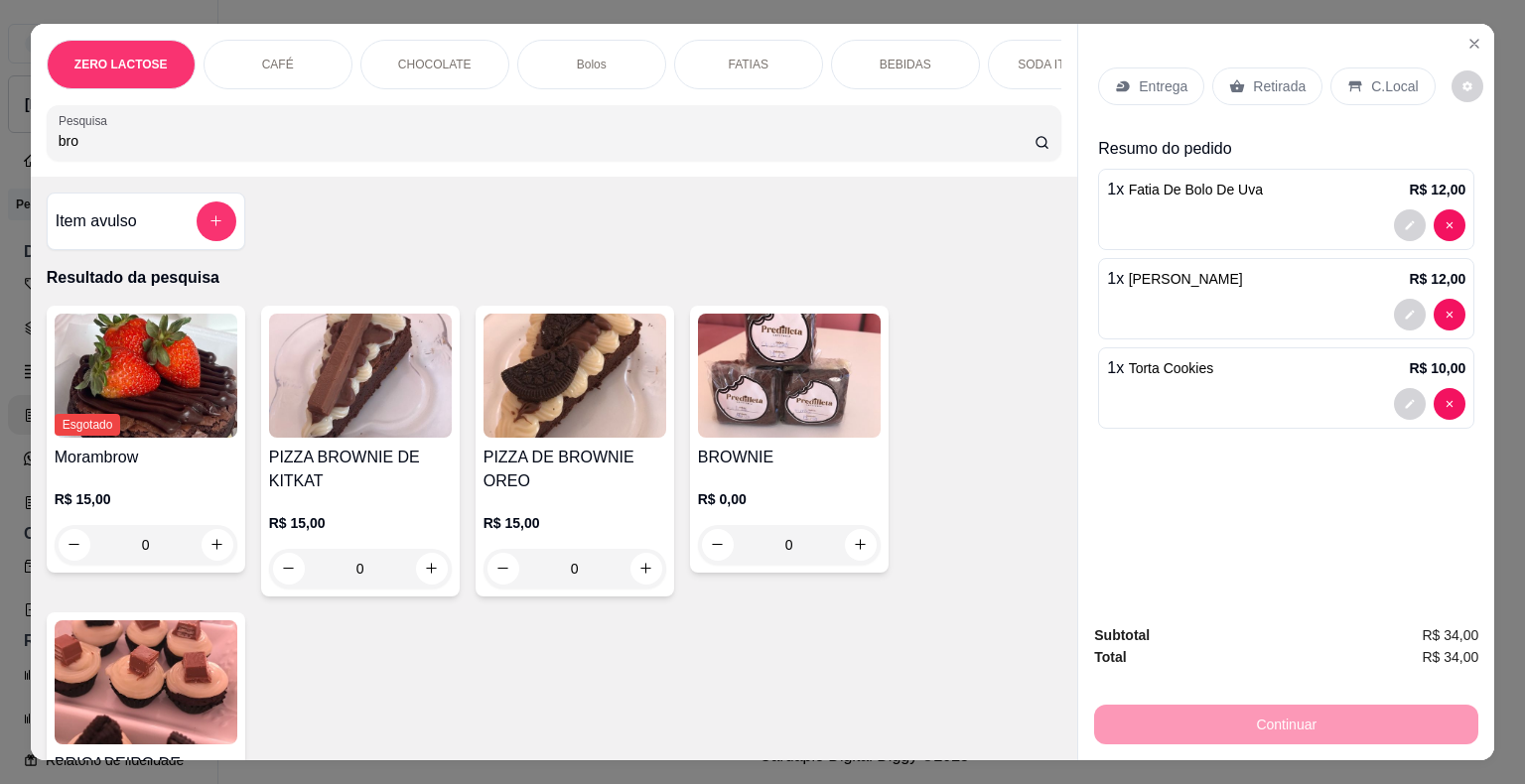 type on "bro" 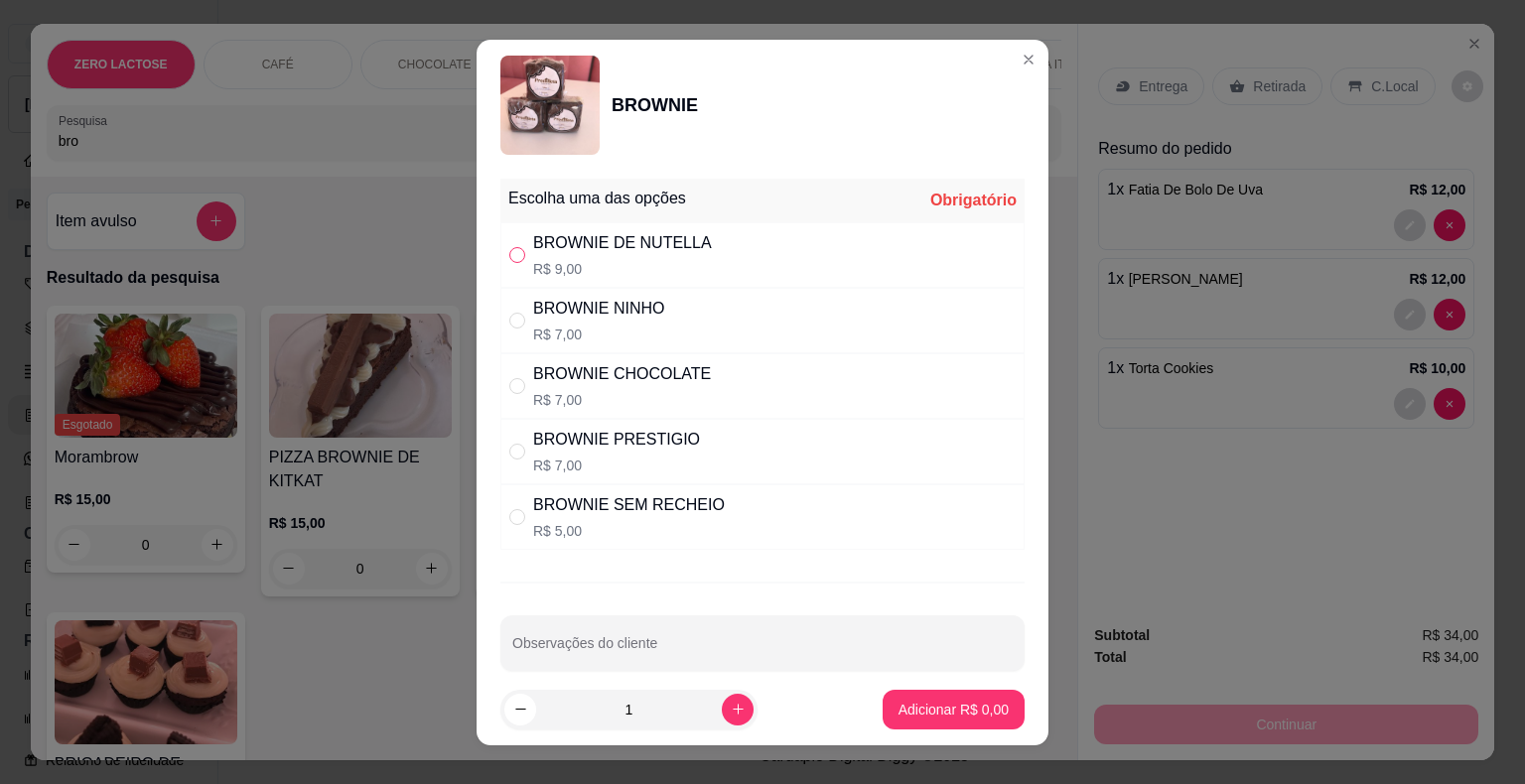 click at bounding box center (517, 255) 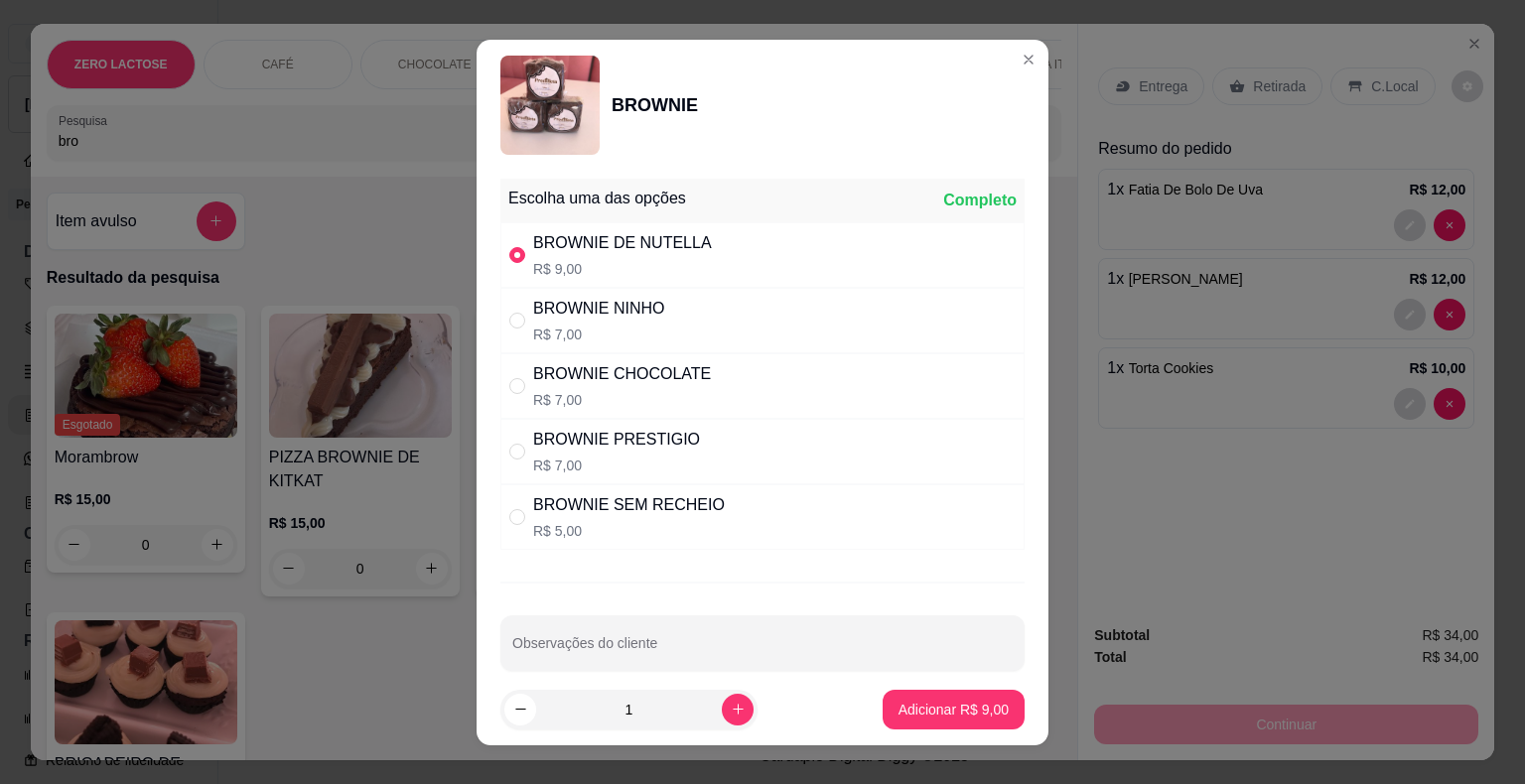 click at bounding box center [521, 321] 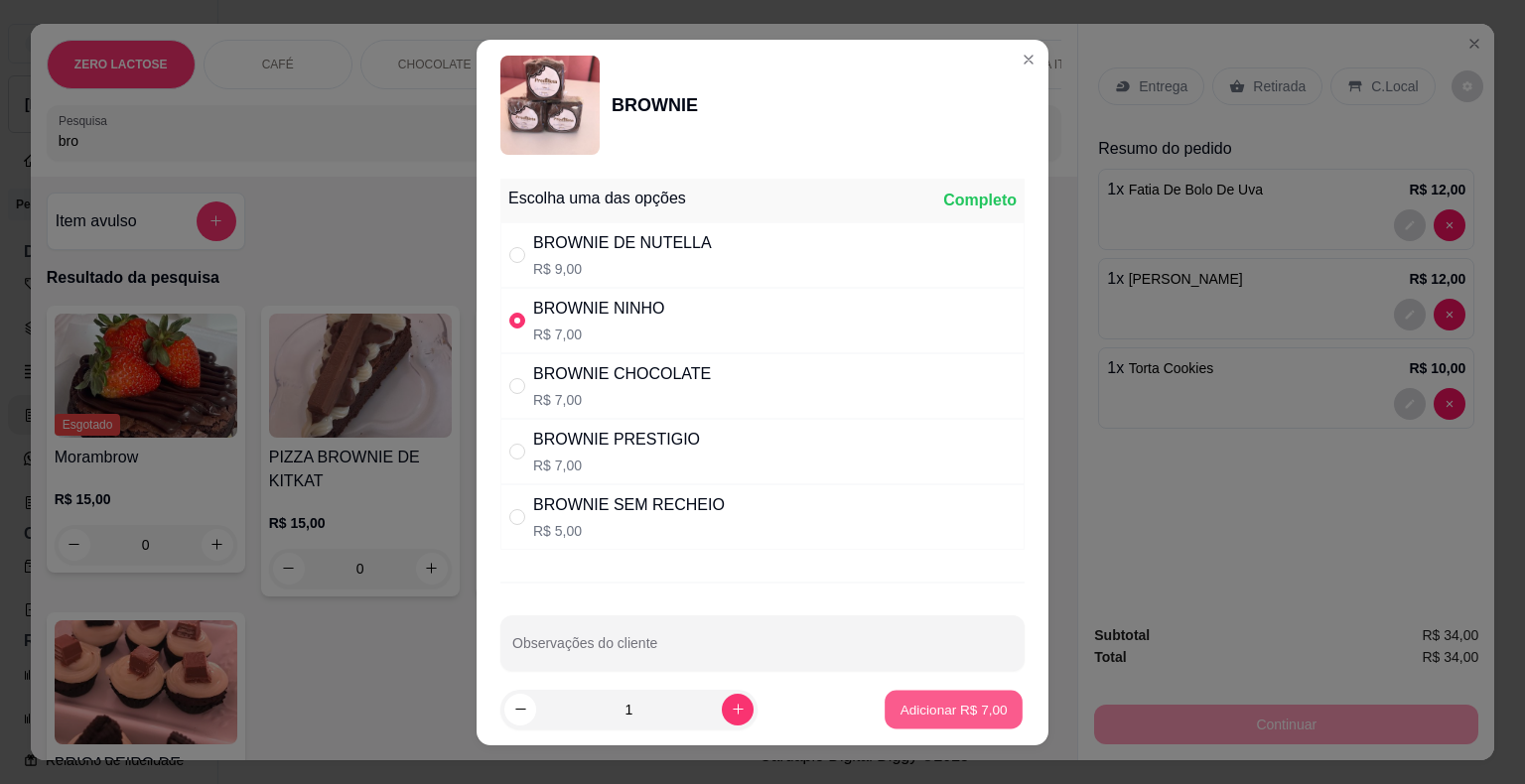 click on "Adicionar   R$ 7,00" at bounding box center [953, 709] 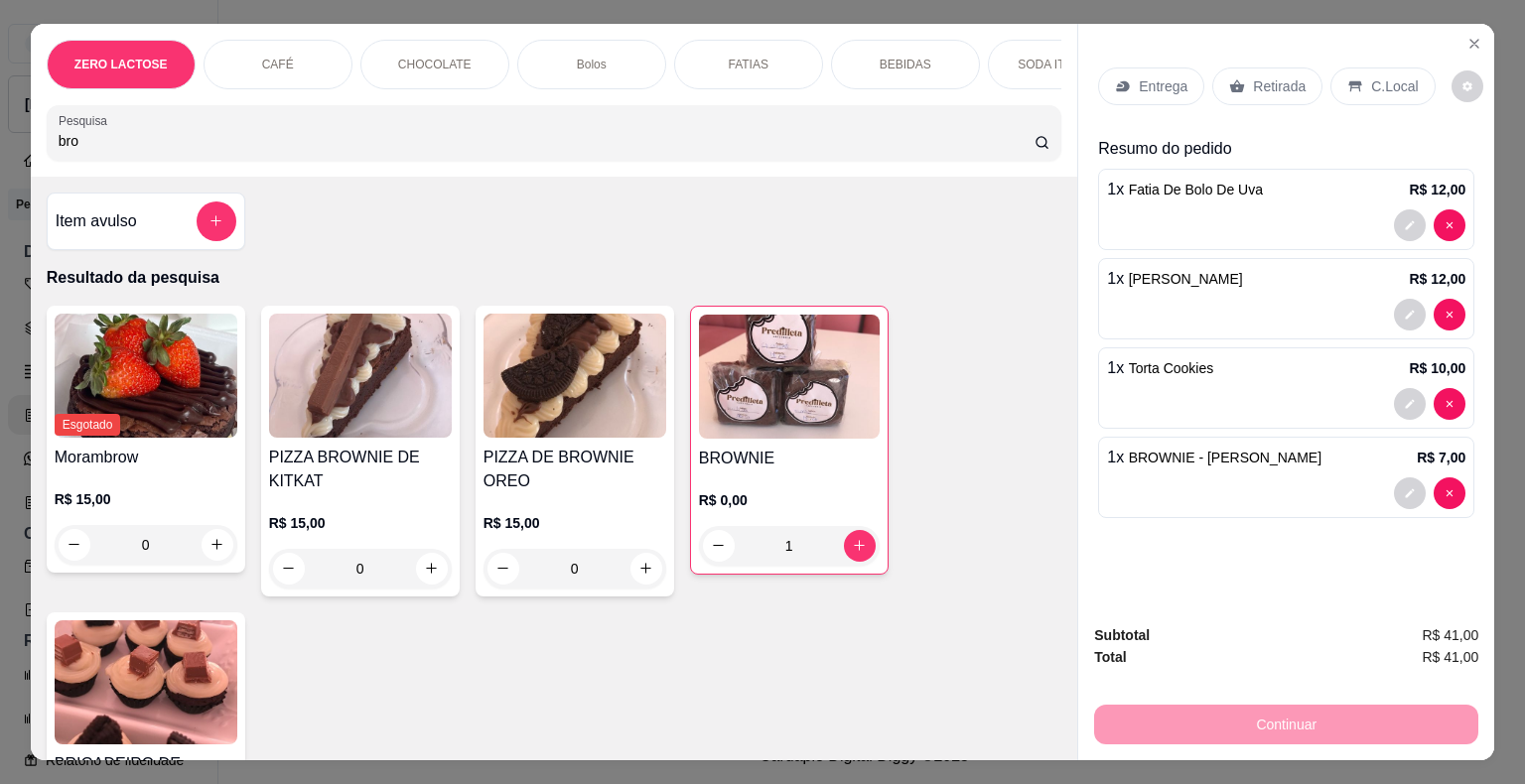 click on "BROWNIE" at bounding box center (789, 458) 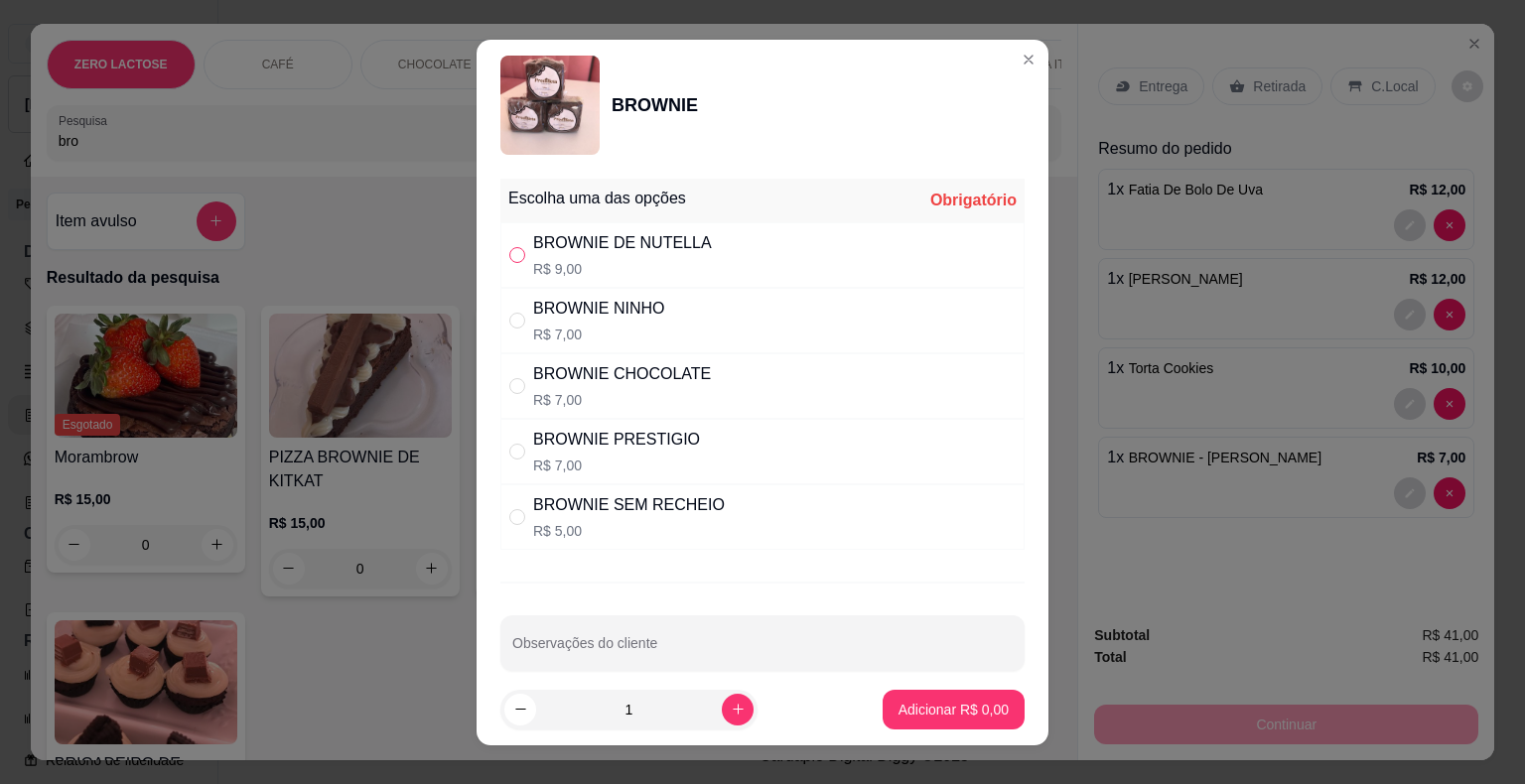 click at bounding box center (517, 255) 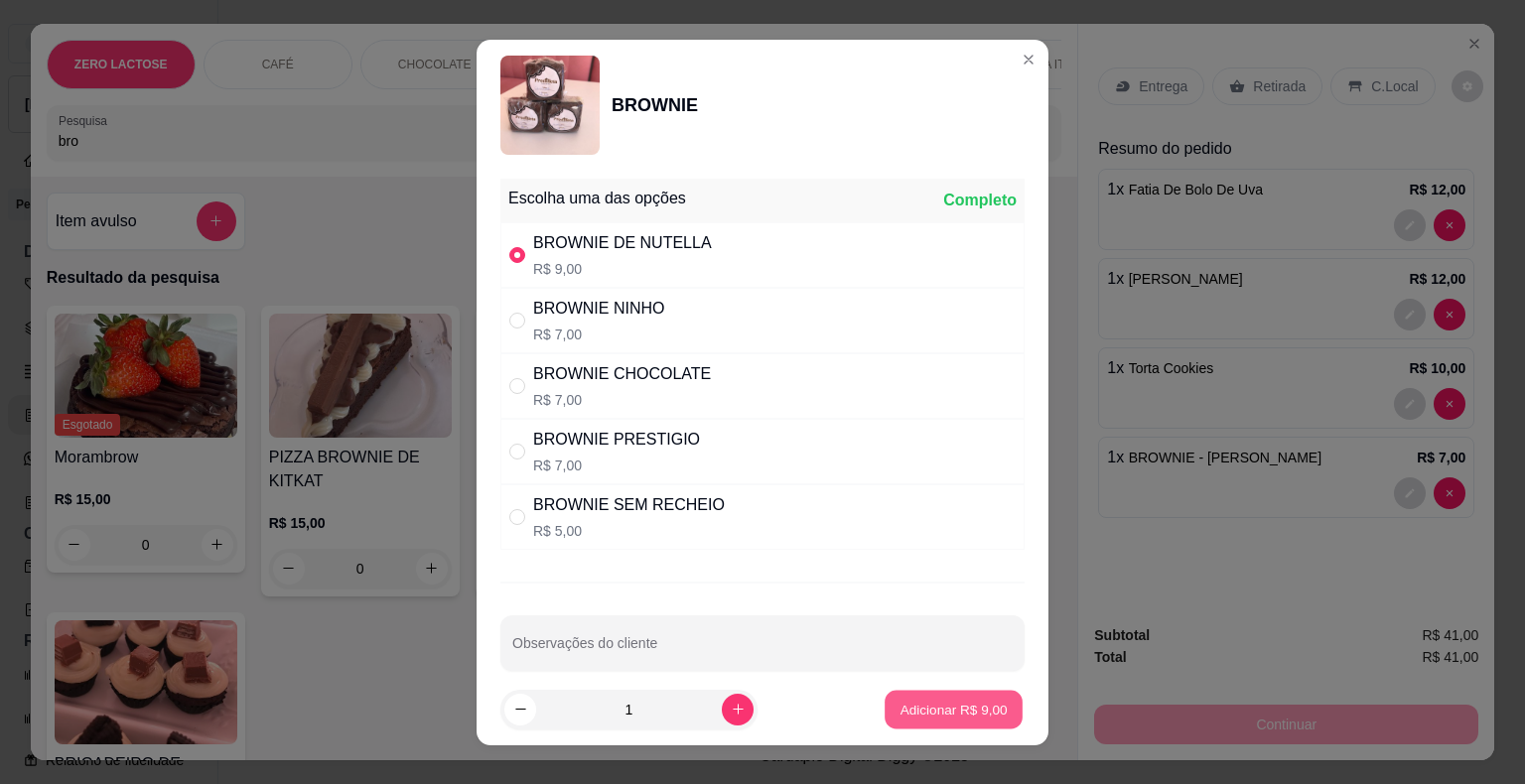 click on "Adicionar   R$ 9,00" at bounding box center [953, 709] 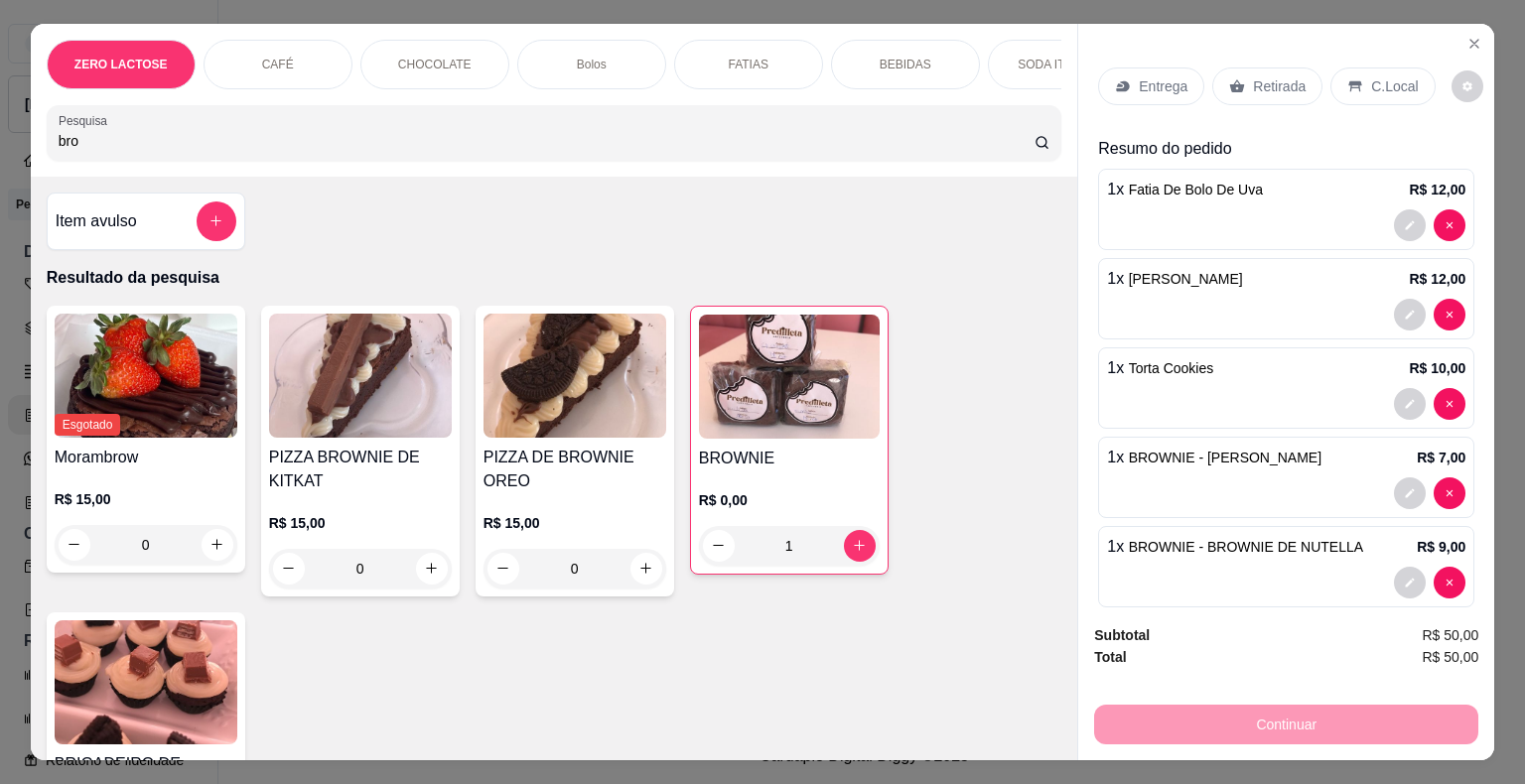 click on "Retirada" at bounding box center (1279, 86) 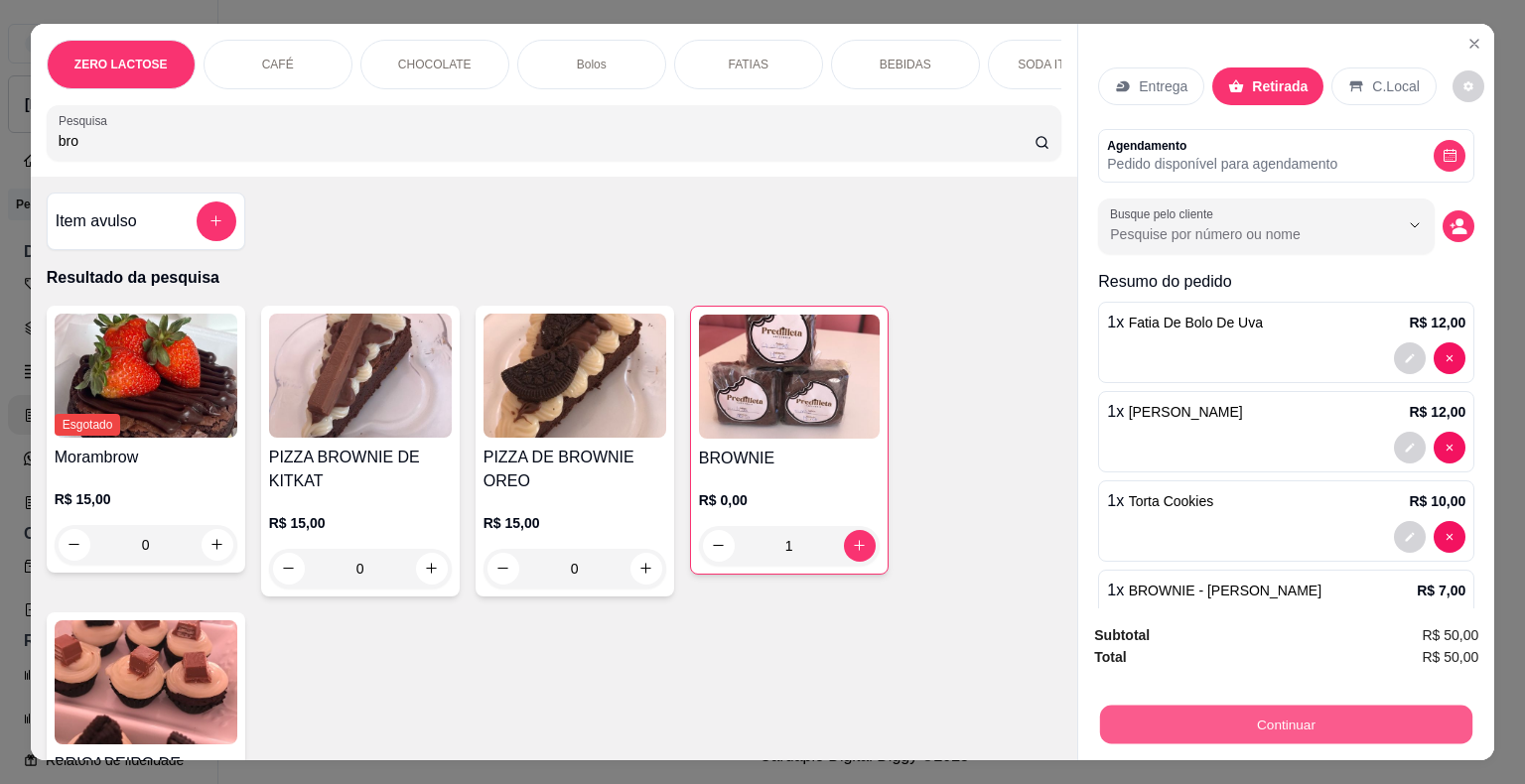 click on "Continuar" at bounding box center (1286, 724) 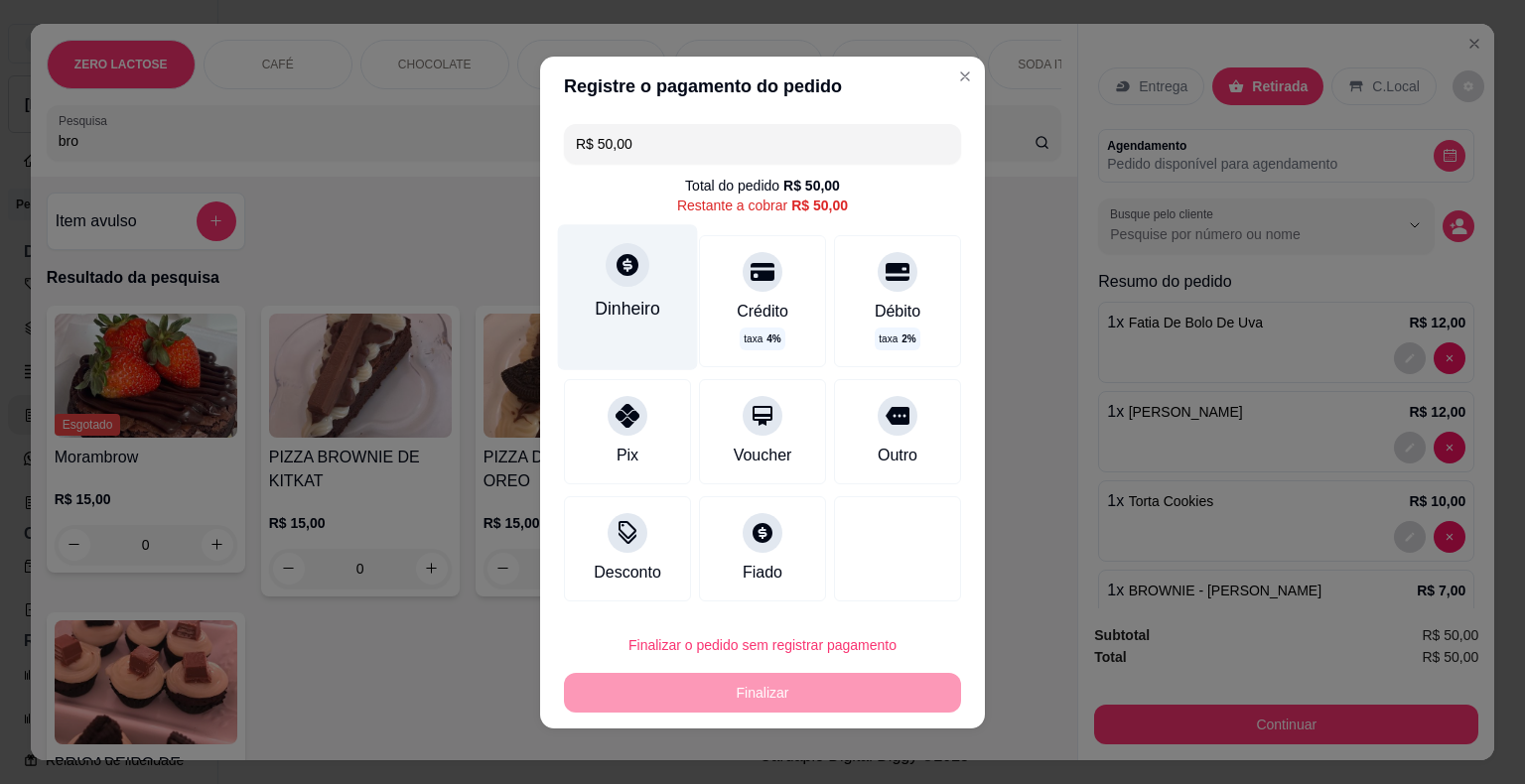 click 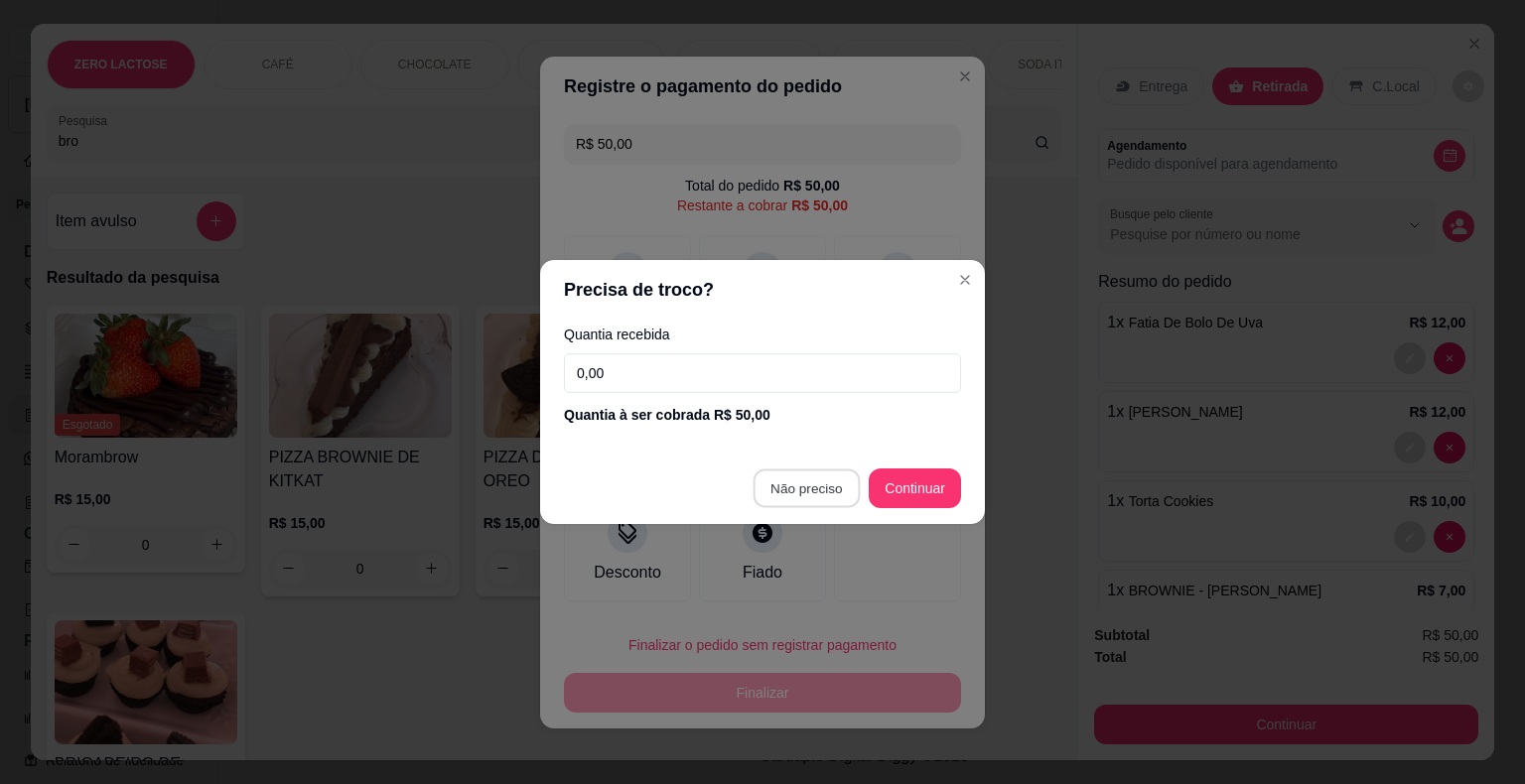 type on "R$ 0,00" 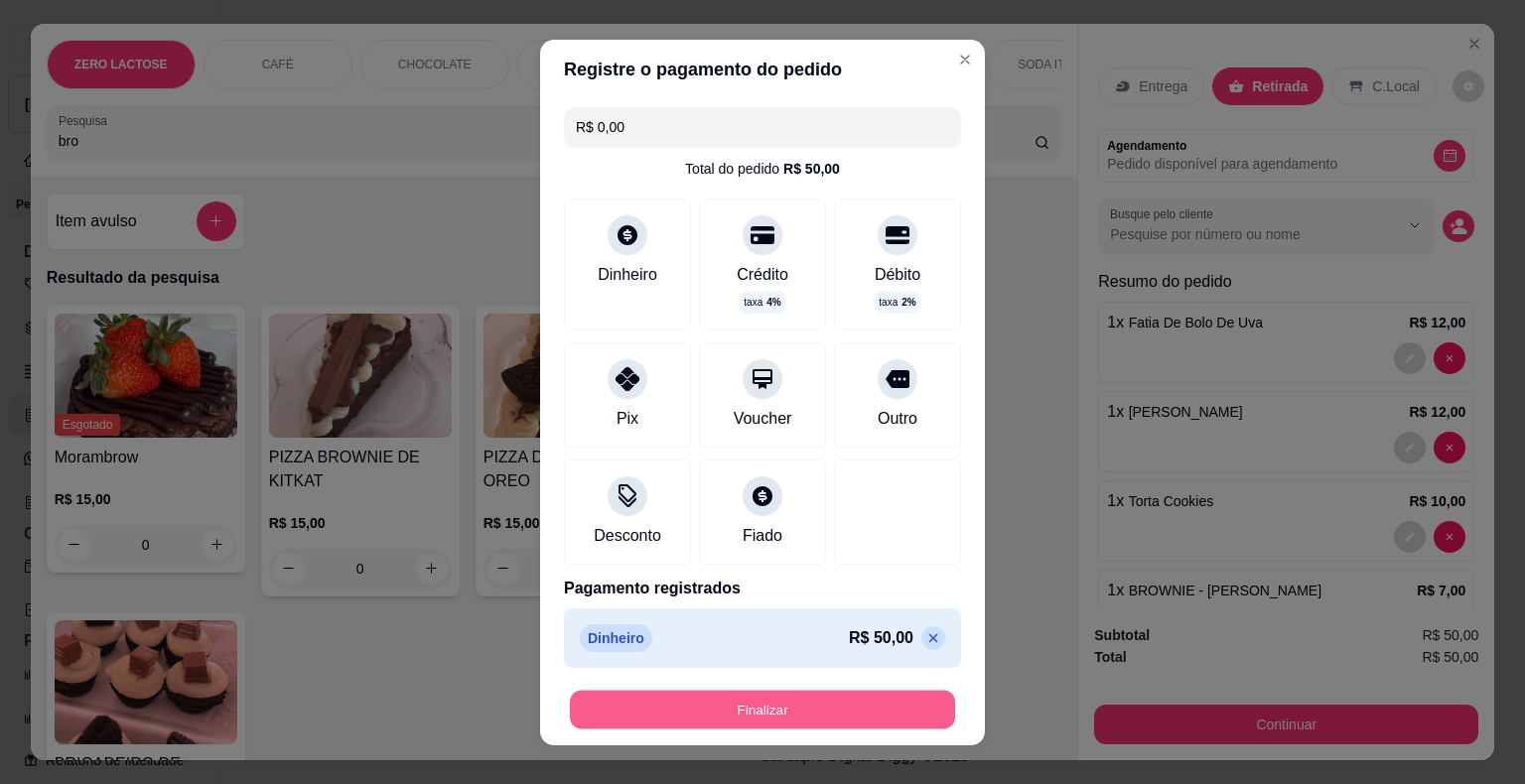 click on "Finalizar" at bounding box center [762, 709] 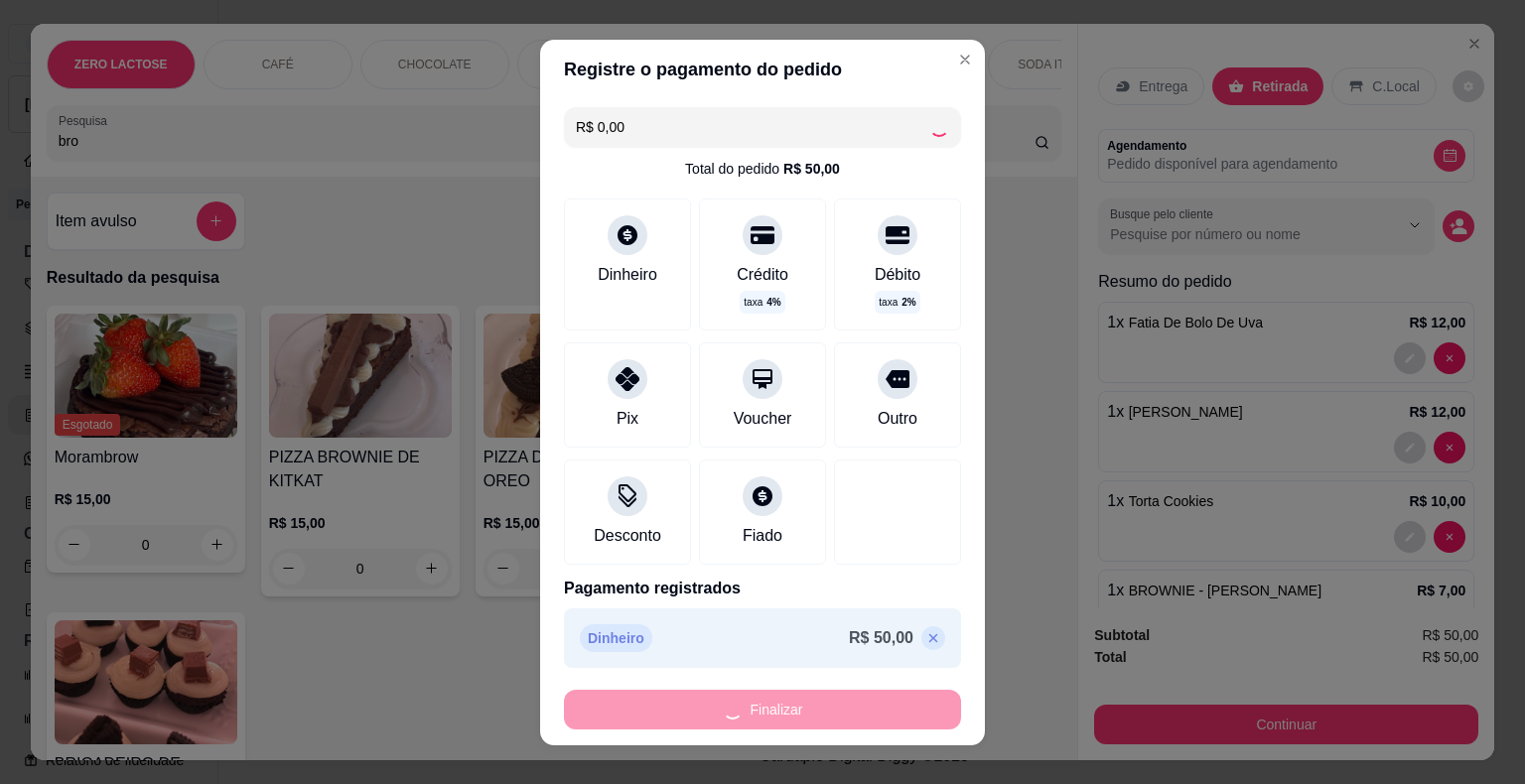 type on "0" 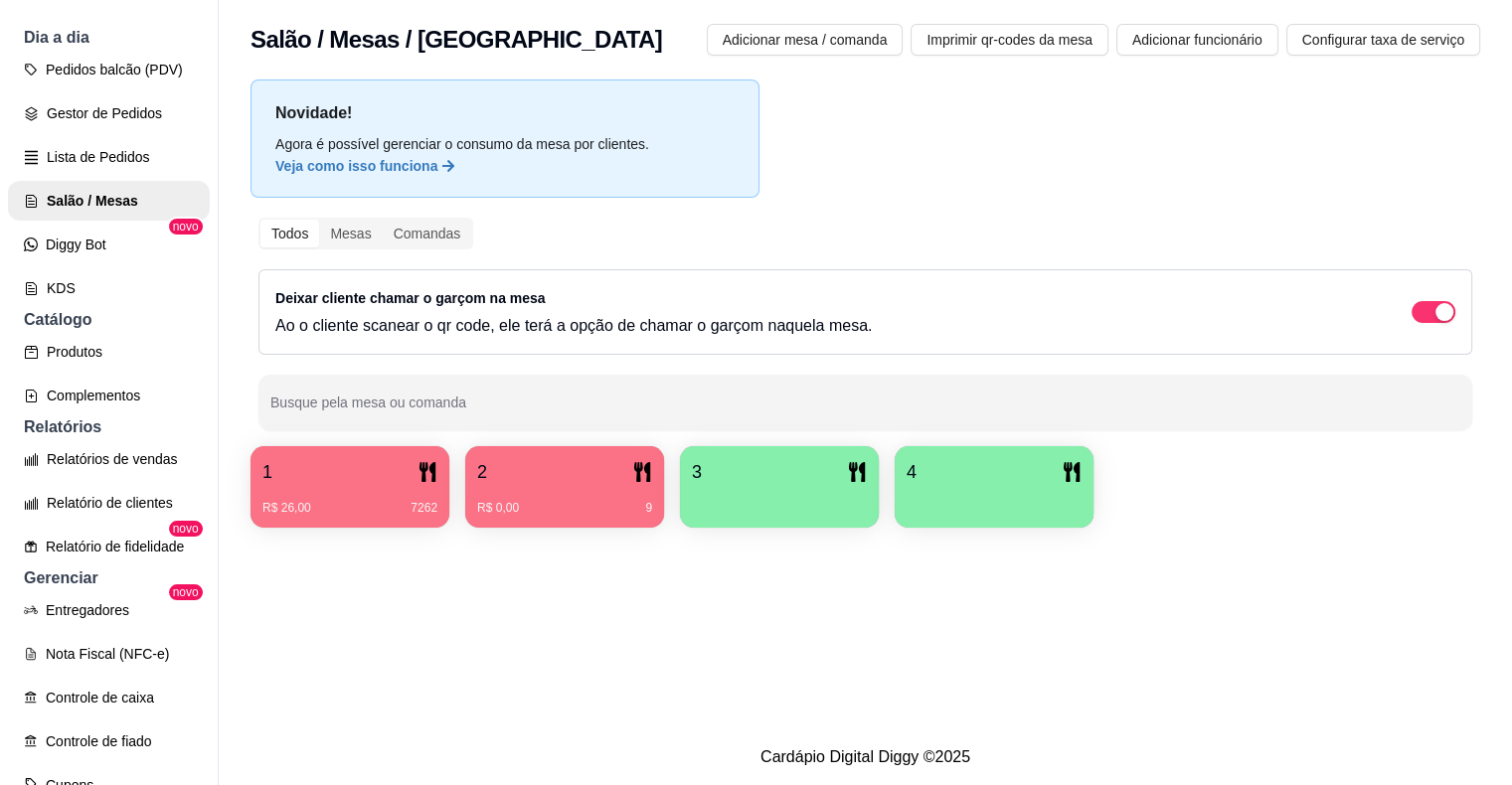 scroll, scrollTop: 228, scrollLeft: 0, axis: vertical 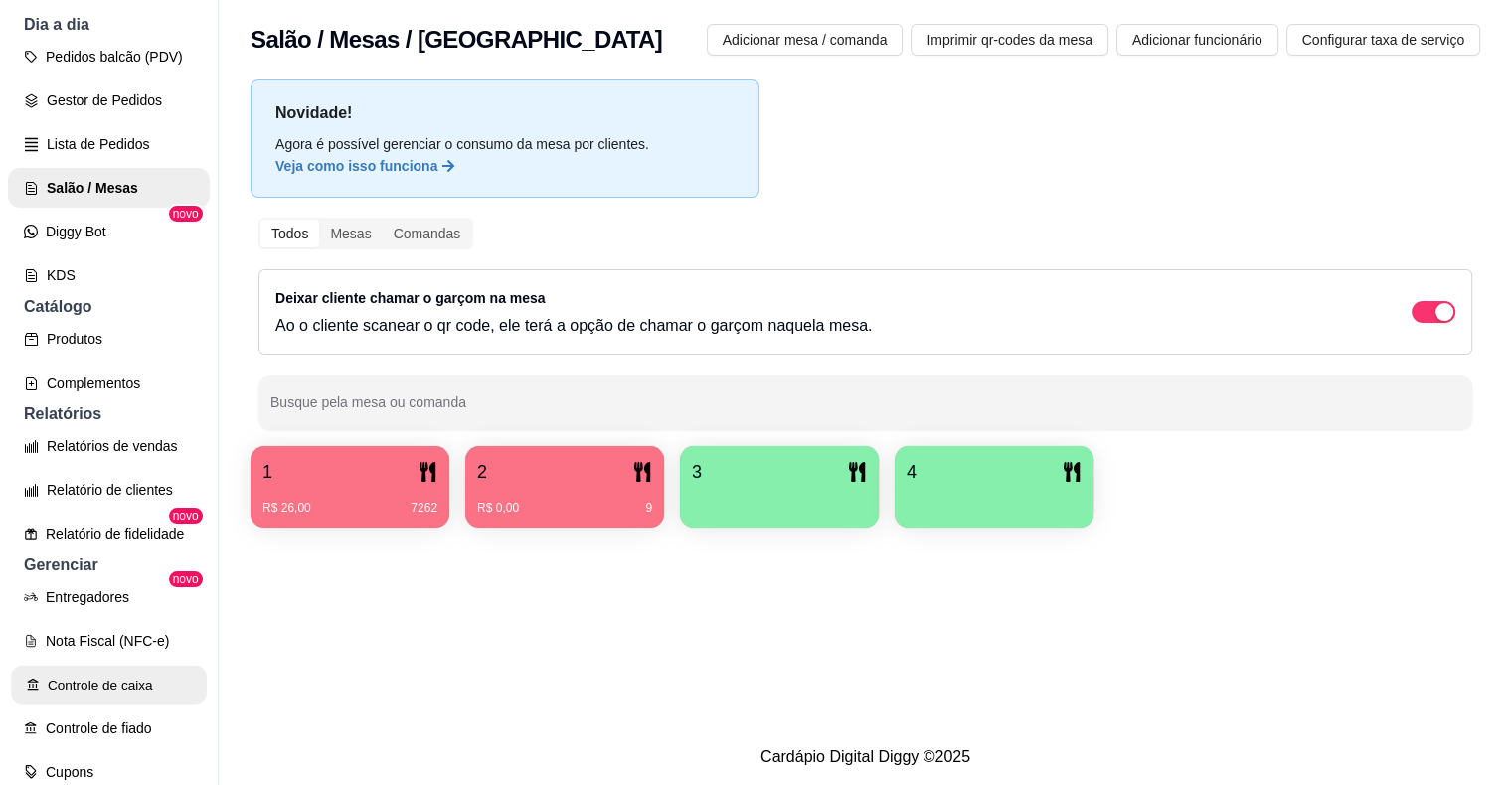 click on "Controle de caixa" at bounding box center (108, 685) 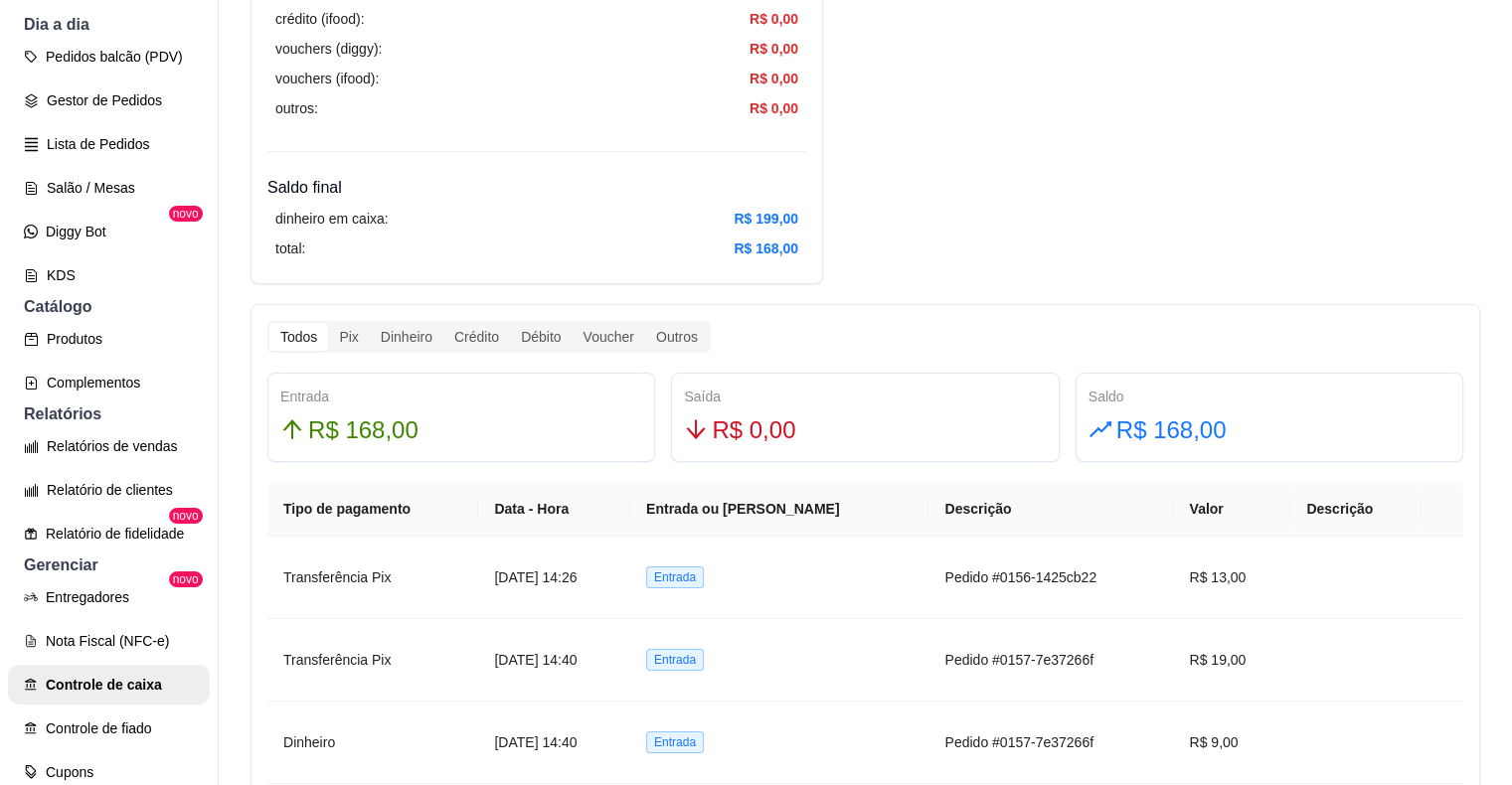 scroll, scrollTop: 929, scrollLeft: 0, axis: vertical 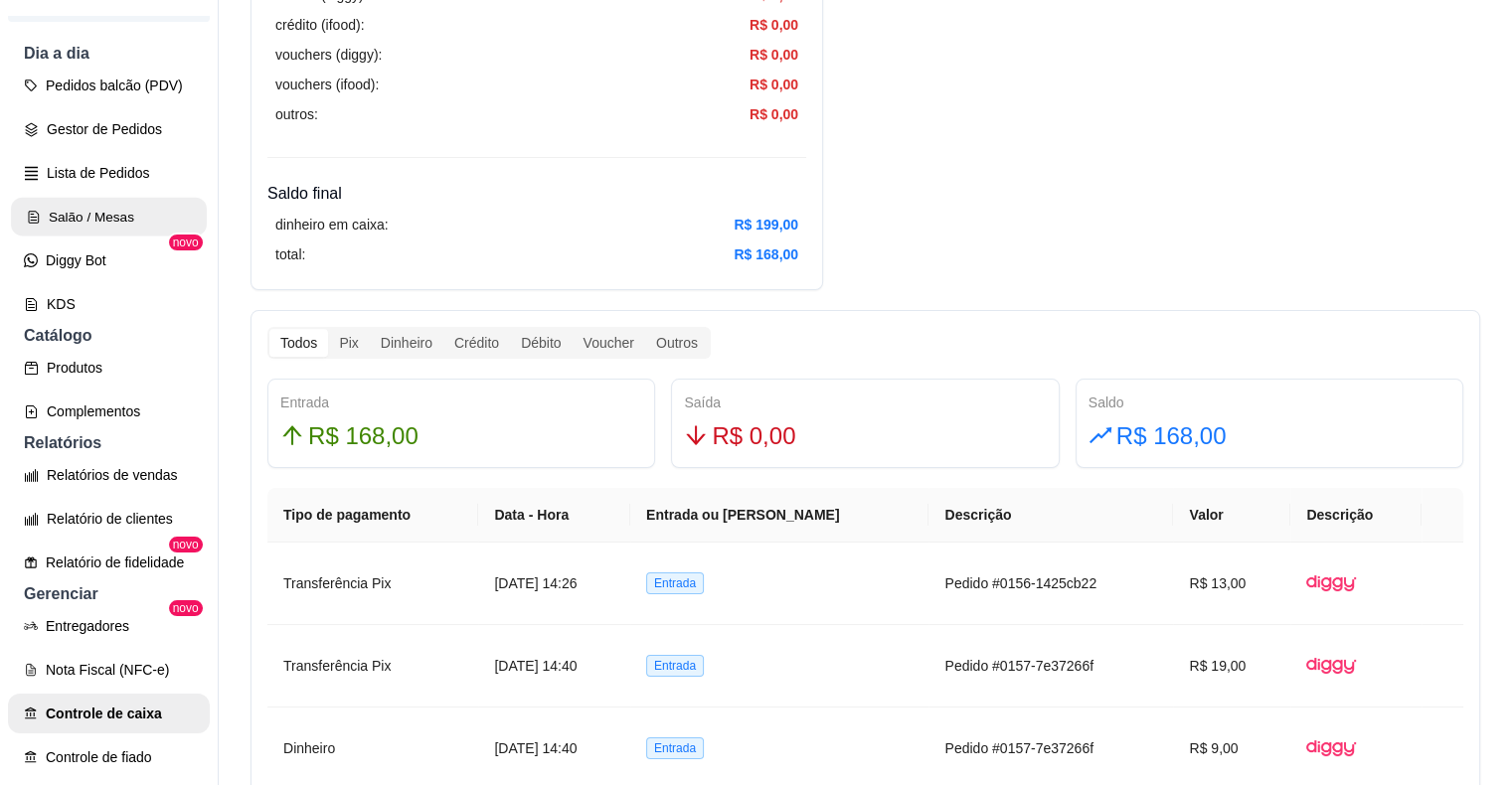 click on "Salão / Mesas" at bounding box center (108, 217) 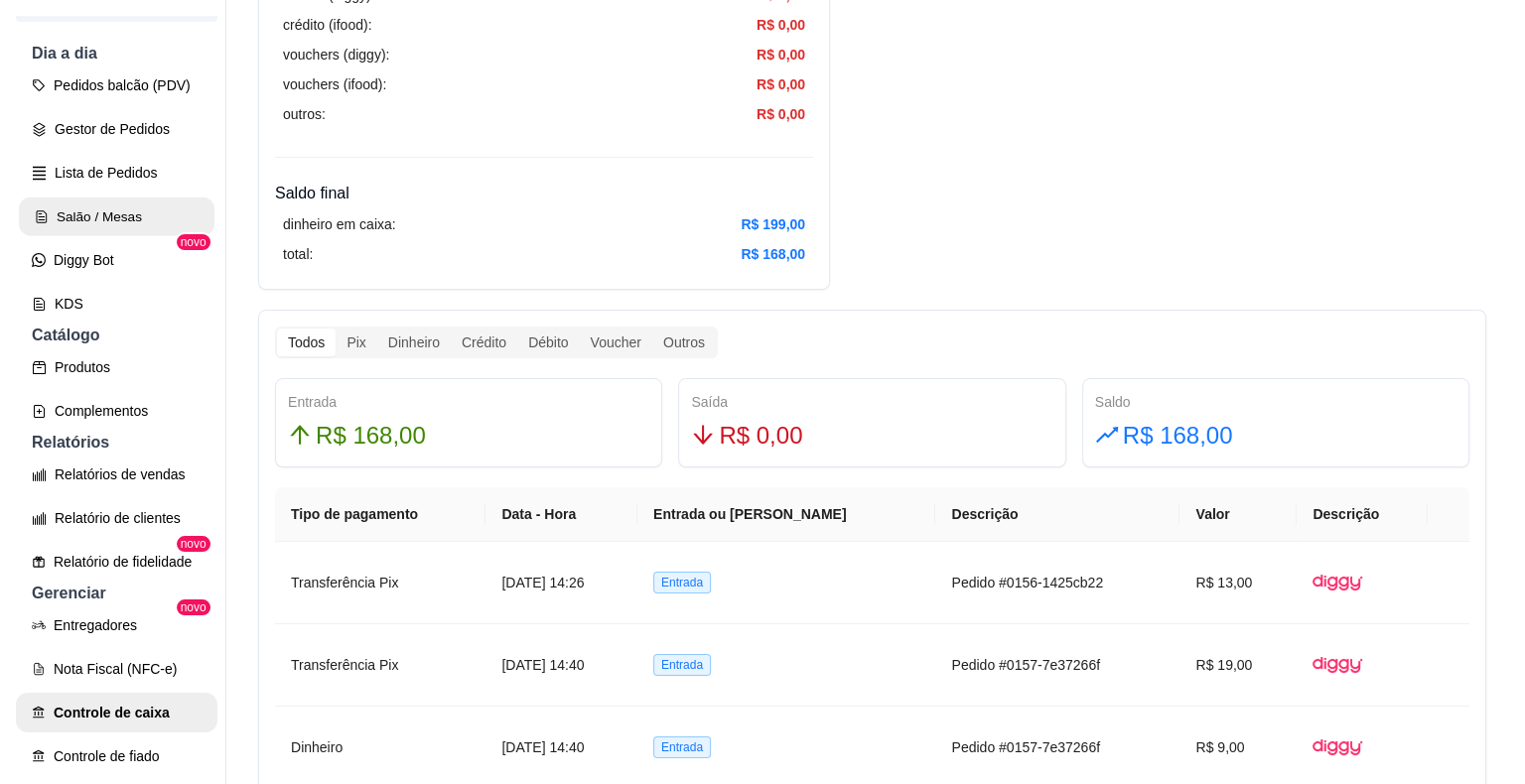 scroll, scrollTop: 0, scrollLeft: 0, axis: both 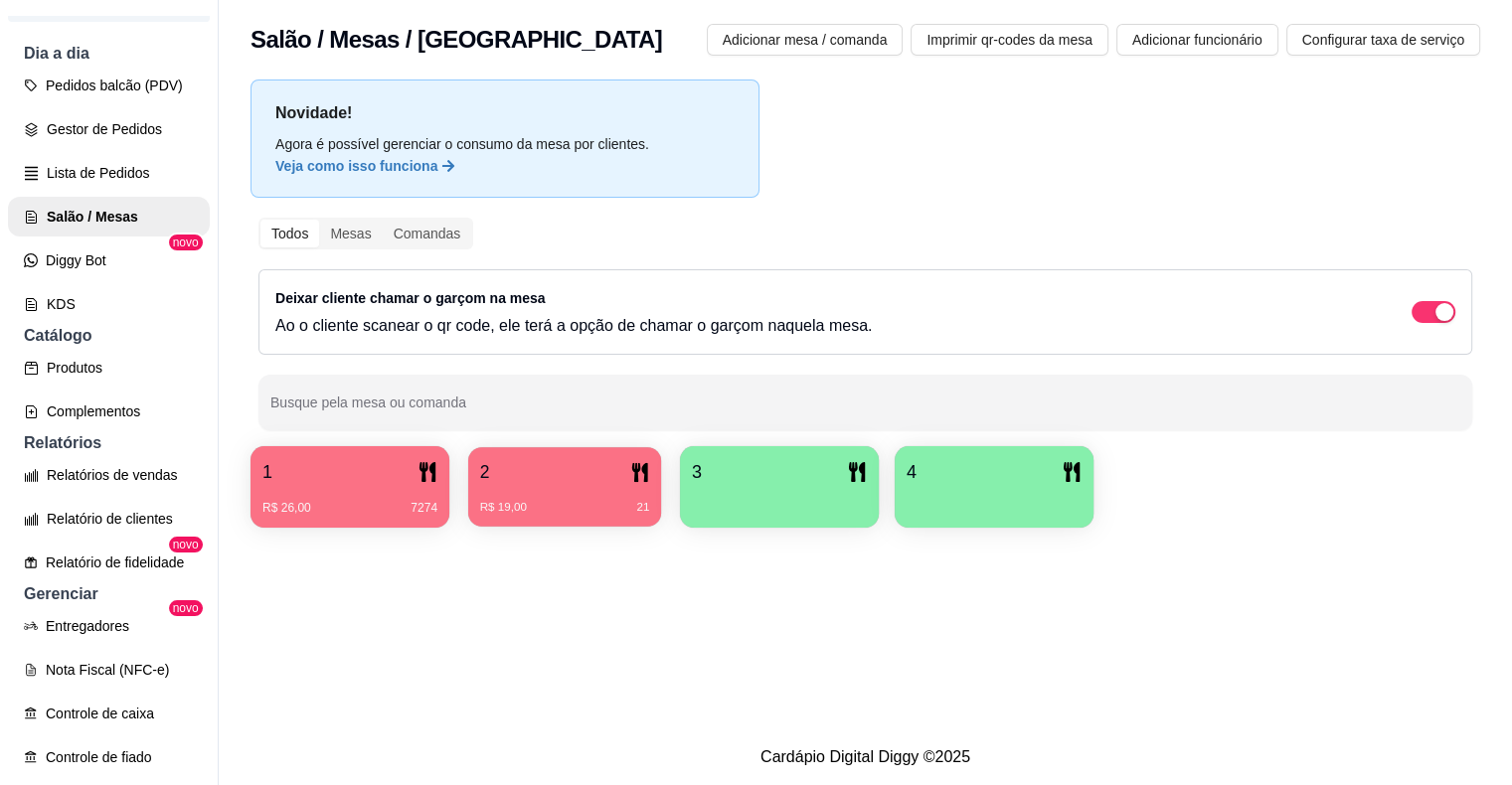 click on "R$ 19,00 21" at bounding box center (565, 500) 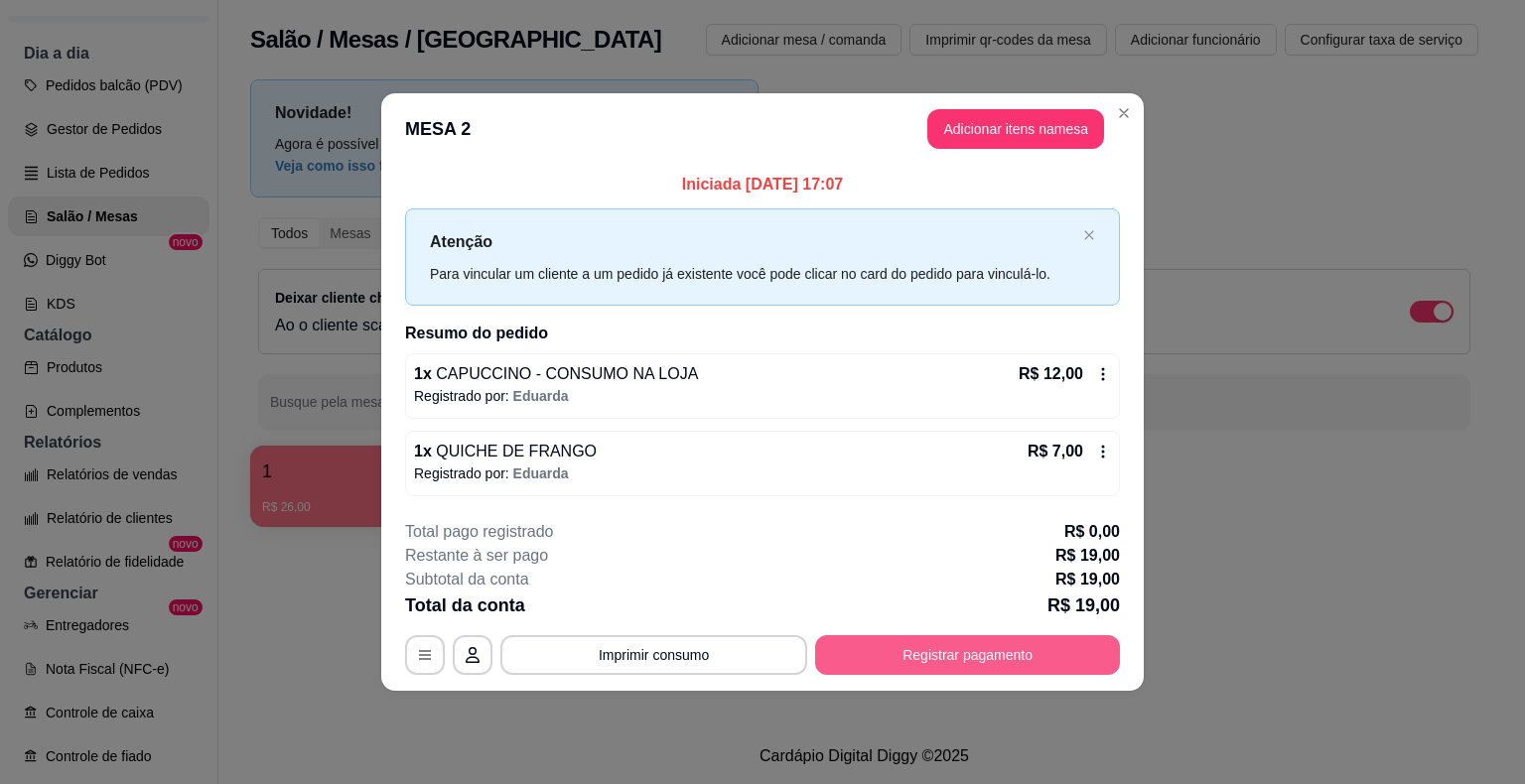 click on "Registrar pagamento" at bounding box center (967, 655) 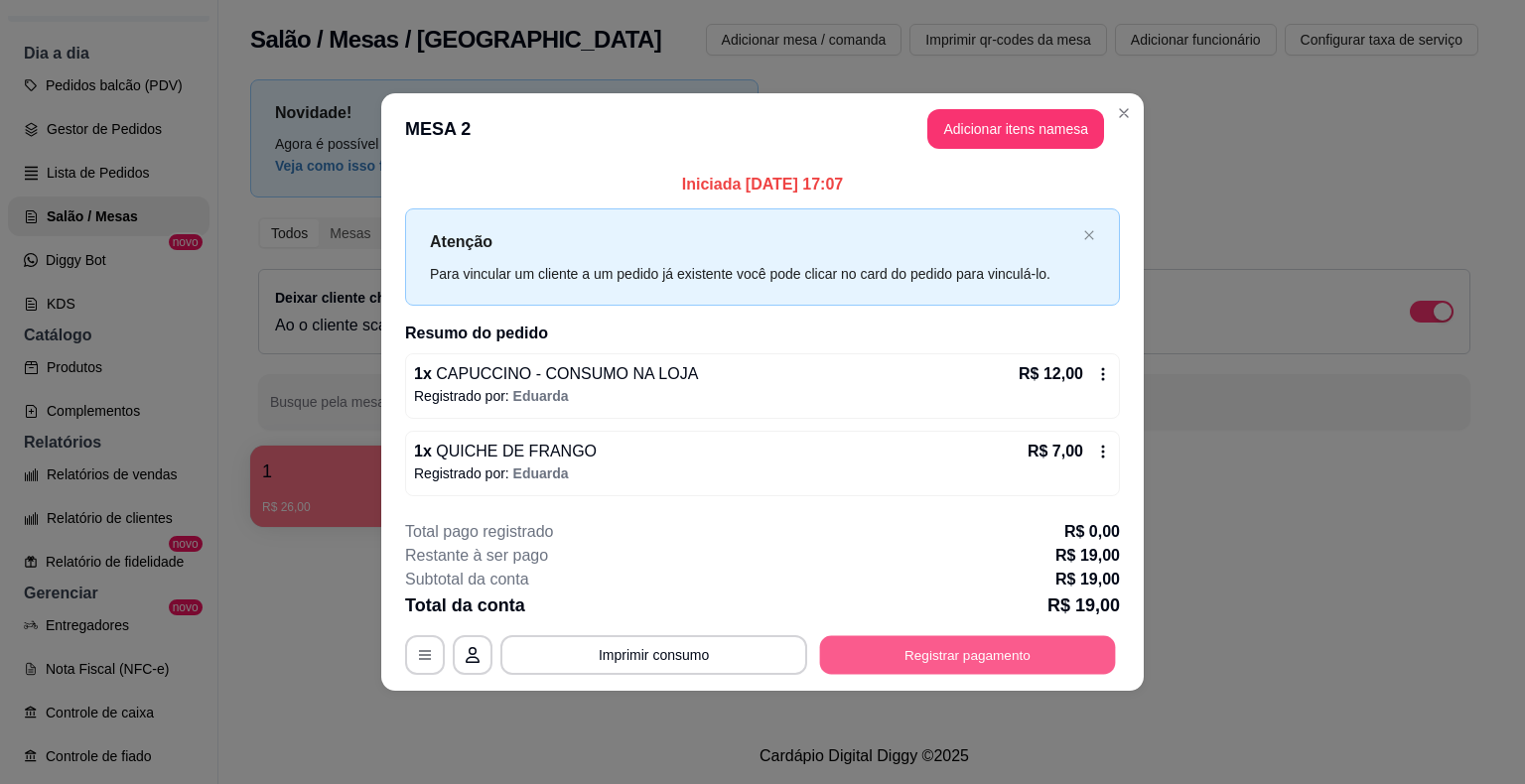 click on "Registrar pagamento" at bounding box center (968, 654) 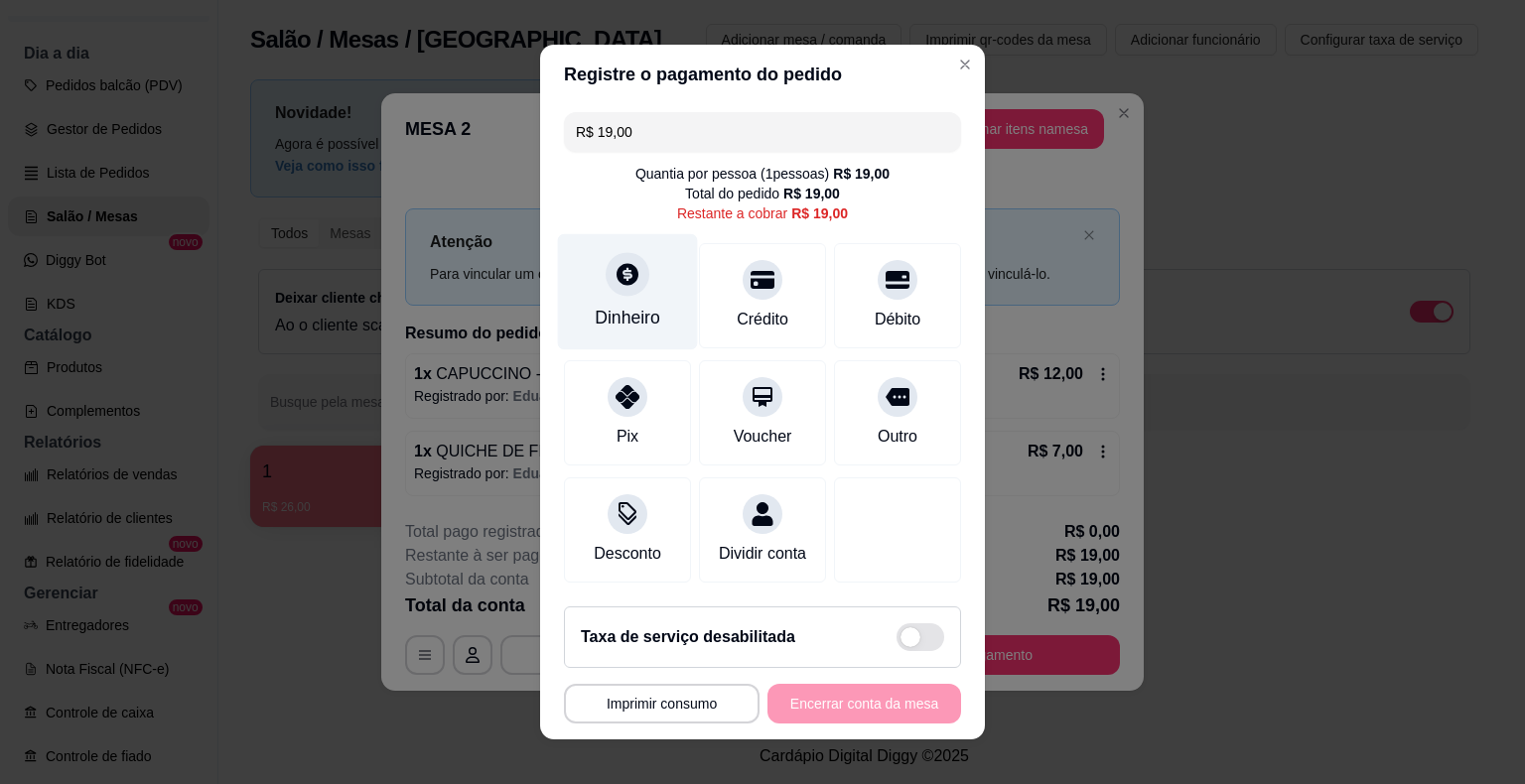 click on "Dinheiro" at bounding box center [627, 292] 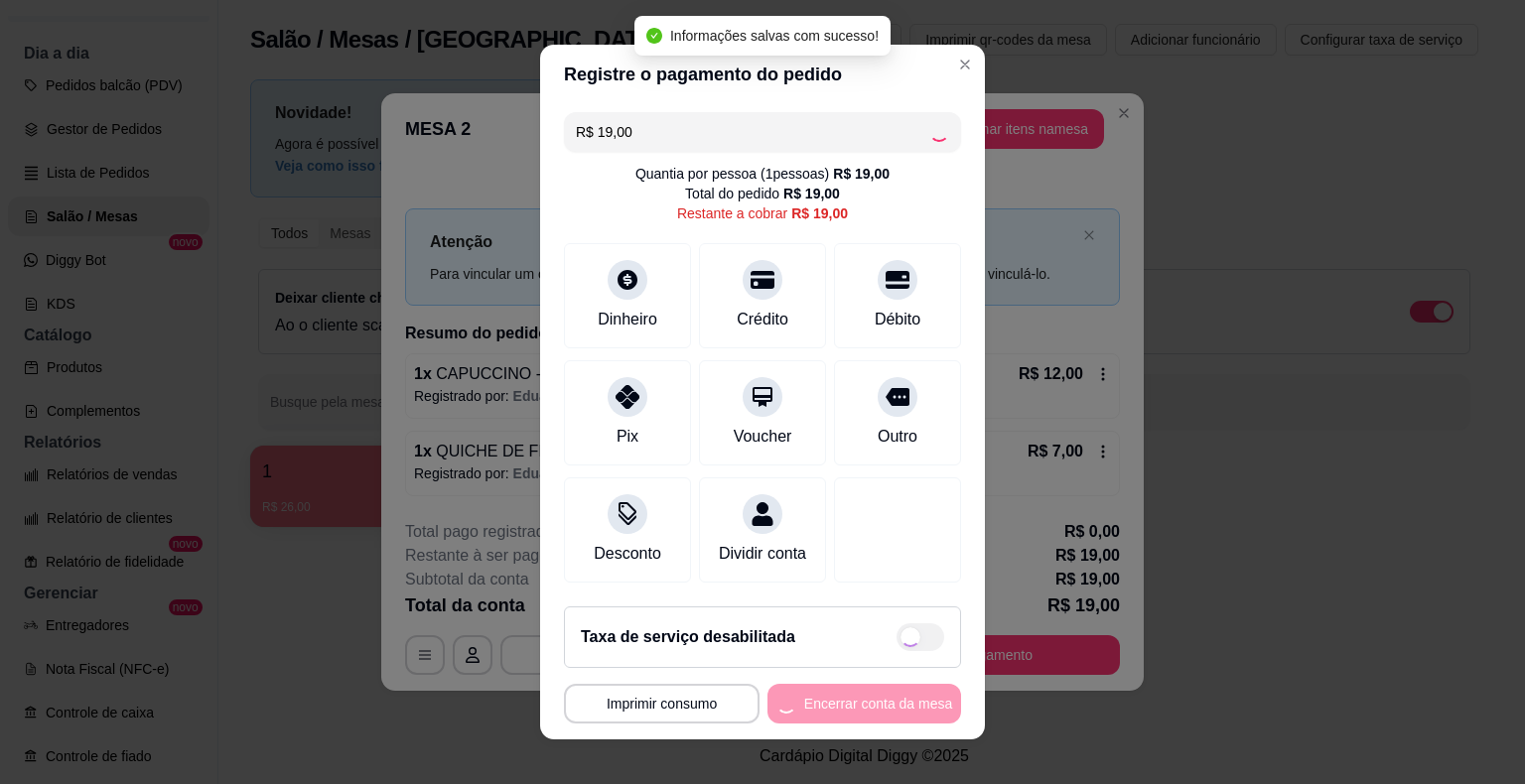 type on "R$ 0,00" 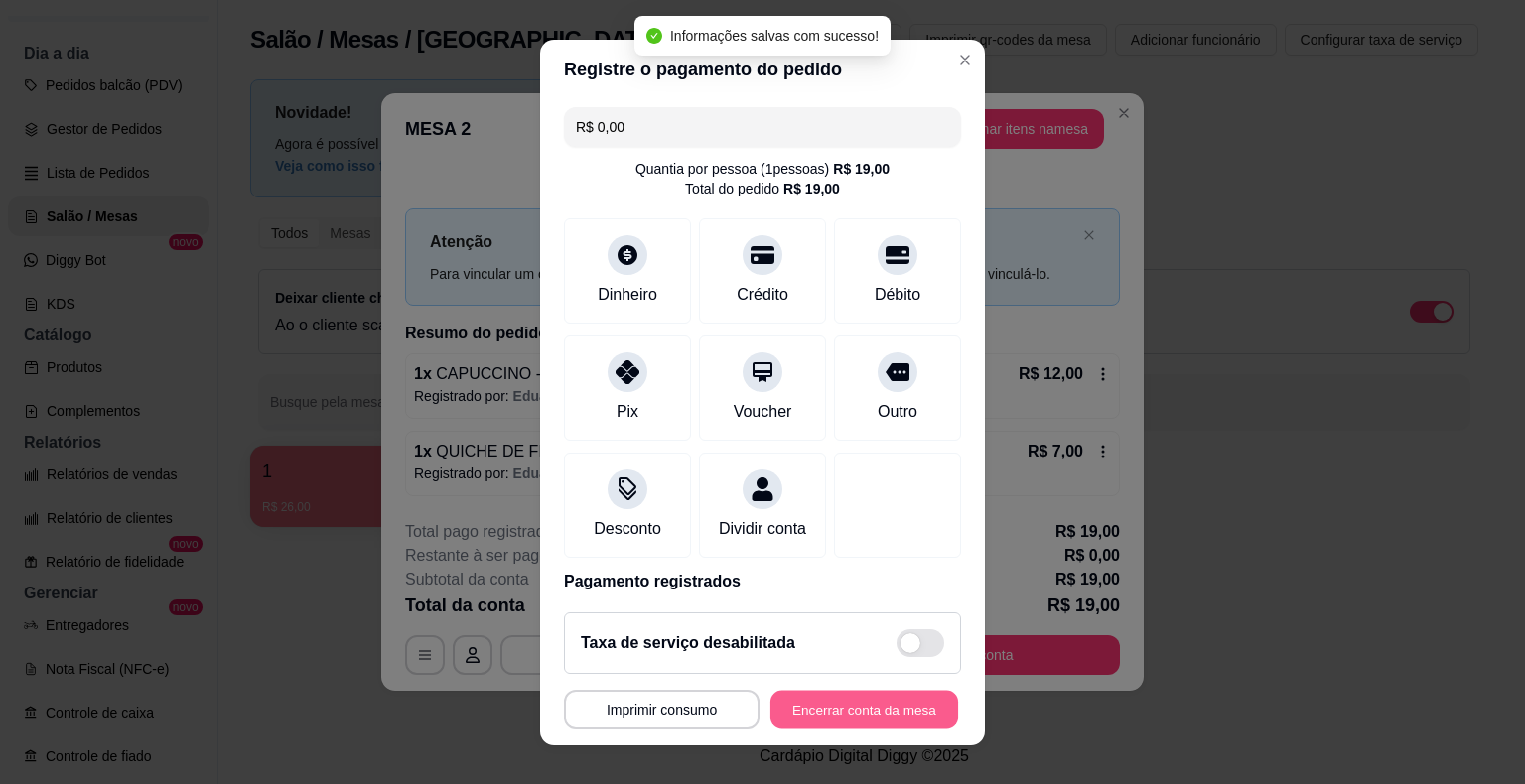 click on "Encerrar conta da mesa" at bounding box center (864, 709) 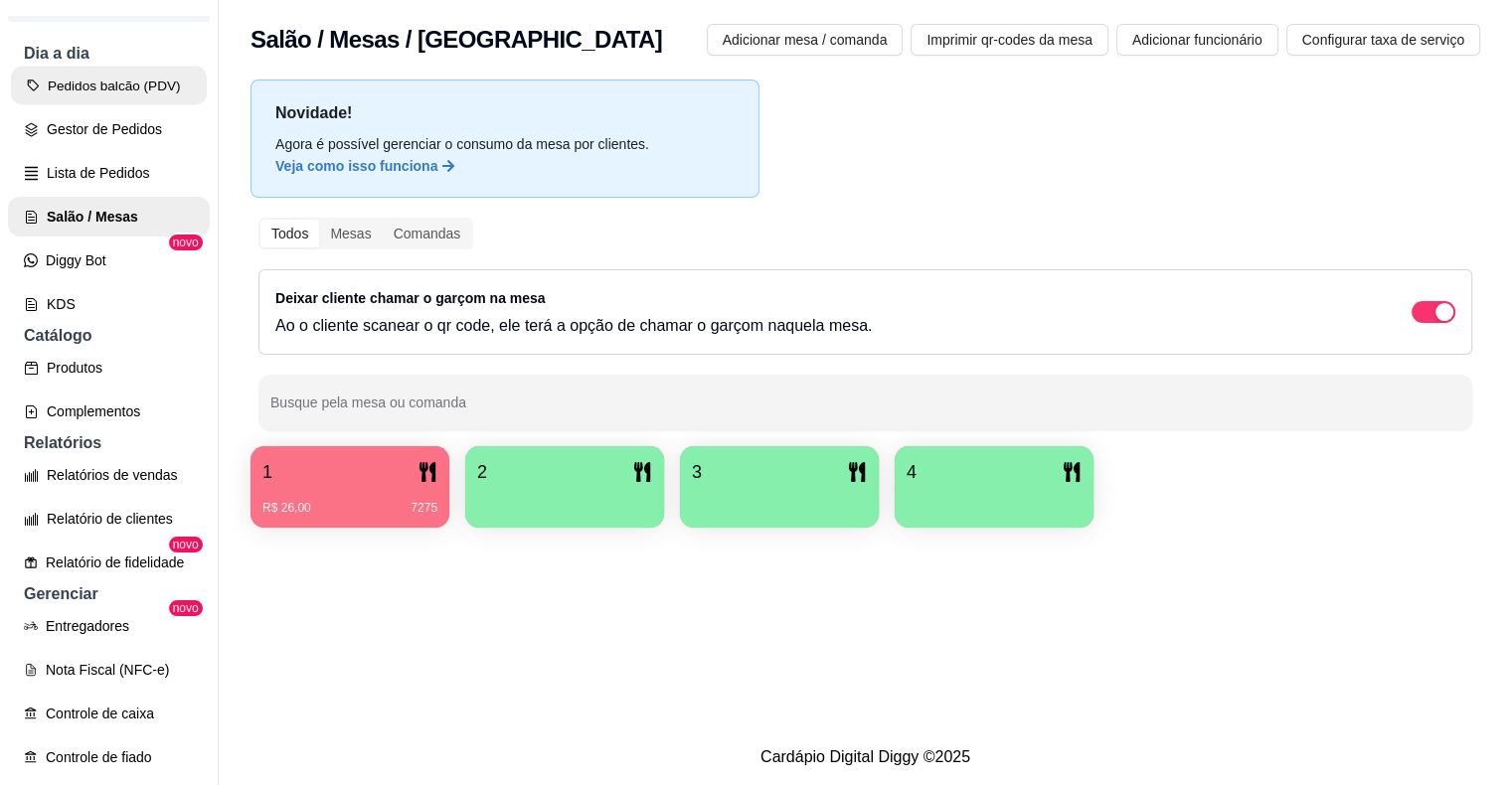 click on "Pedidos balcão (PDV)" at bounding box center (108, 85) 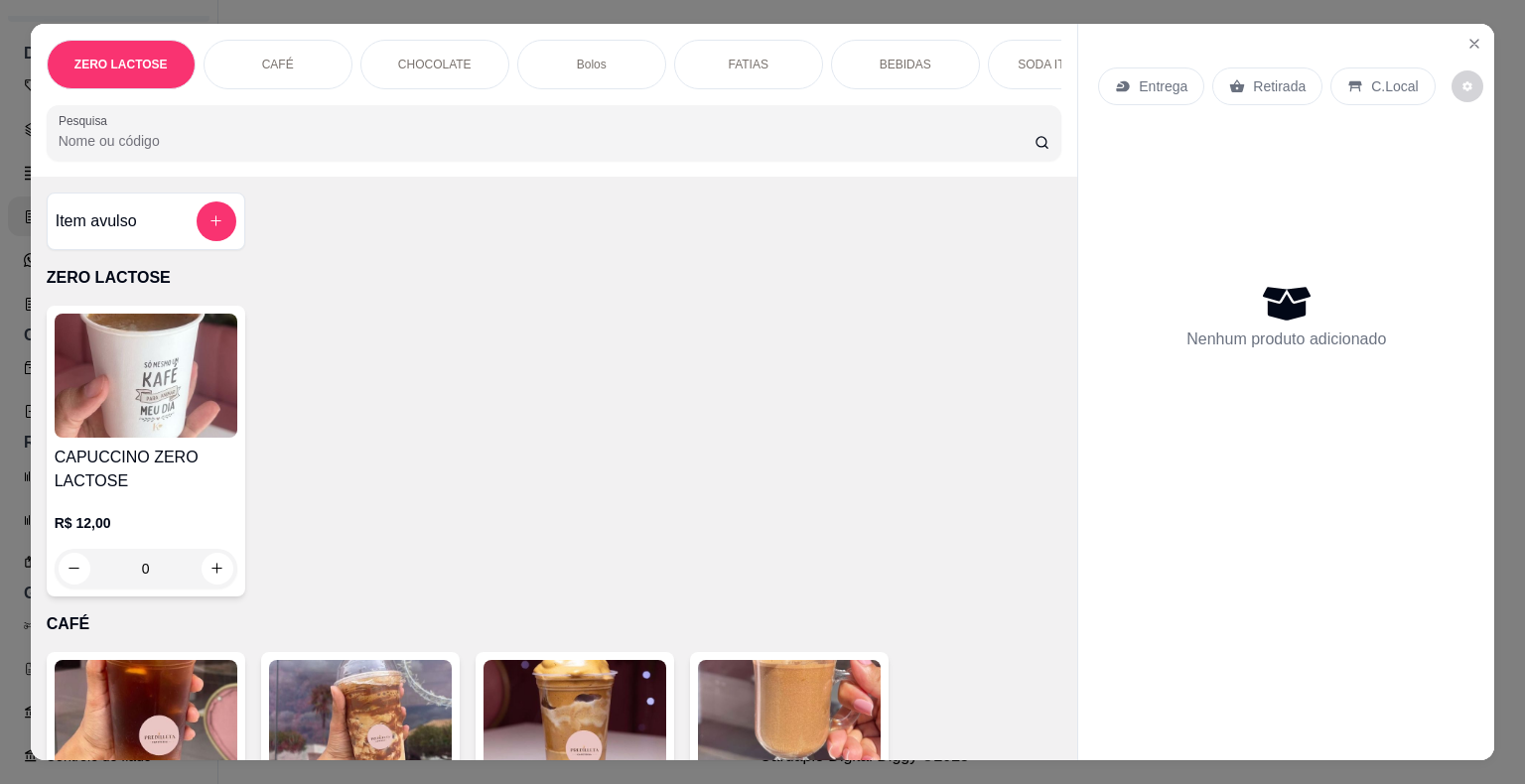 click on "Pesquisa" at bounding box center [546, 141] 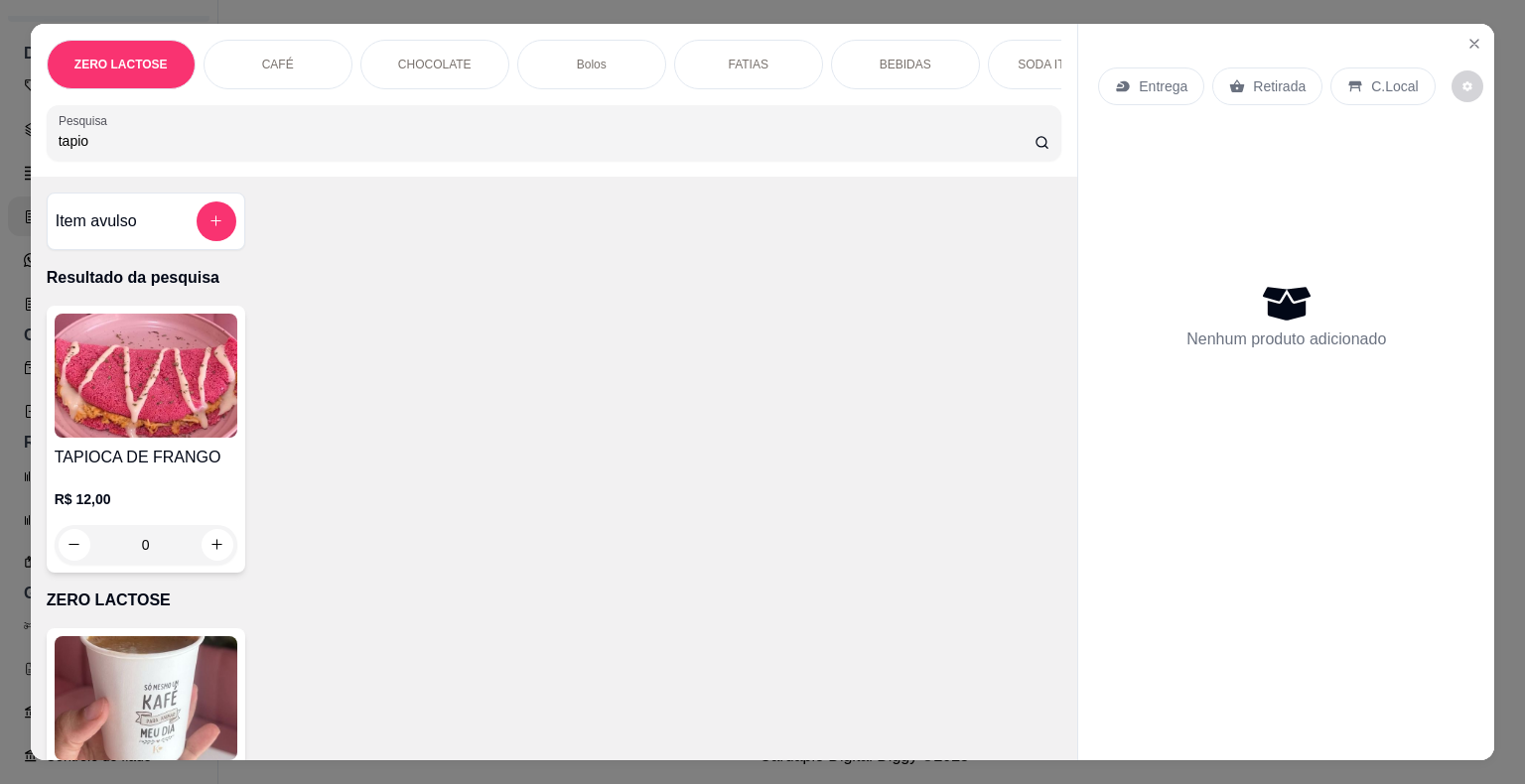 type on "tapio" 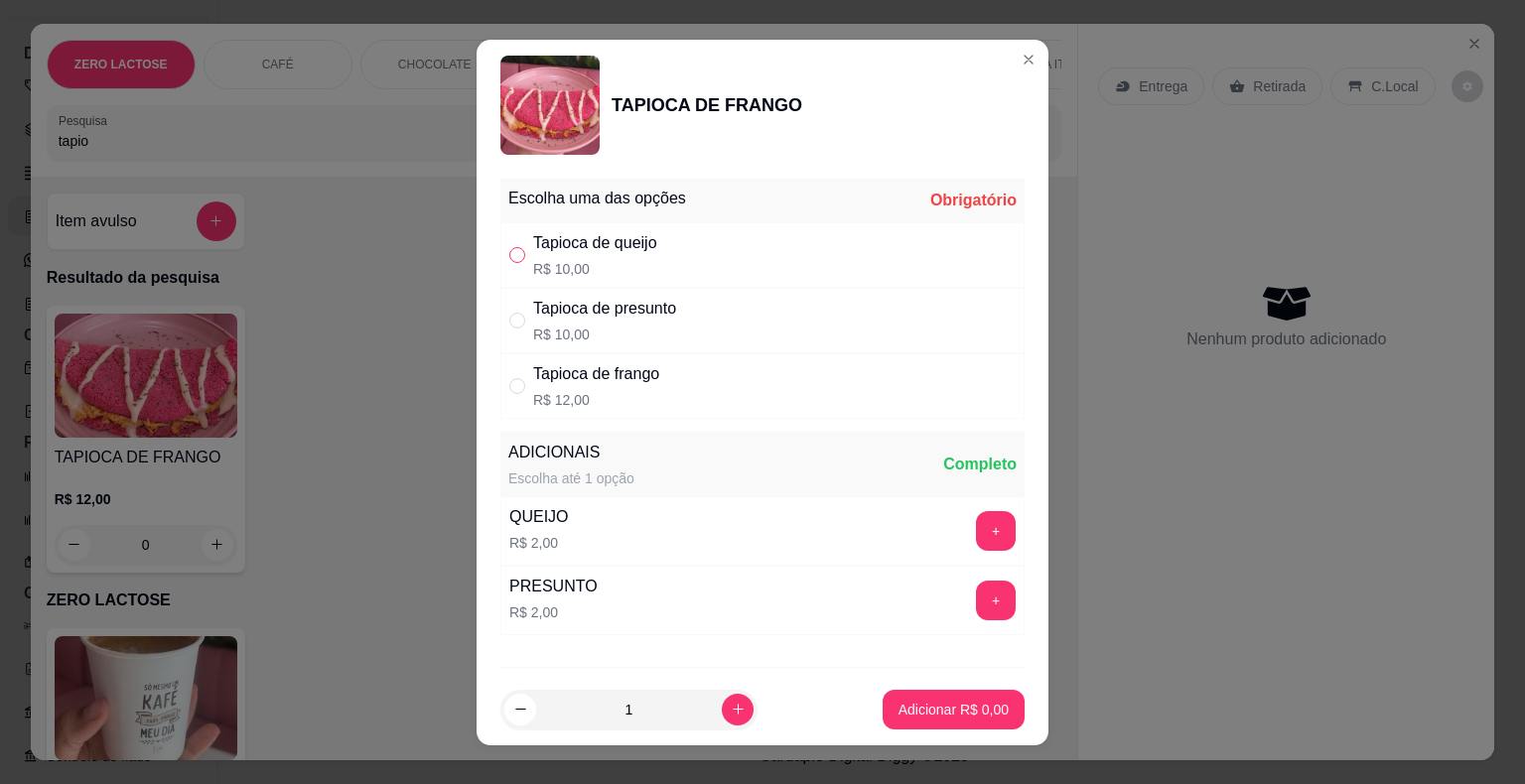 click at bounding box center [517, 255] 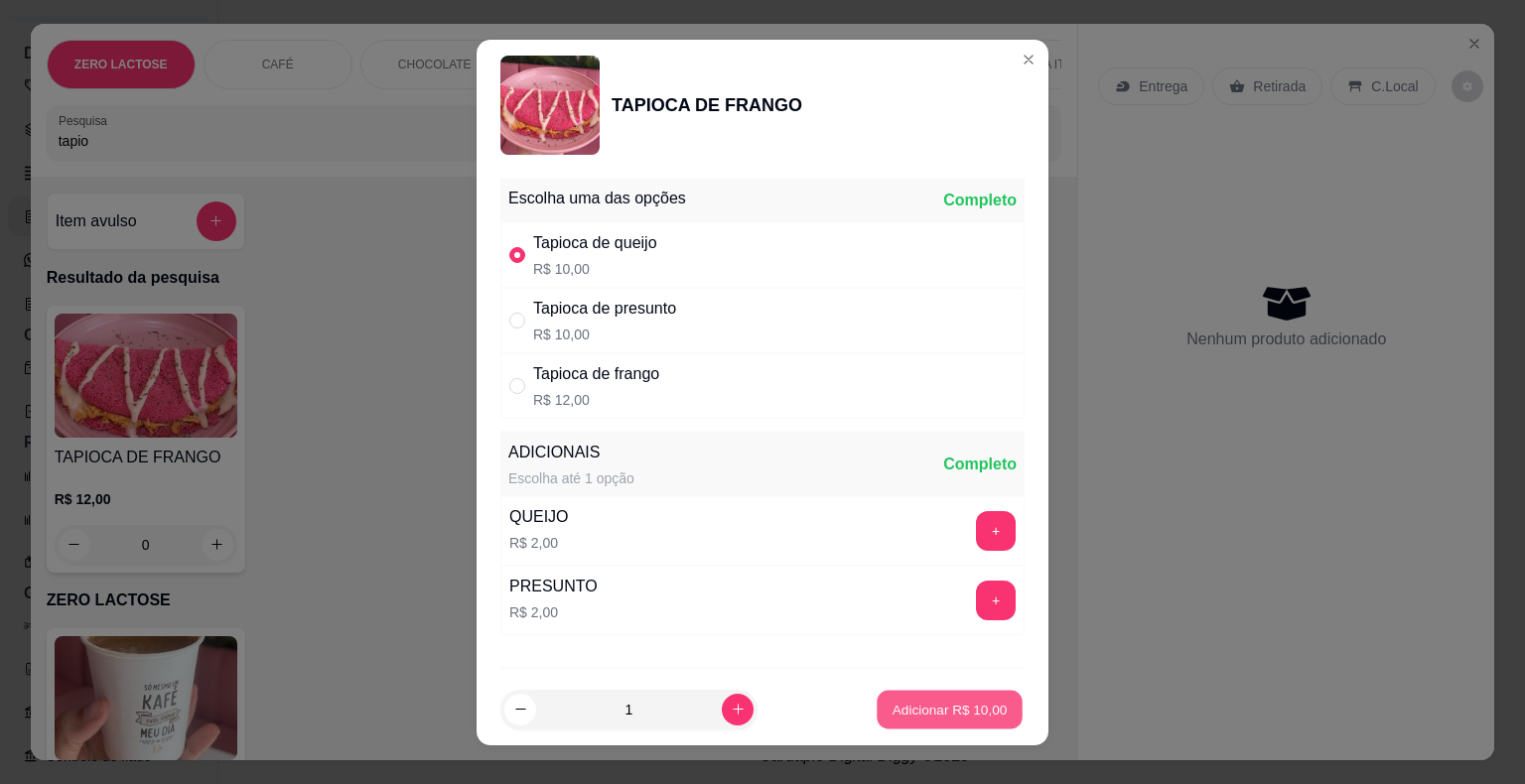 click on "Adicionar   R$ 10,00" at bounding box center (950, 709) 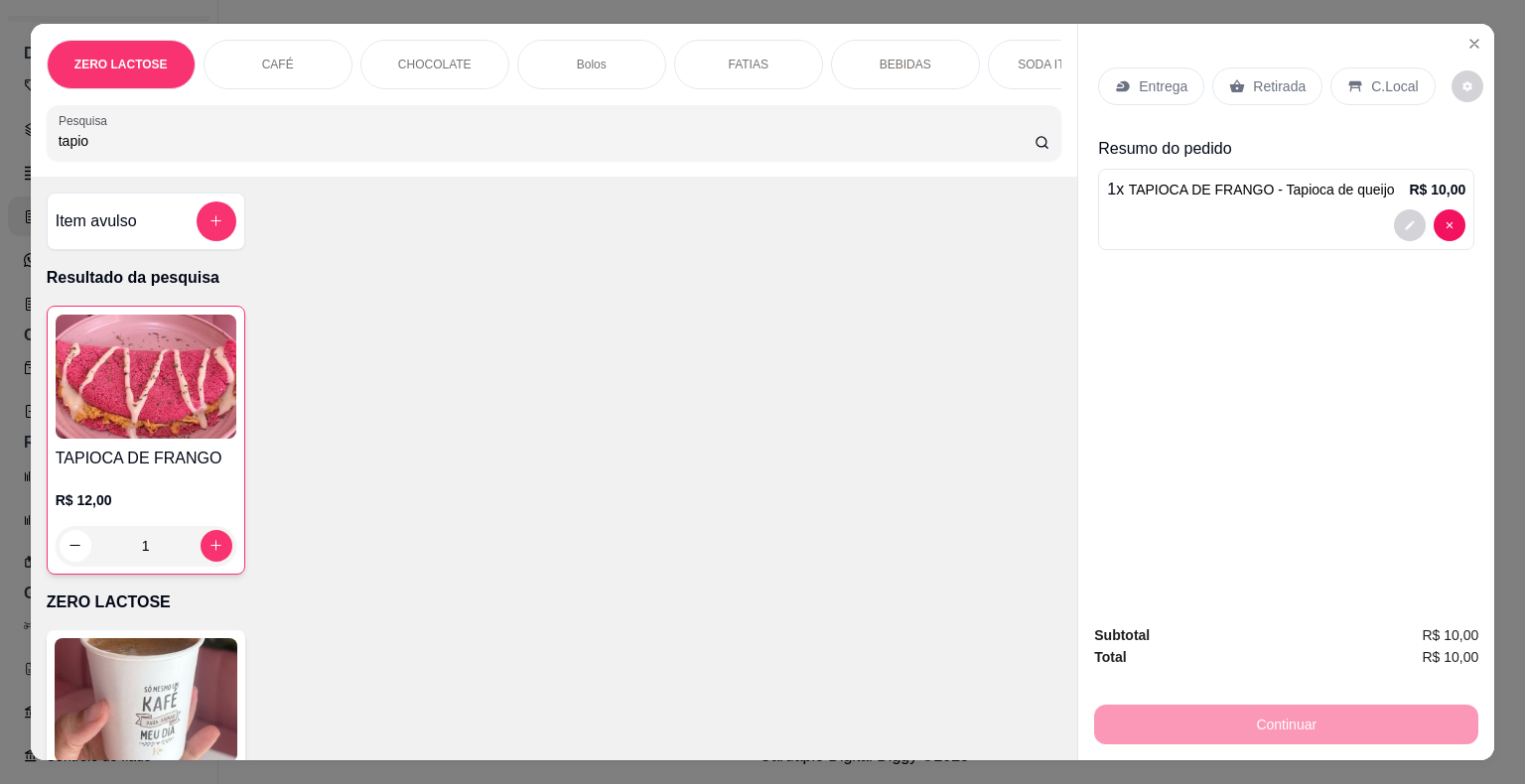 click on "R$ 12,00 1" at bounding box center [146, 518] 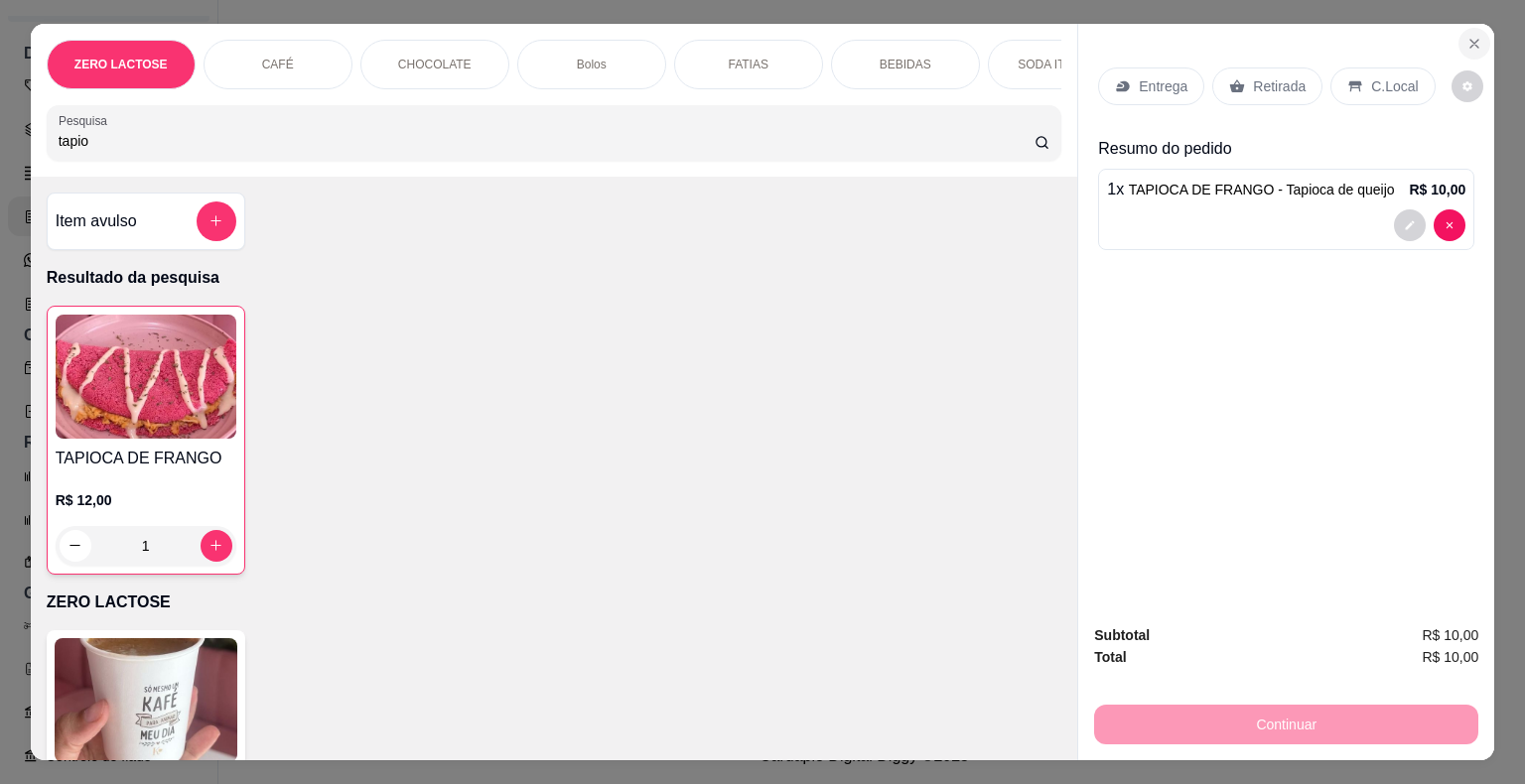 click 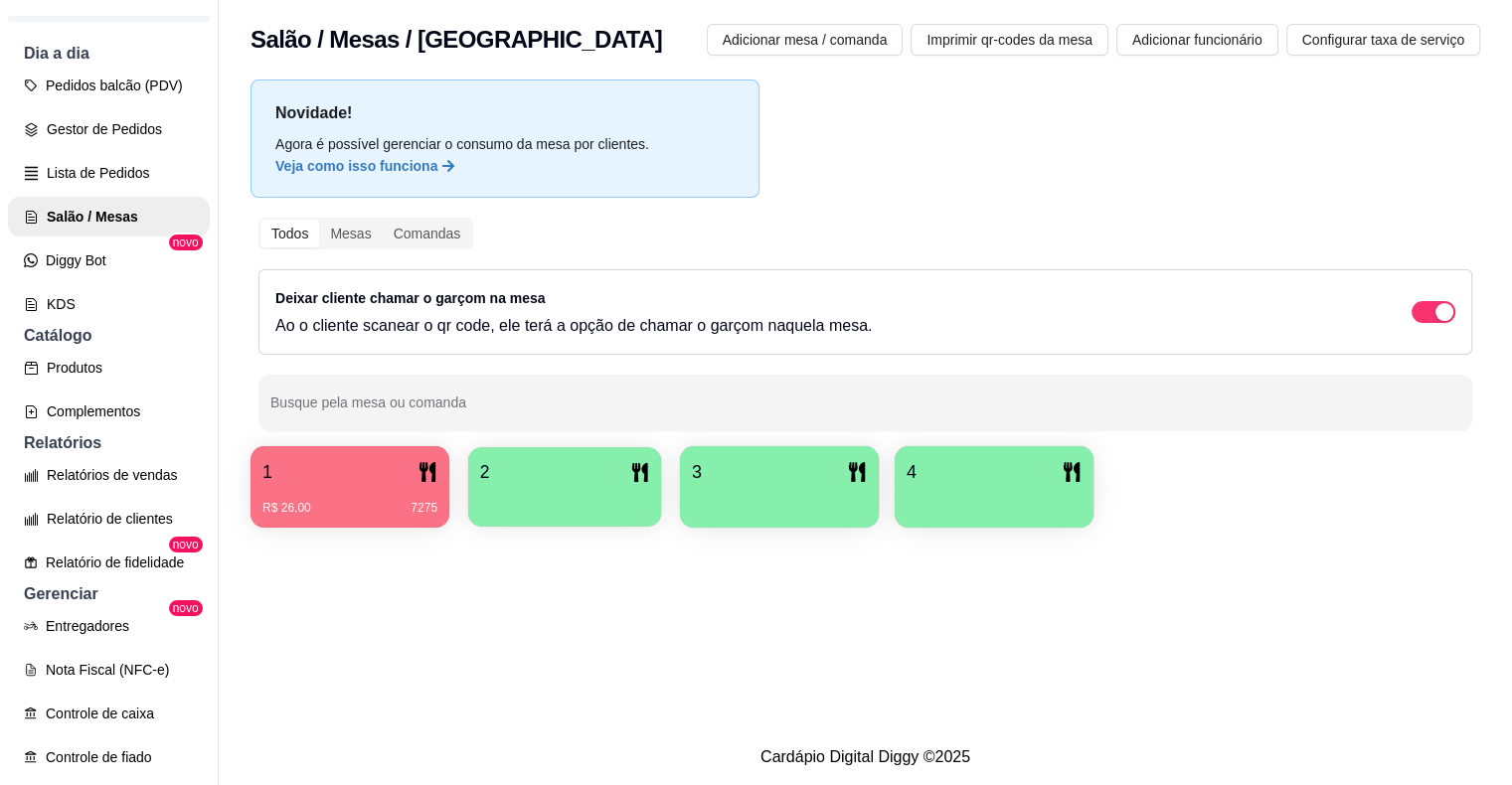 click at bounding box center [565, 500] 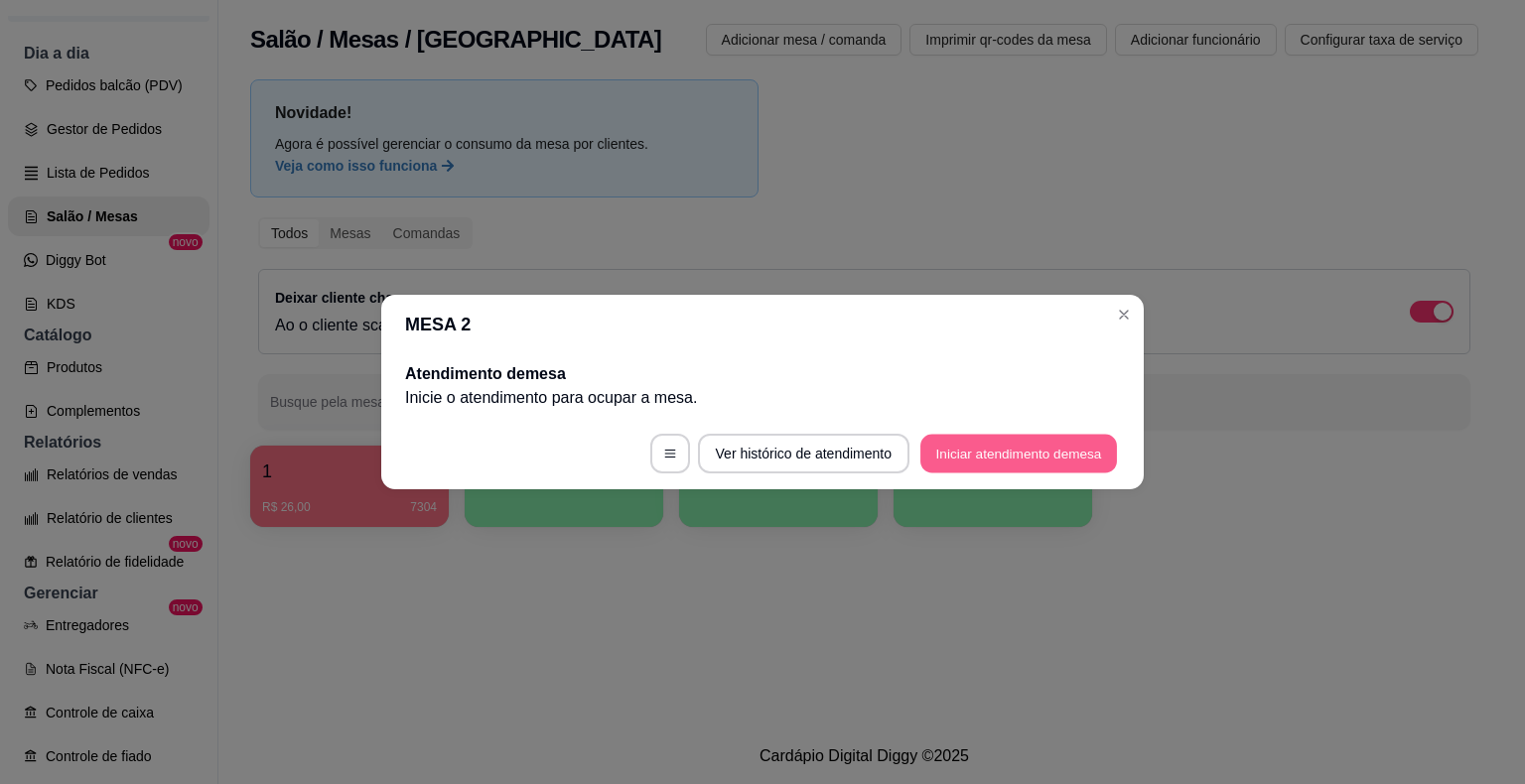 click on "Iniciar atendimento de  mesa" at bounding box center (1019, 454) 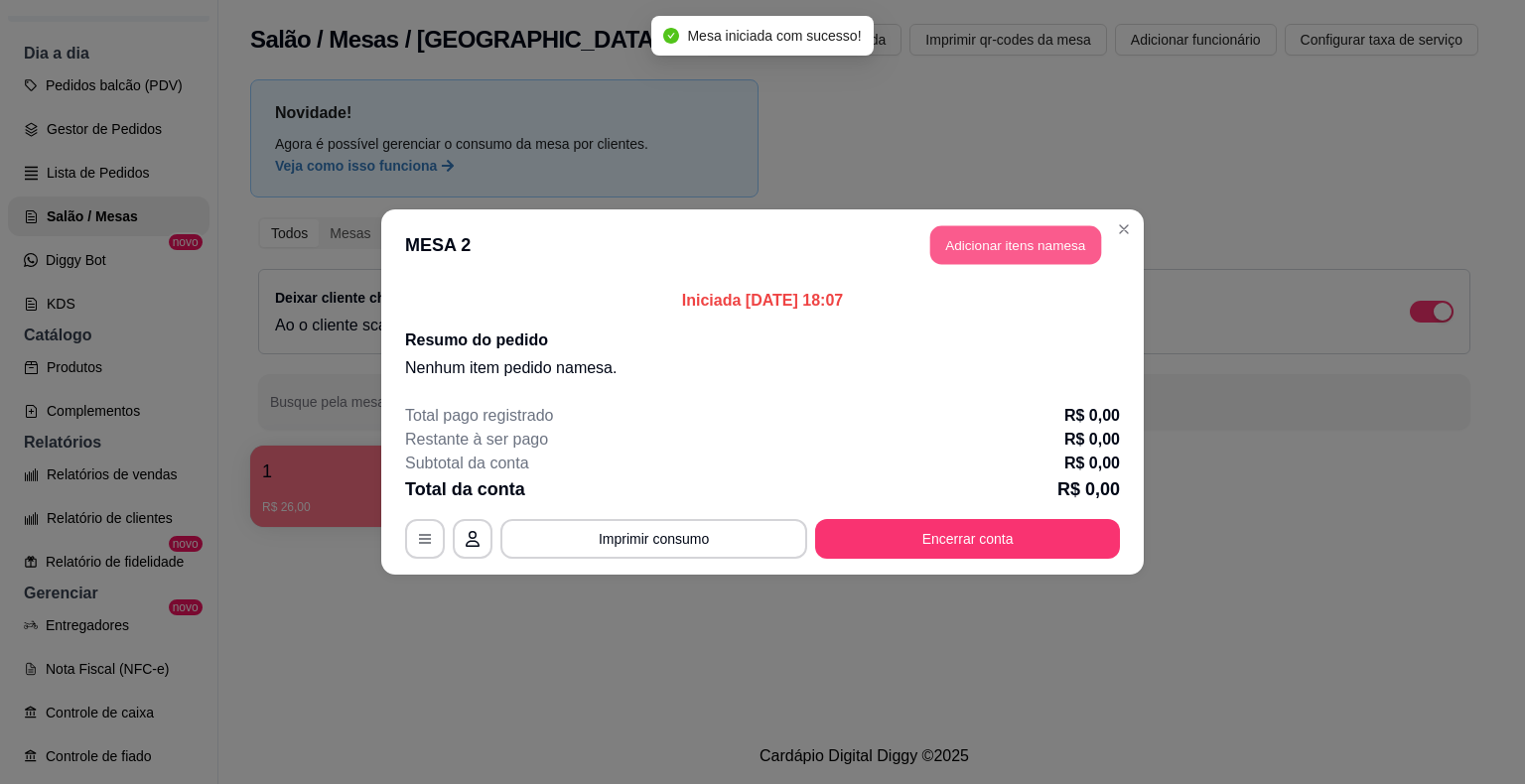 click on "Adicionar itens na  mesa" at bounding box center (1016, 245) 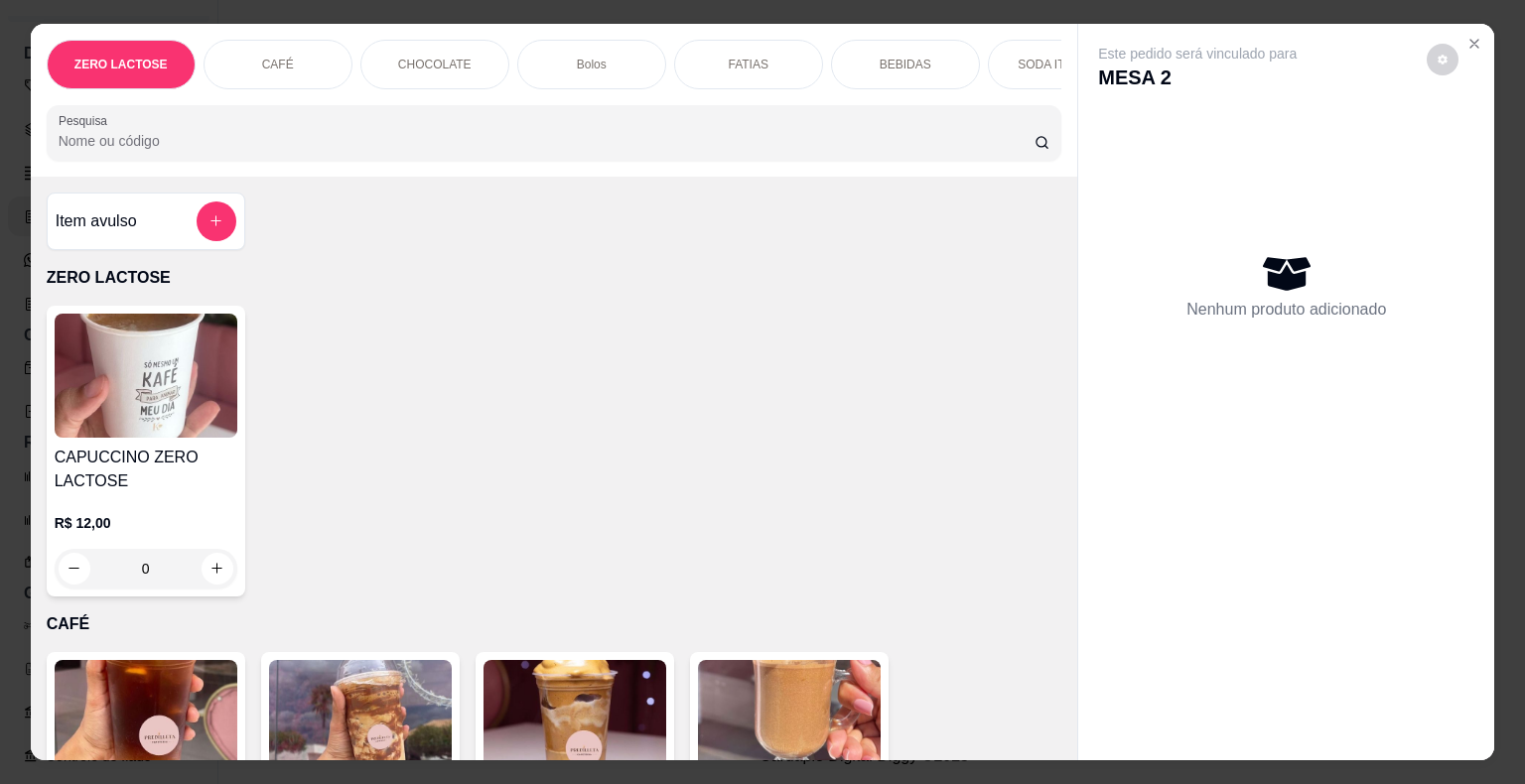 click on "Pesquisa" at bounding box center [546, 141] 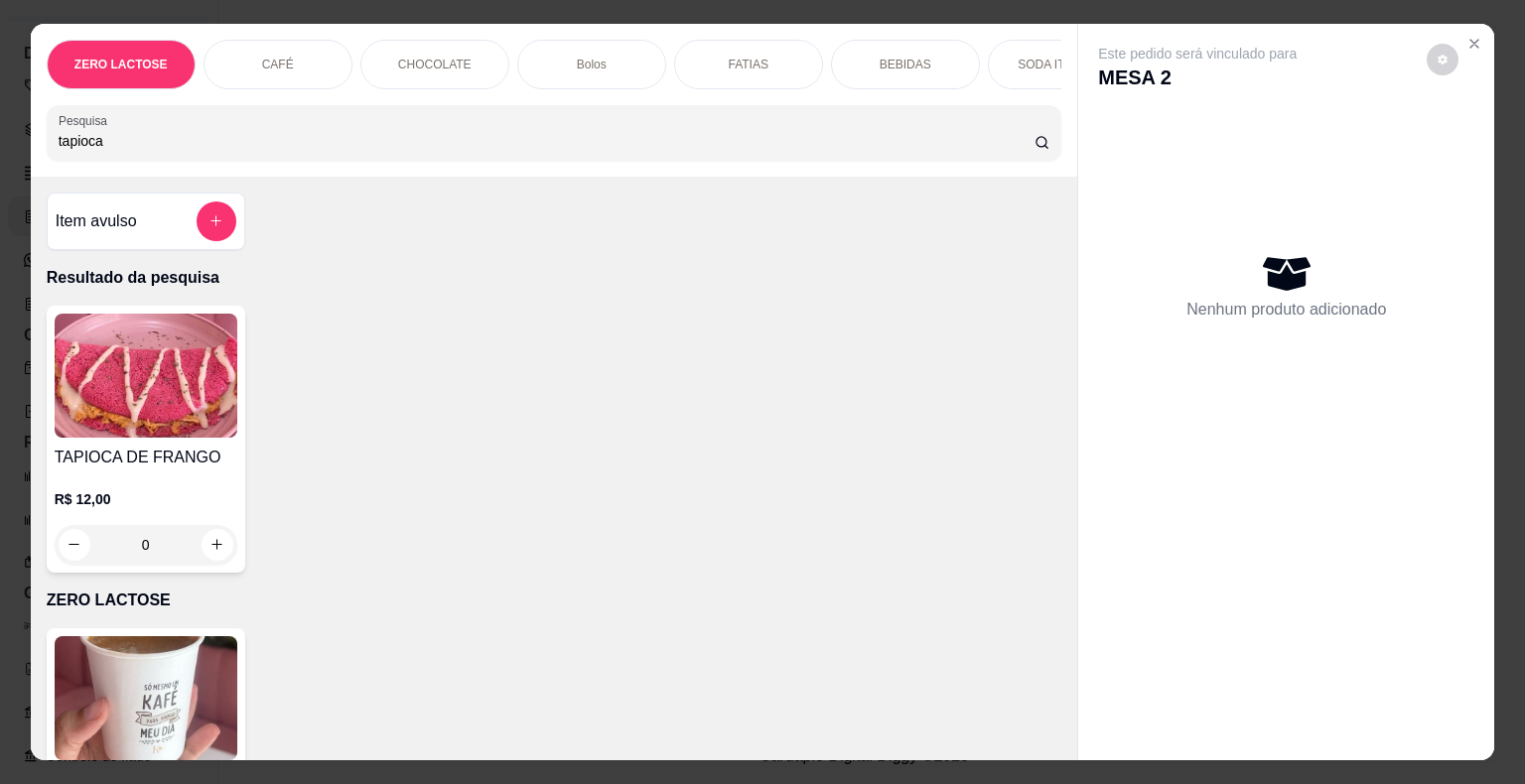 type on "tapioca" 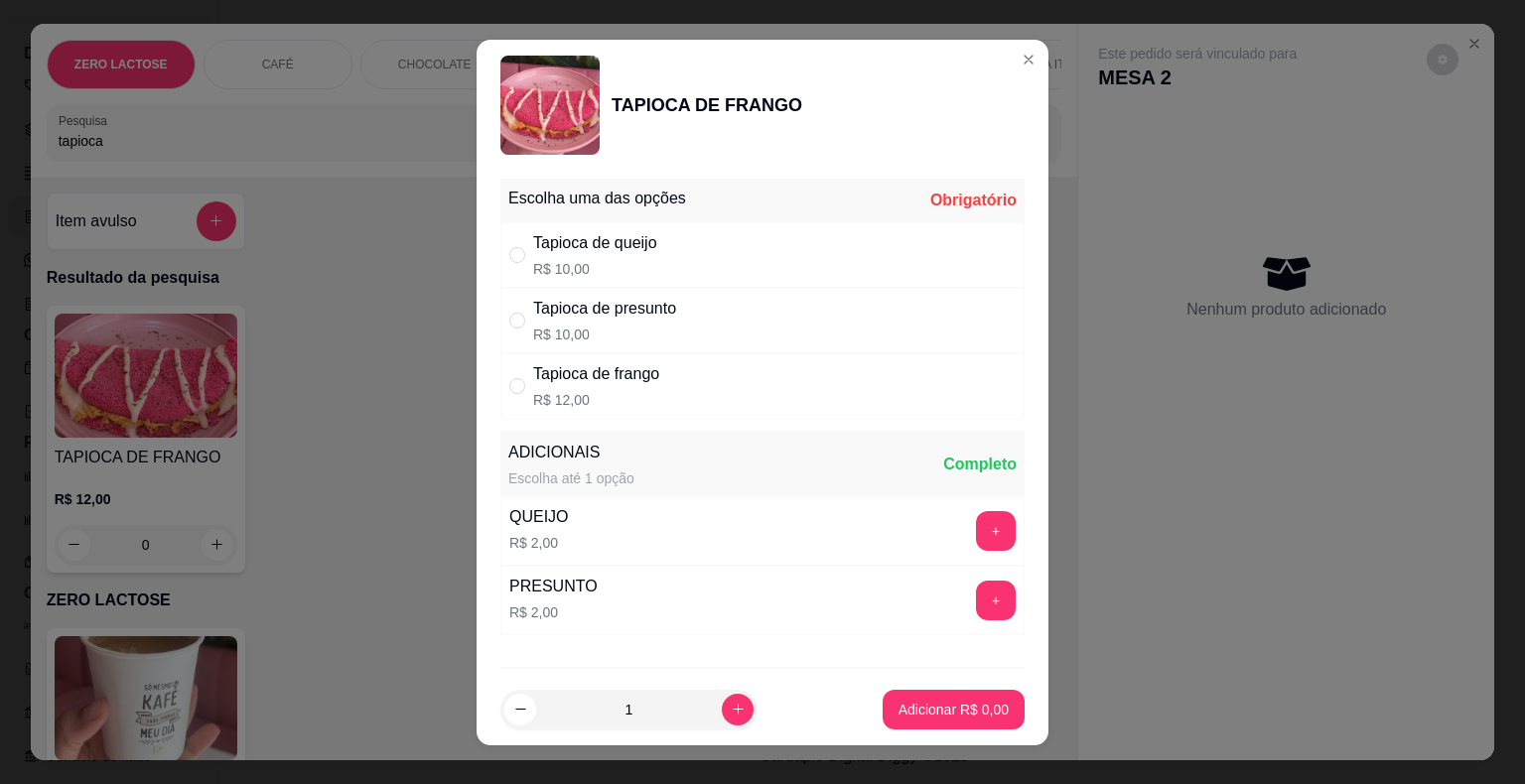click at bounding box center (521, 255) 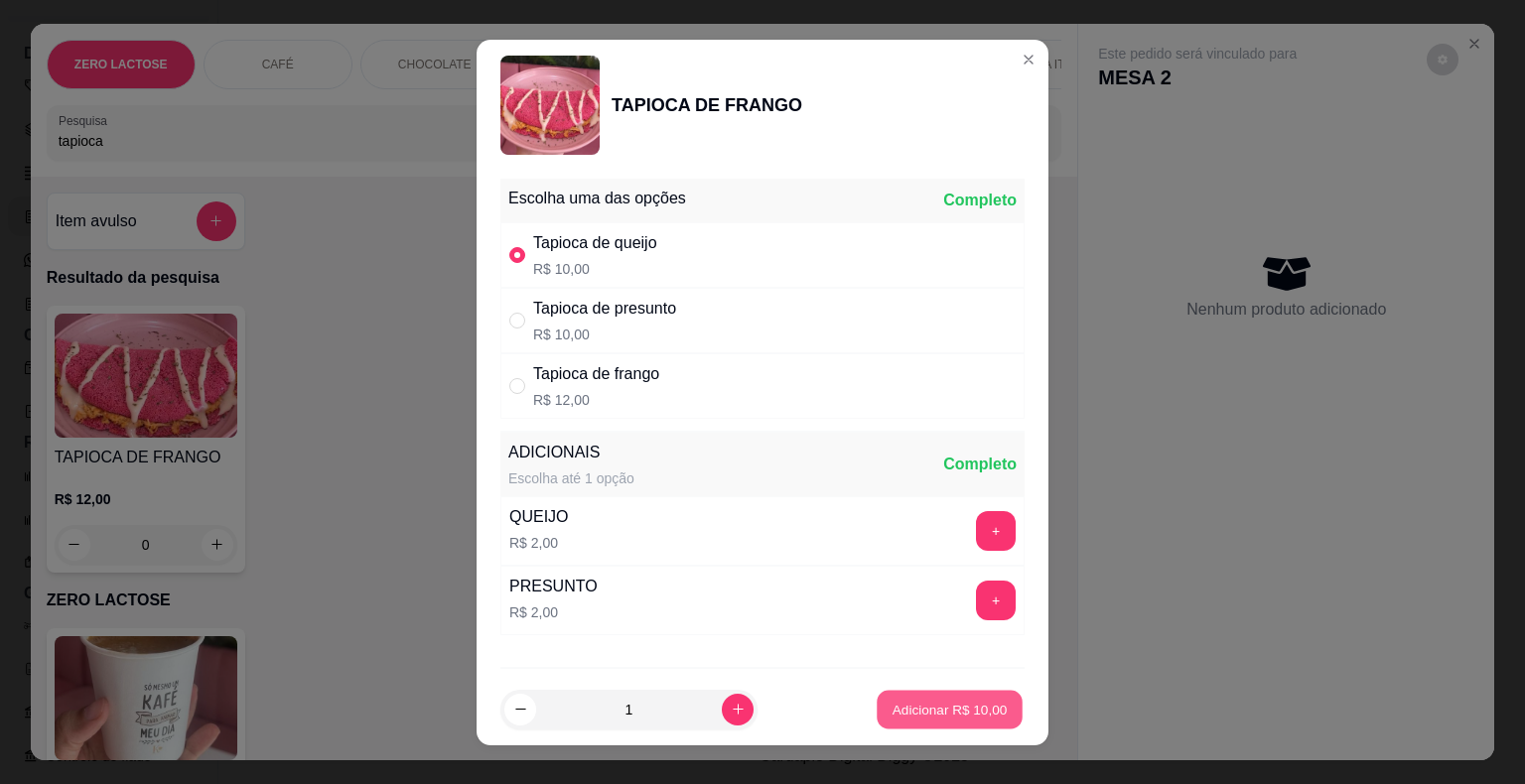 click on "Adicionar   R$ 10,00" at bounding box center (950, 709) 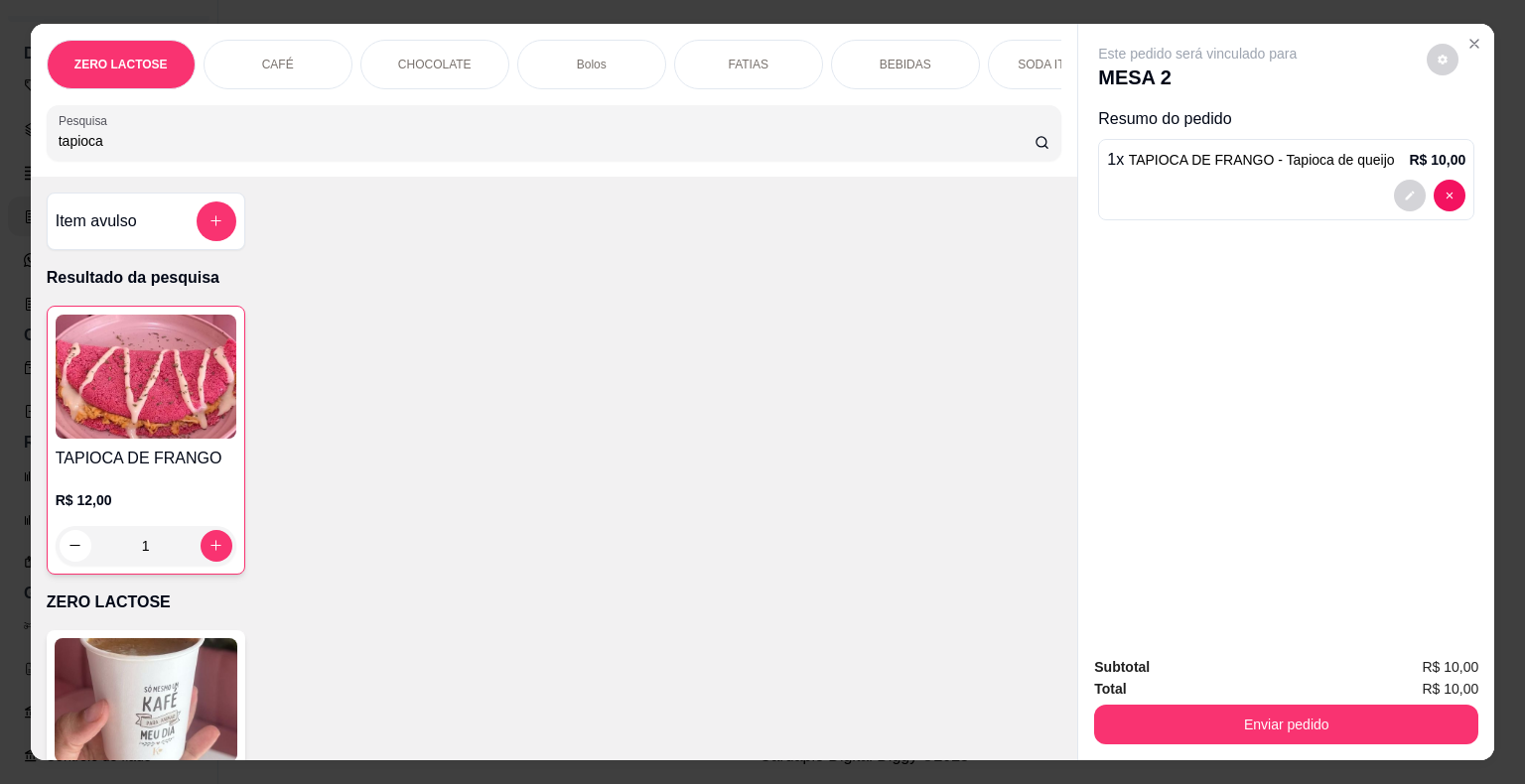 click on "R$ 12,00" at bounding box center [146, 500] 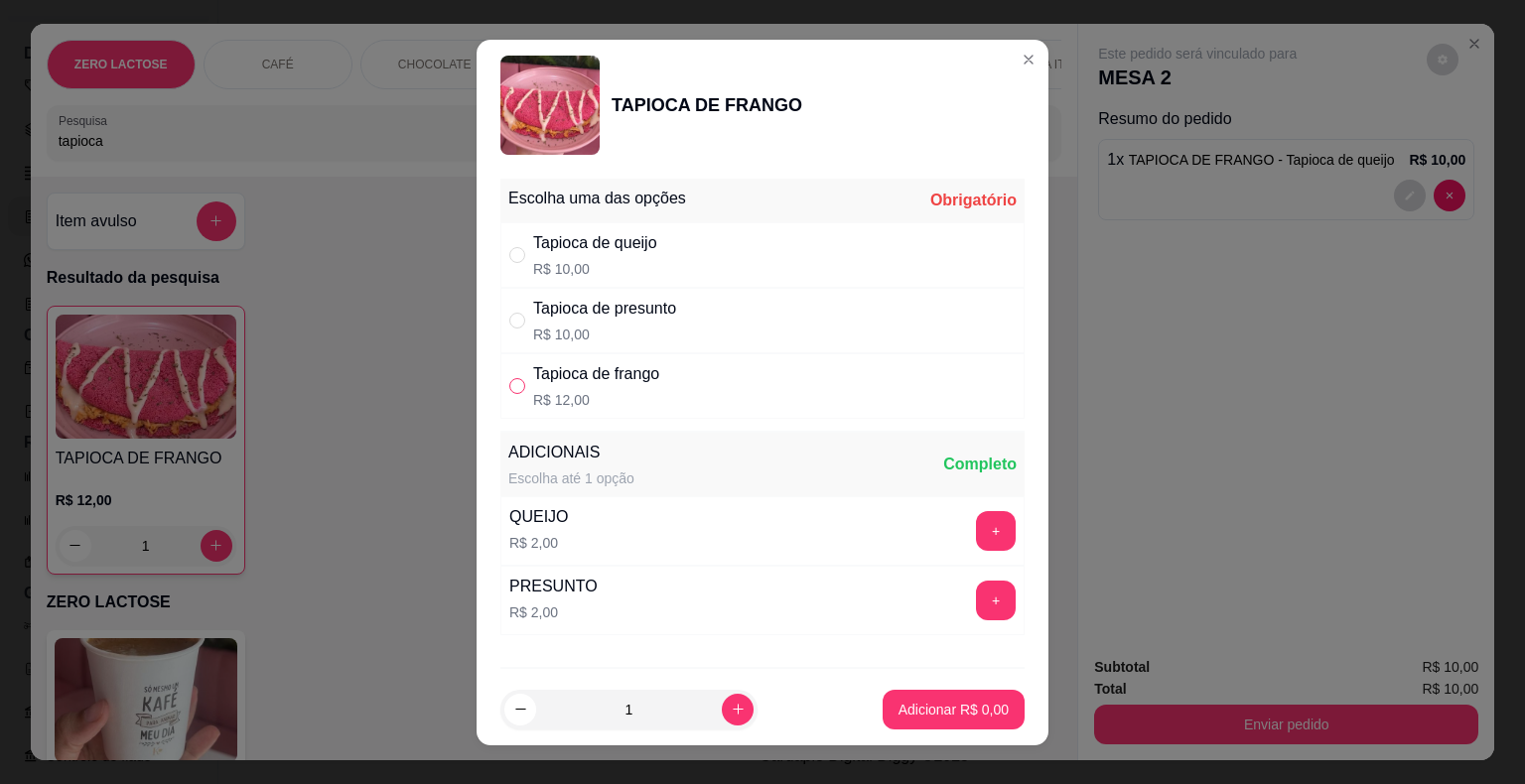 click at bounding box center [517, 386] 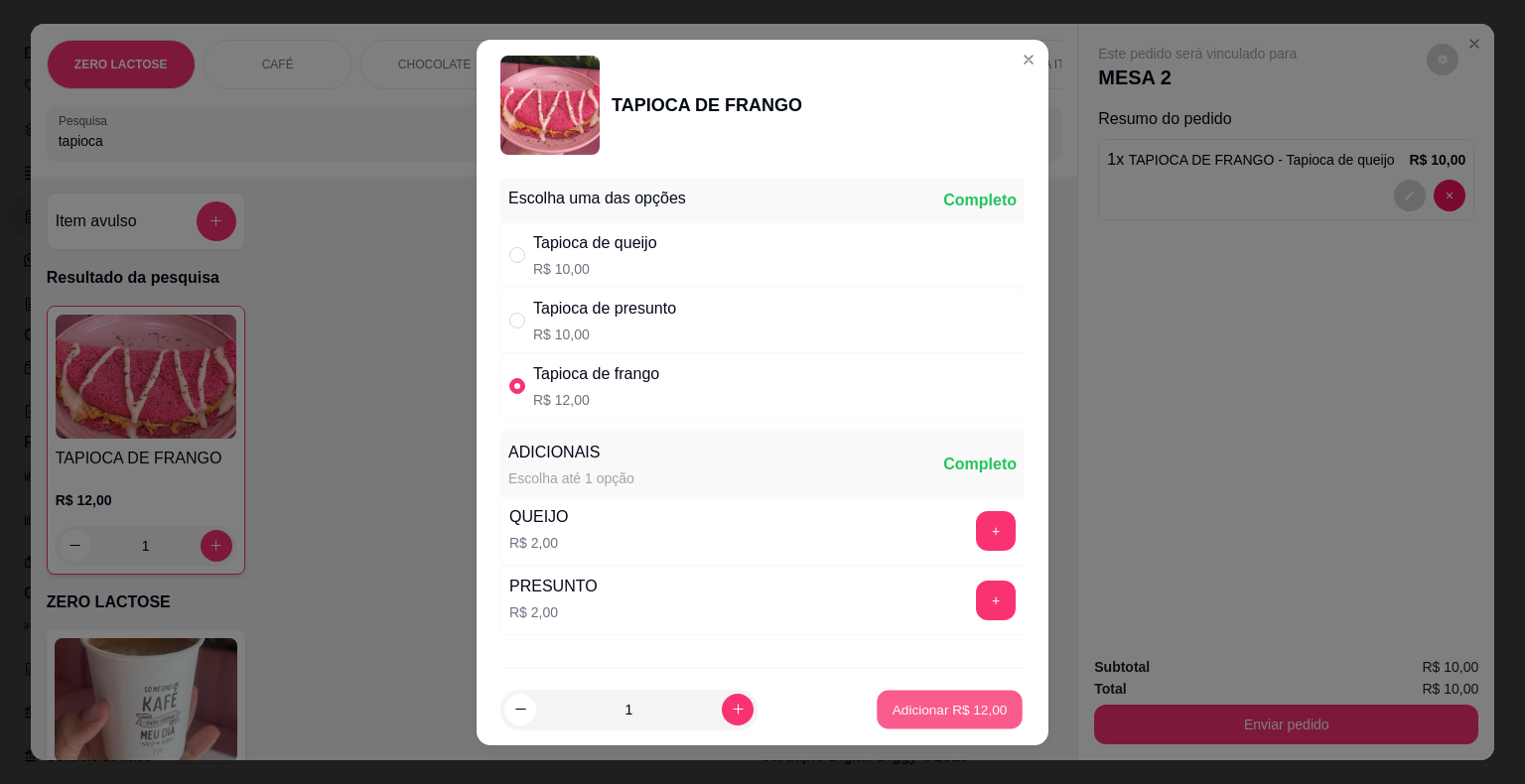 click on "Adicionar   R$ 12,00" at bounding box center (950, 709) 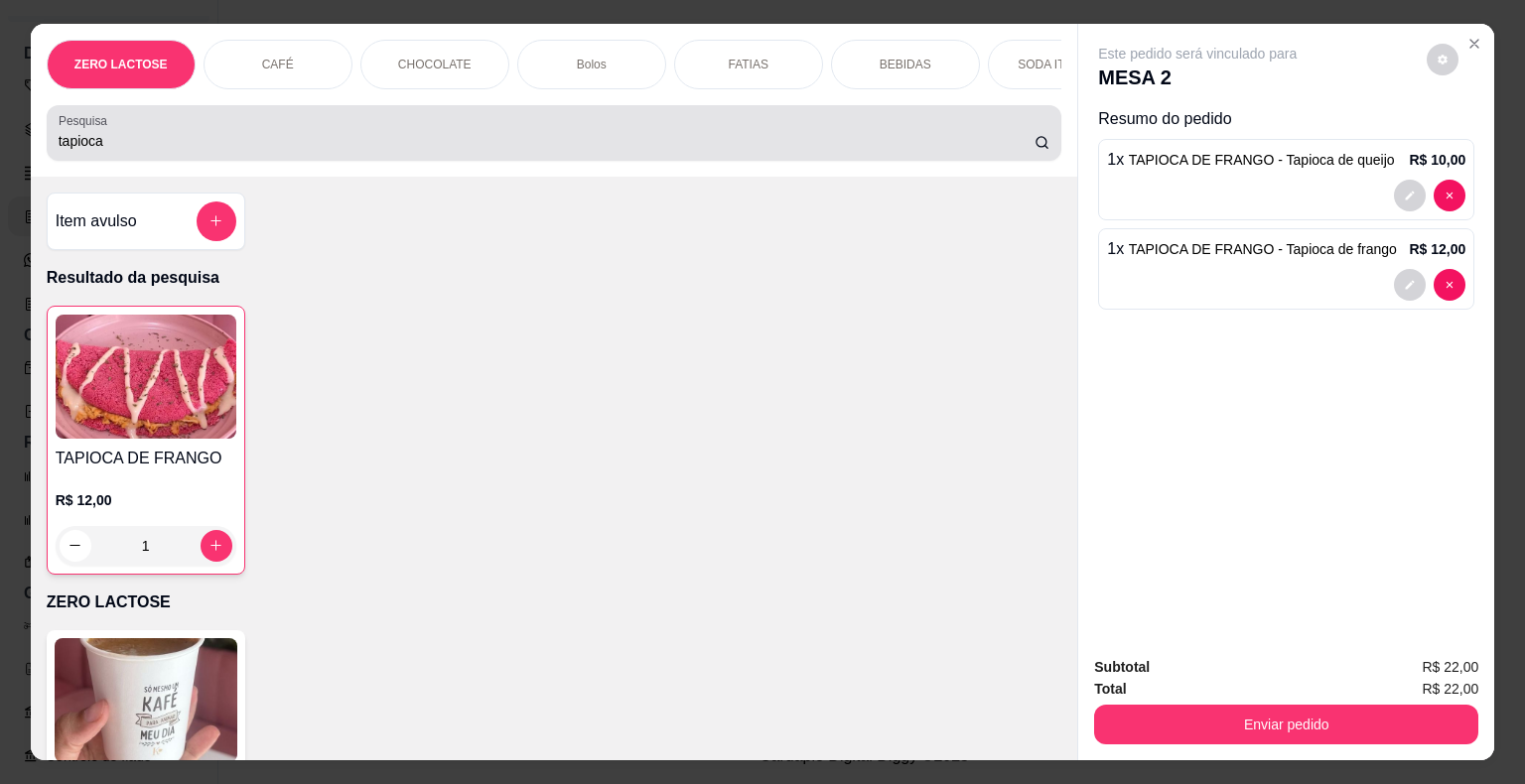 click on "tapioca" at bounding box center [554, 133] 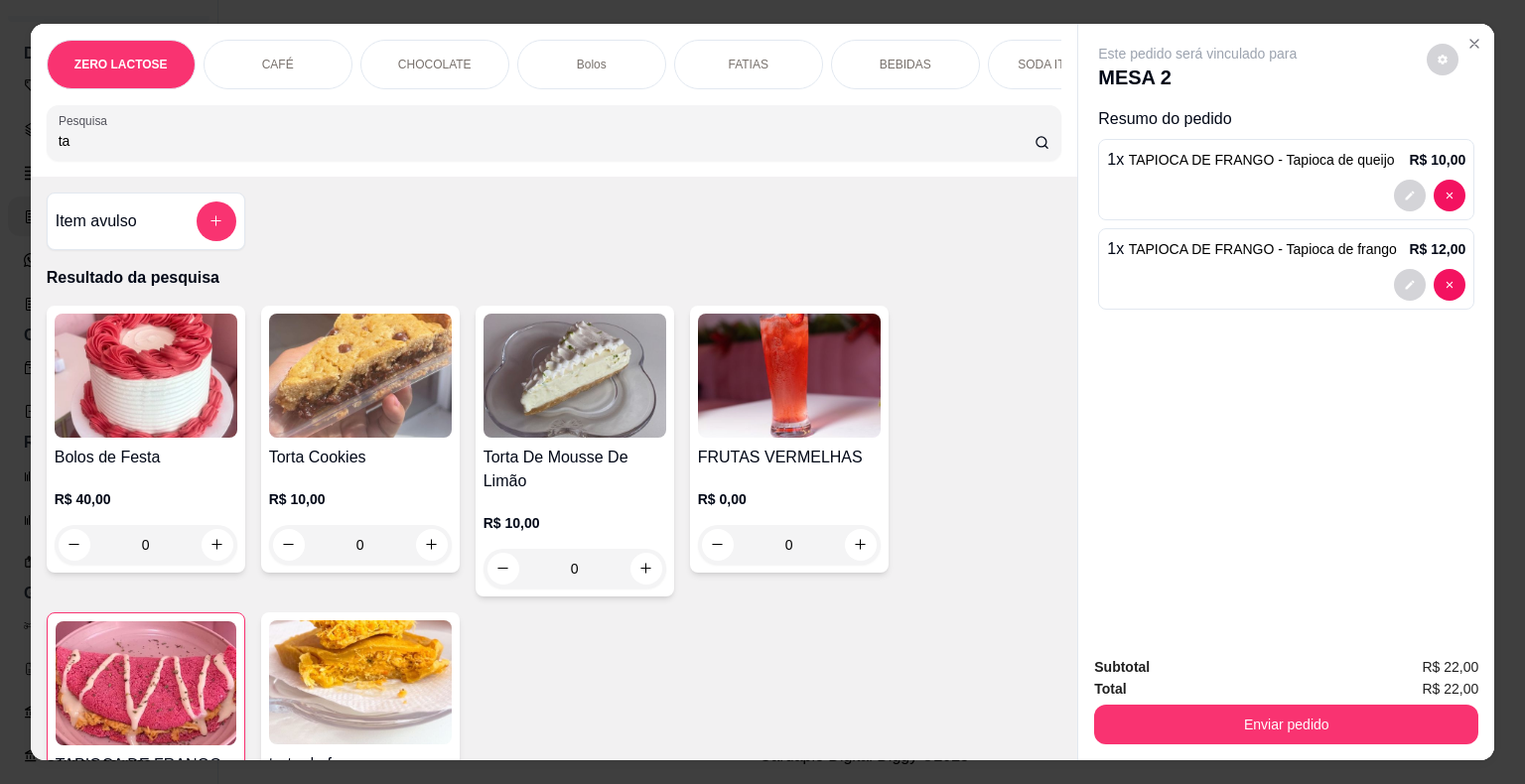 type on "t" 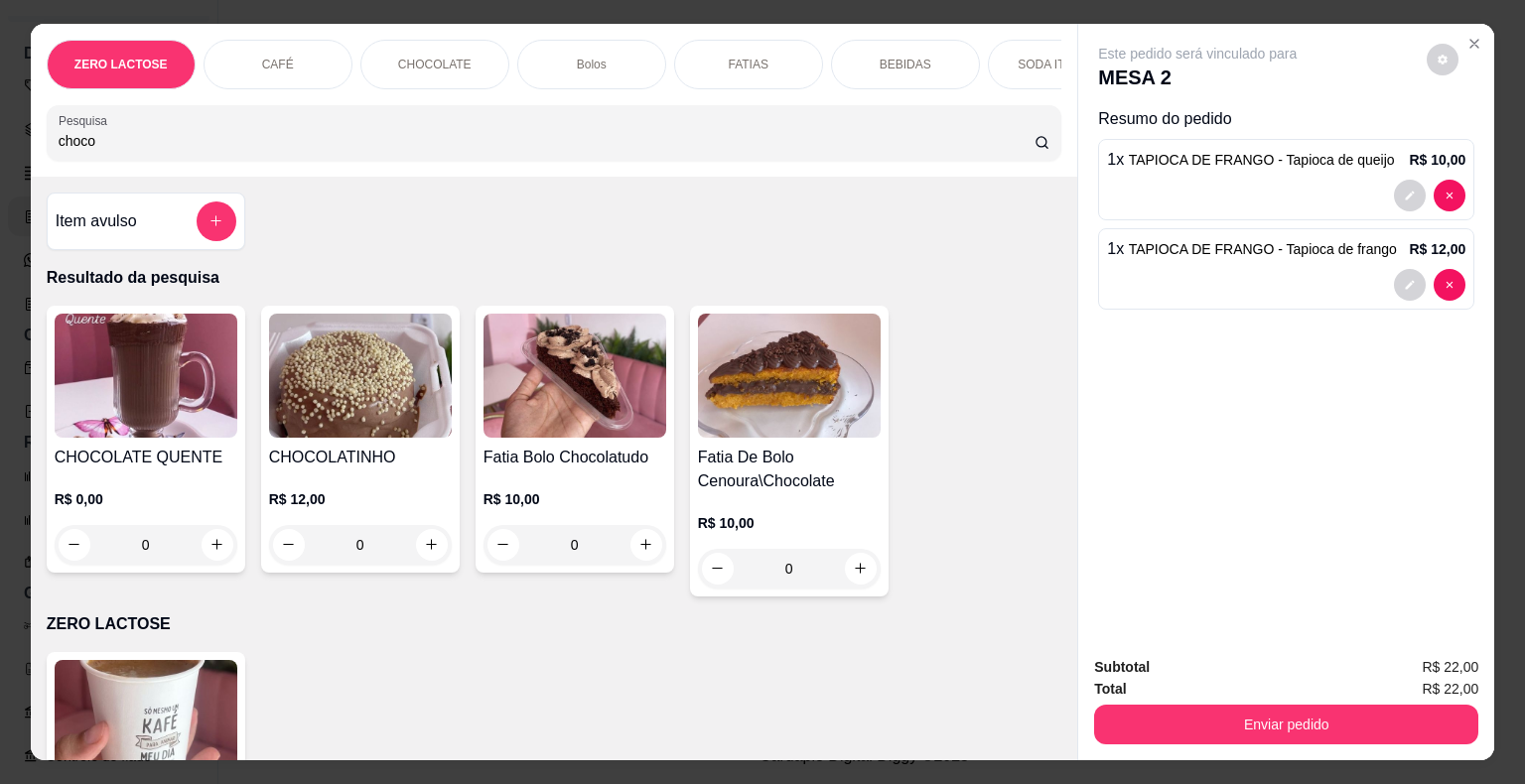 type on "choco" 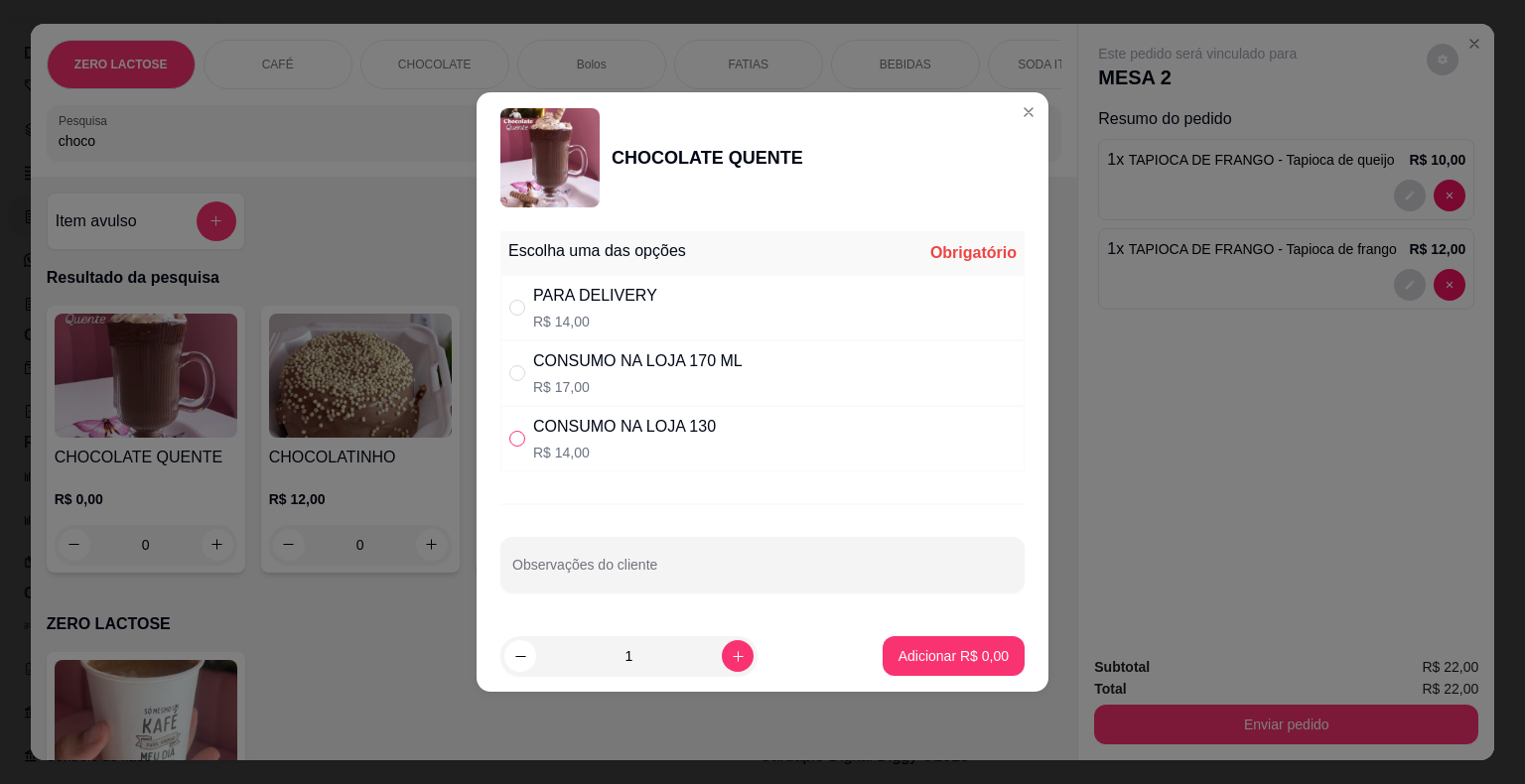 click at bounding box center [517, 439] 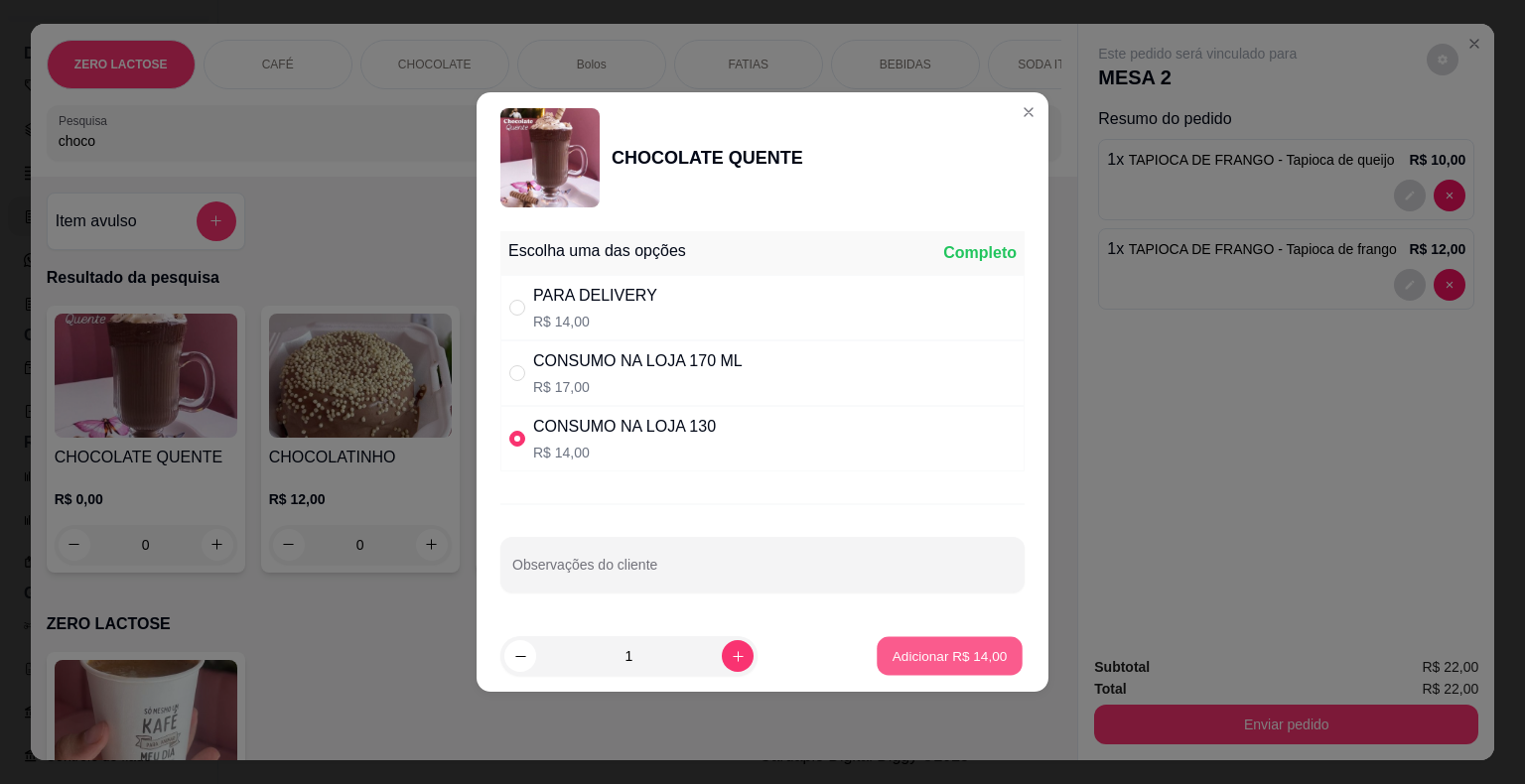 click on "Adicionar   R$ 14,00" at bounding box center [950, 655] 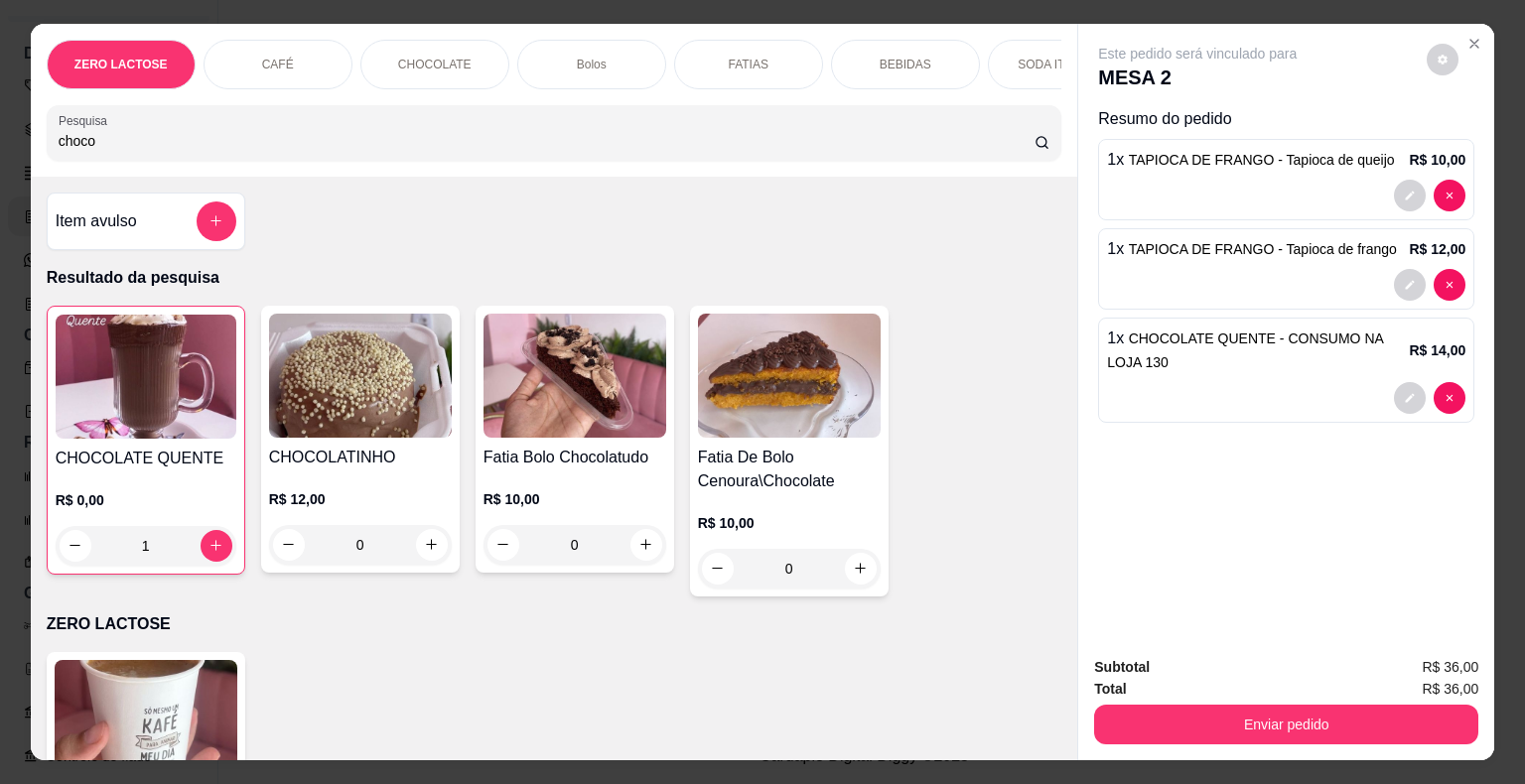 click on "choco" at bounding box center [546, 141] 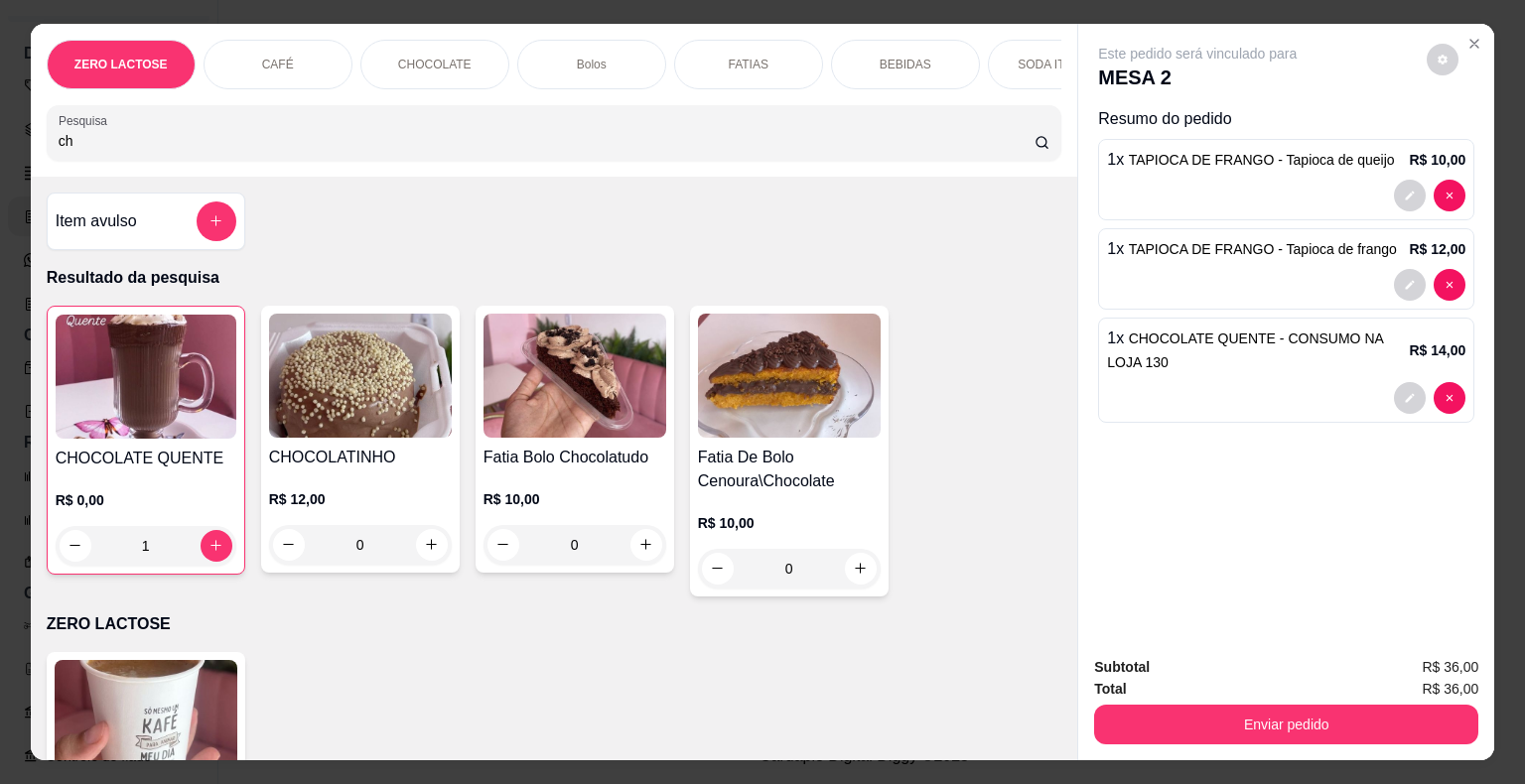 type on "c" 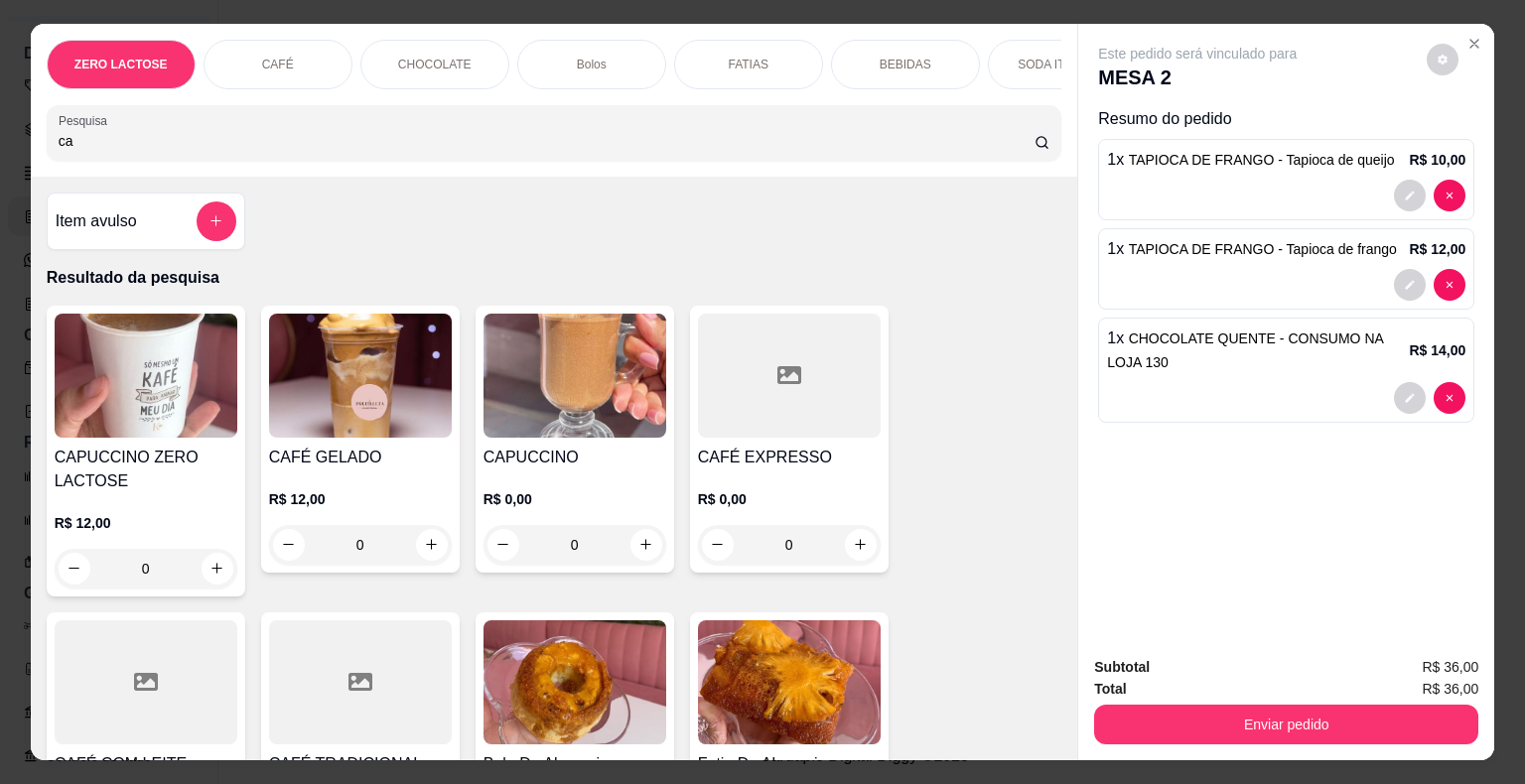 type on "ca" 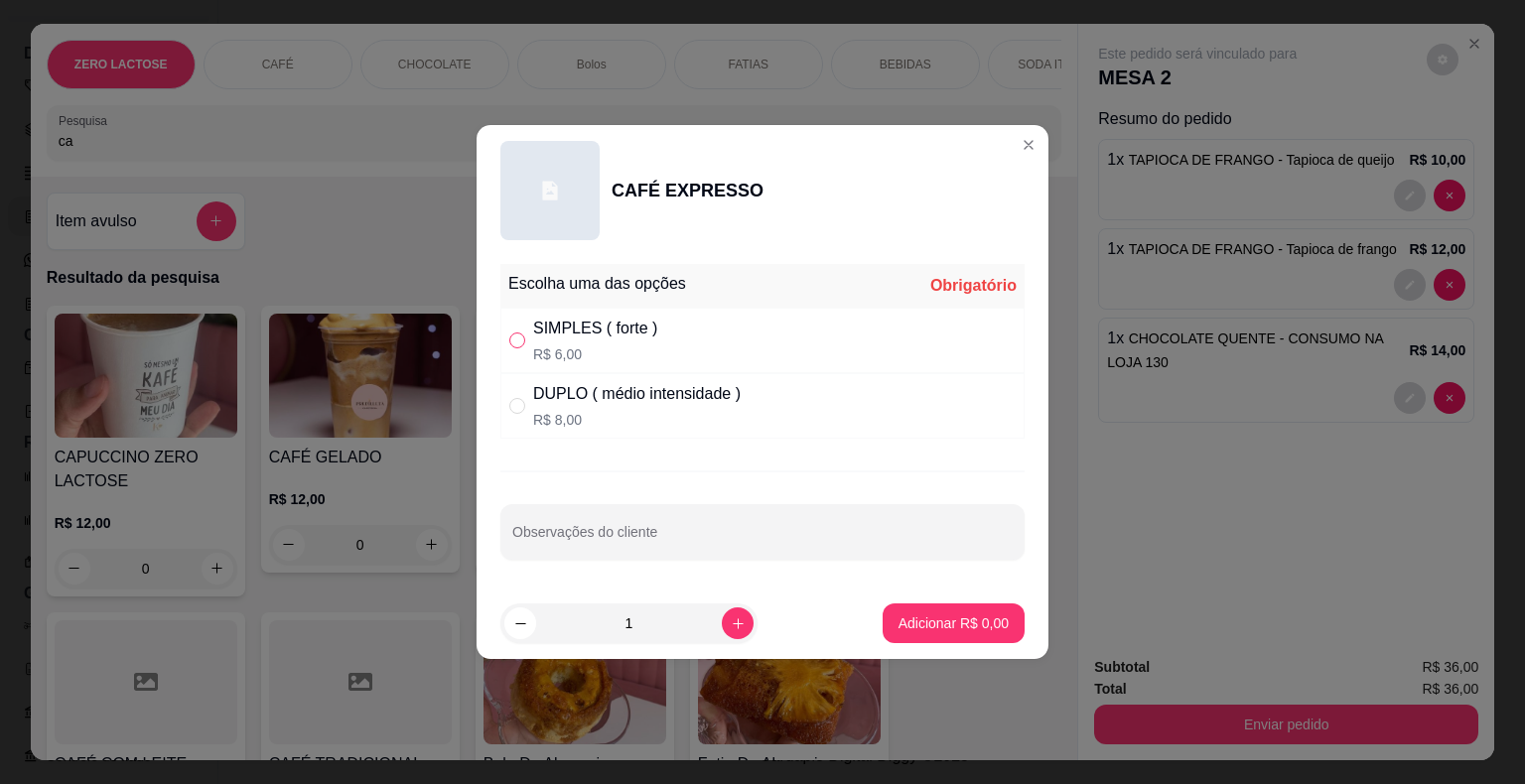 click at bounding box center (517, 340) 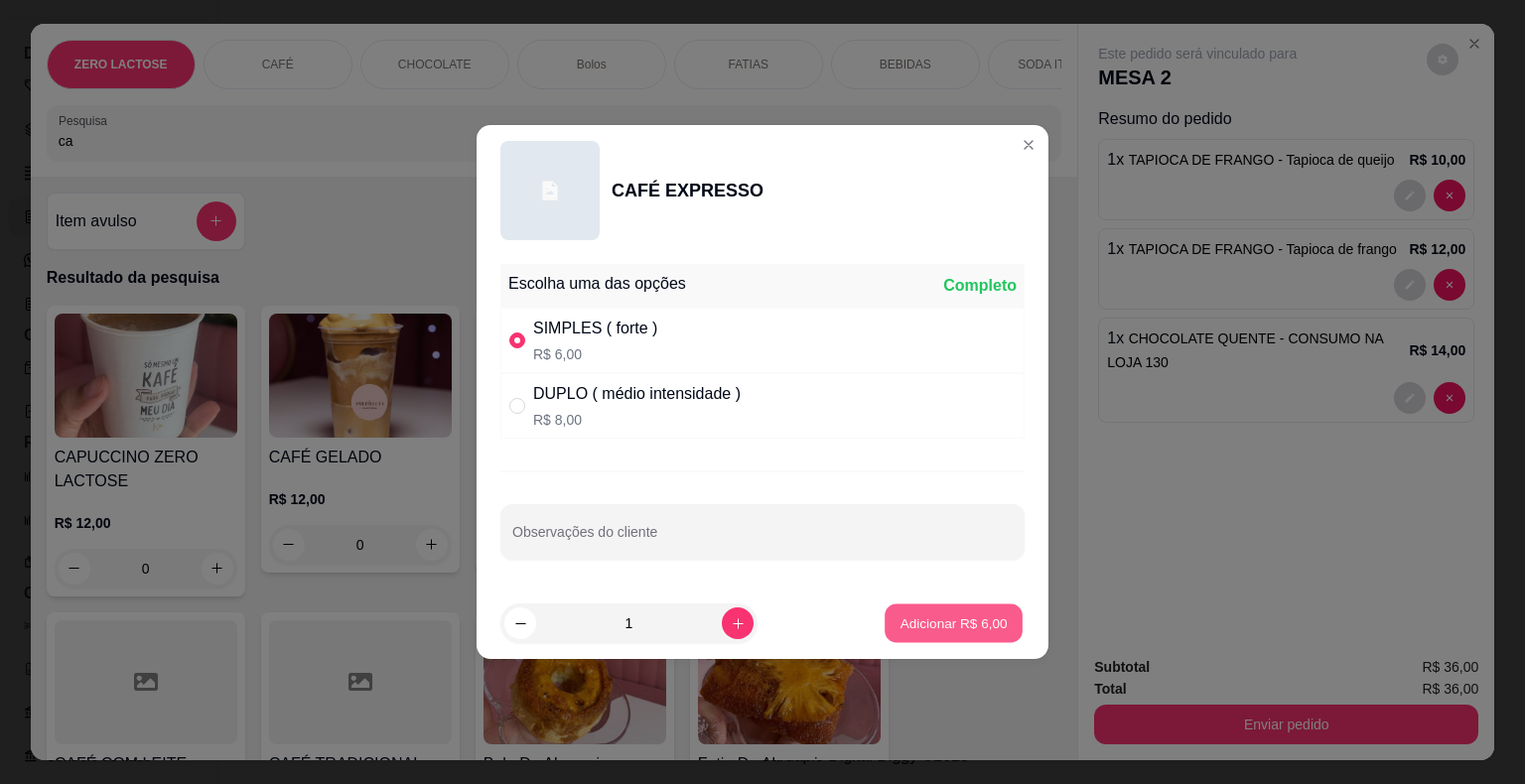 click on "Adicionar   R$ 6,00" at bounding box center (953, 622) 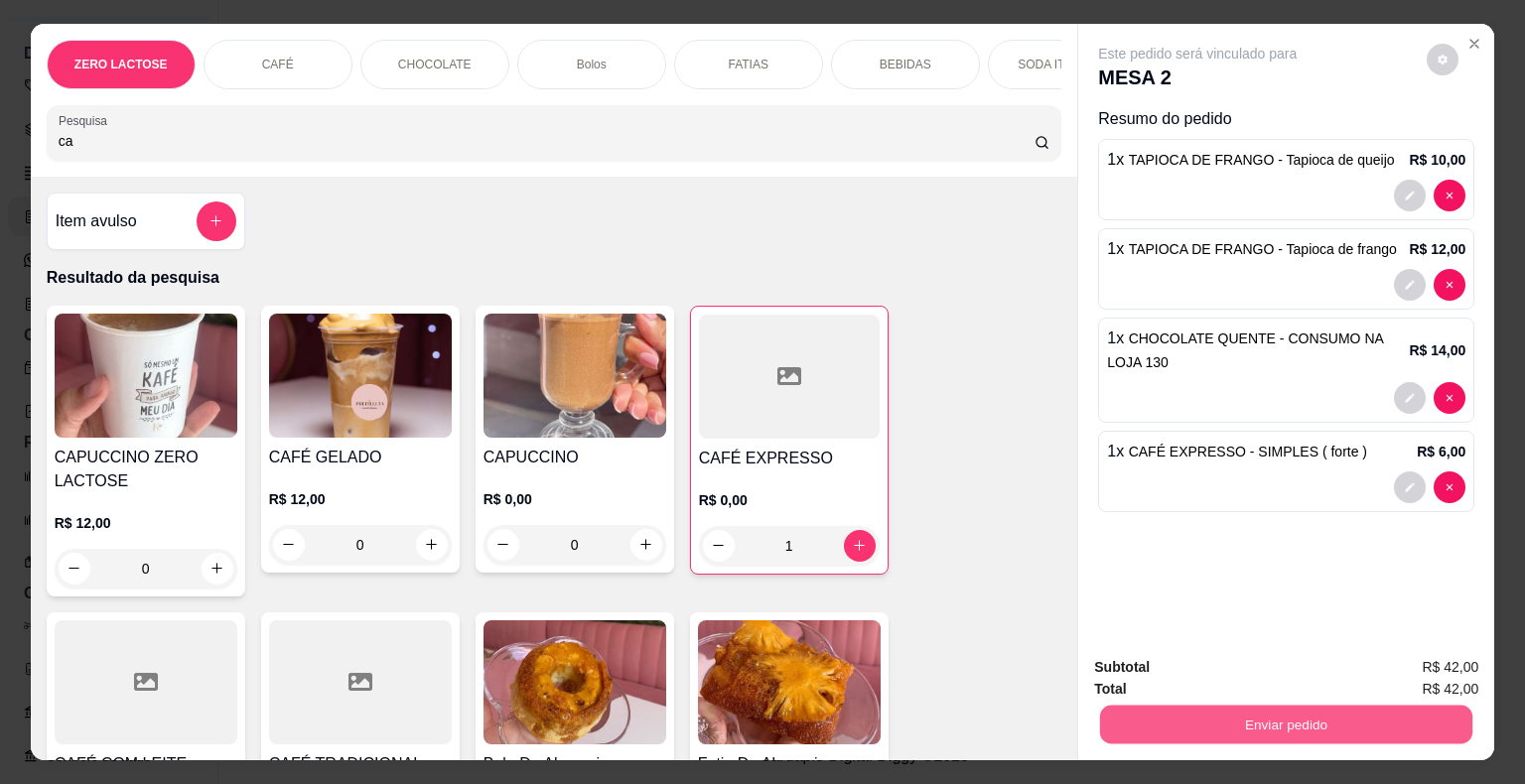 click on "Enviar pedido" at bounding box center [1286, 724] 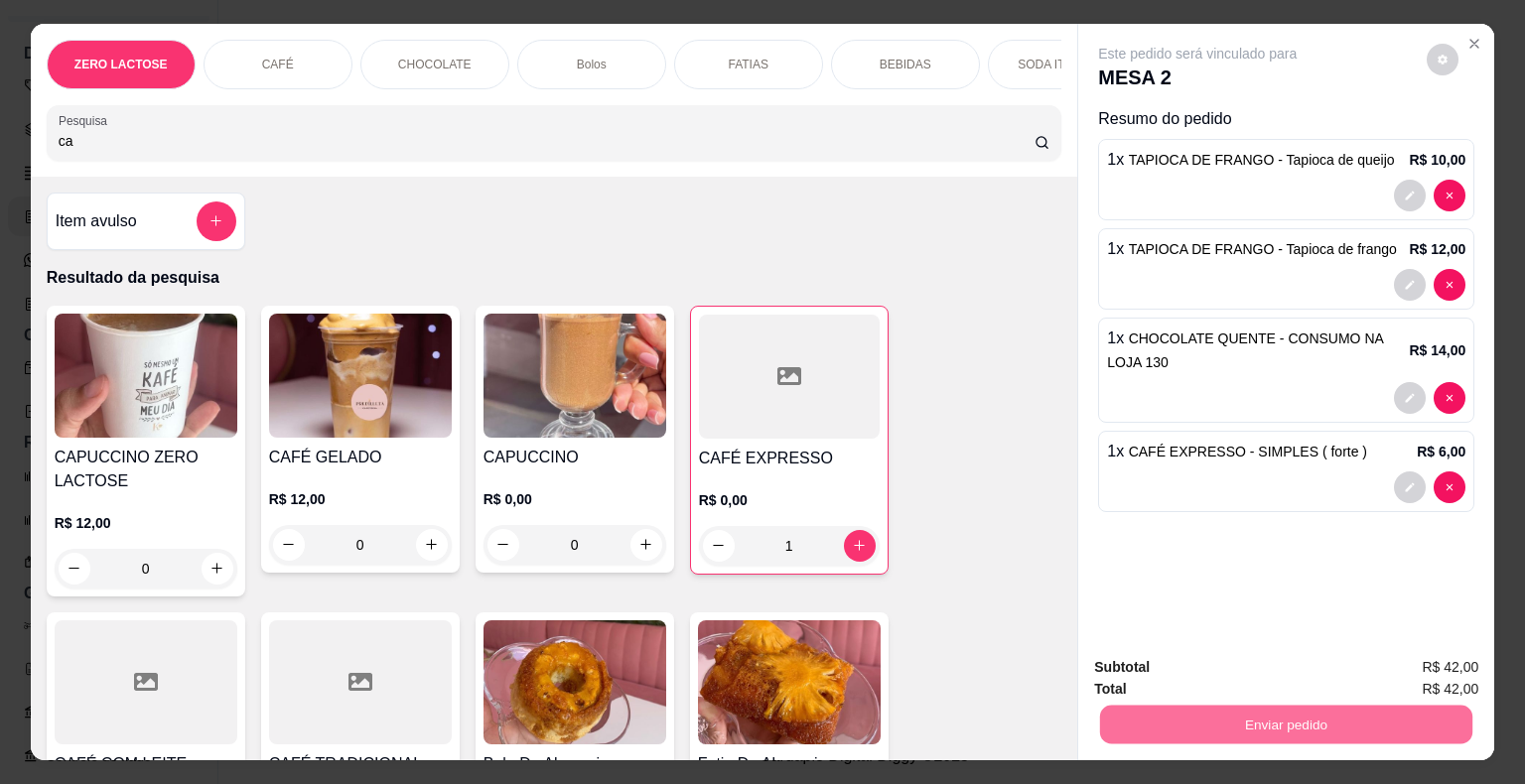 click on "Não registrar e enviar pedido" at bounding box center (1220, 668) 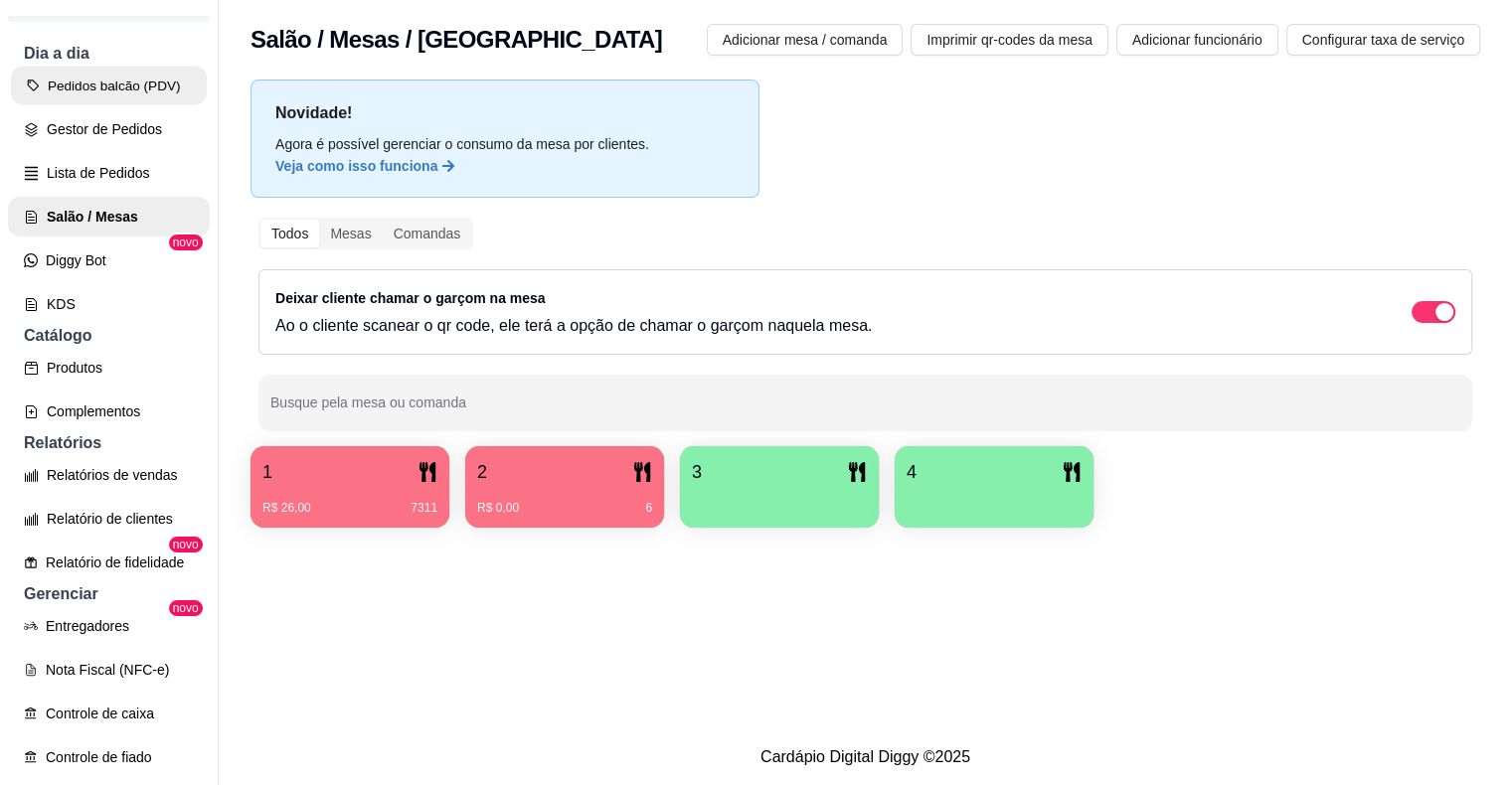 click on "Pedidos balcão (PDV)" at bounding box center [108, 85] 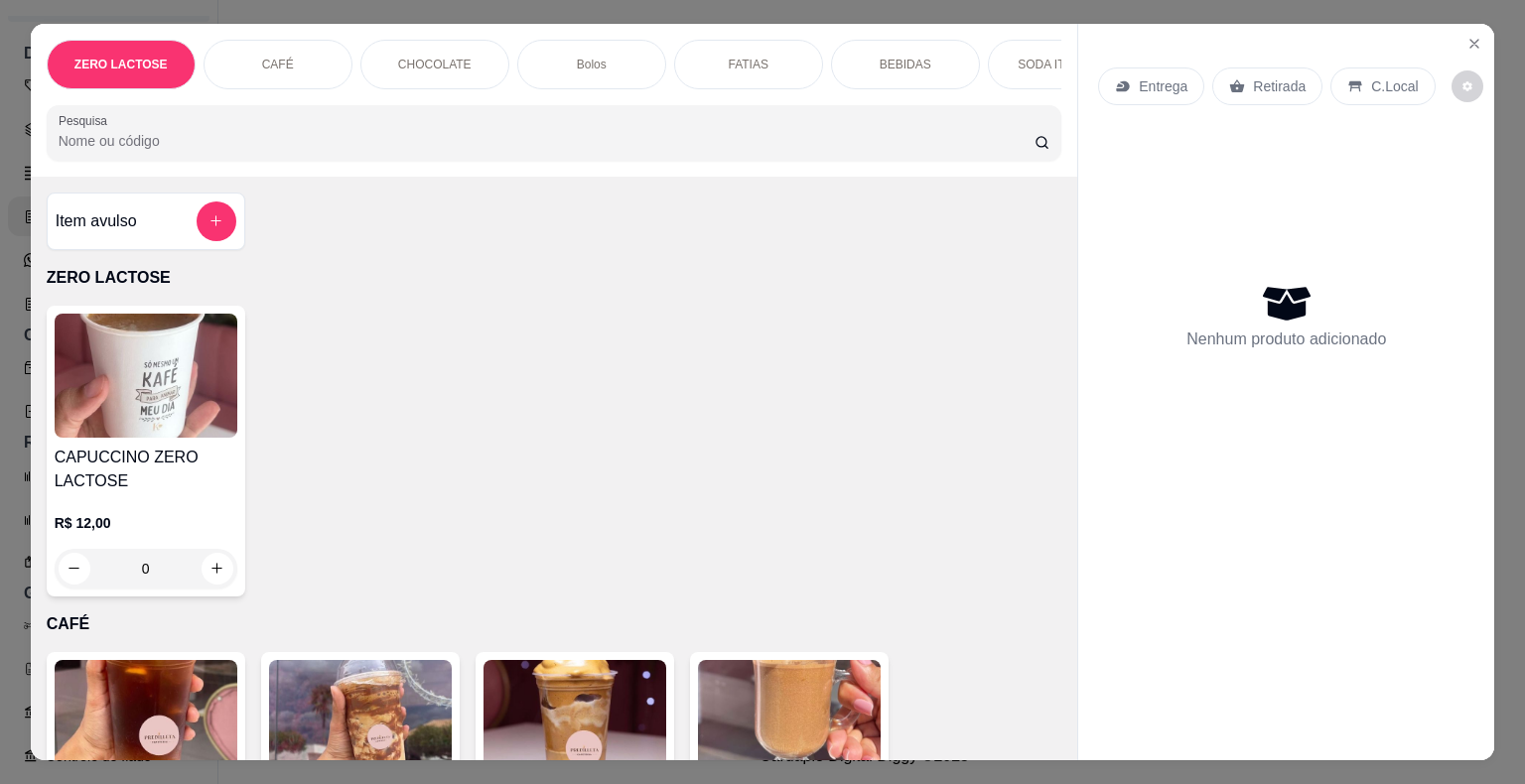 click on "Pesquisa" at bounding box center [546, 141] 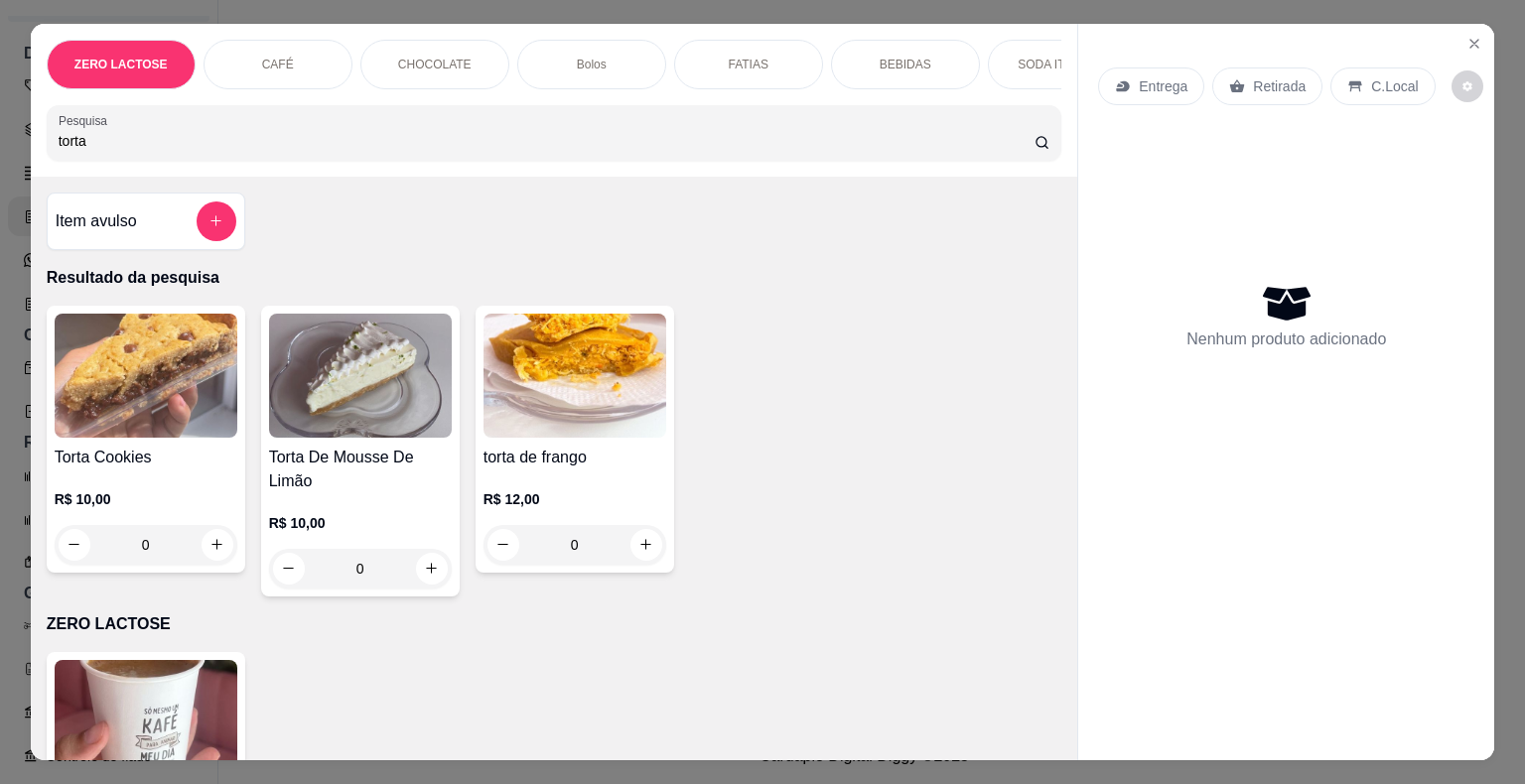type on "torta" 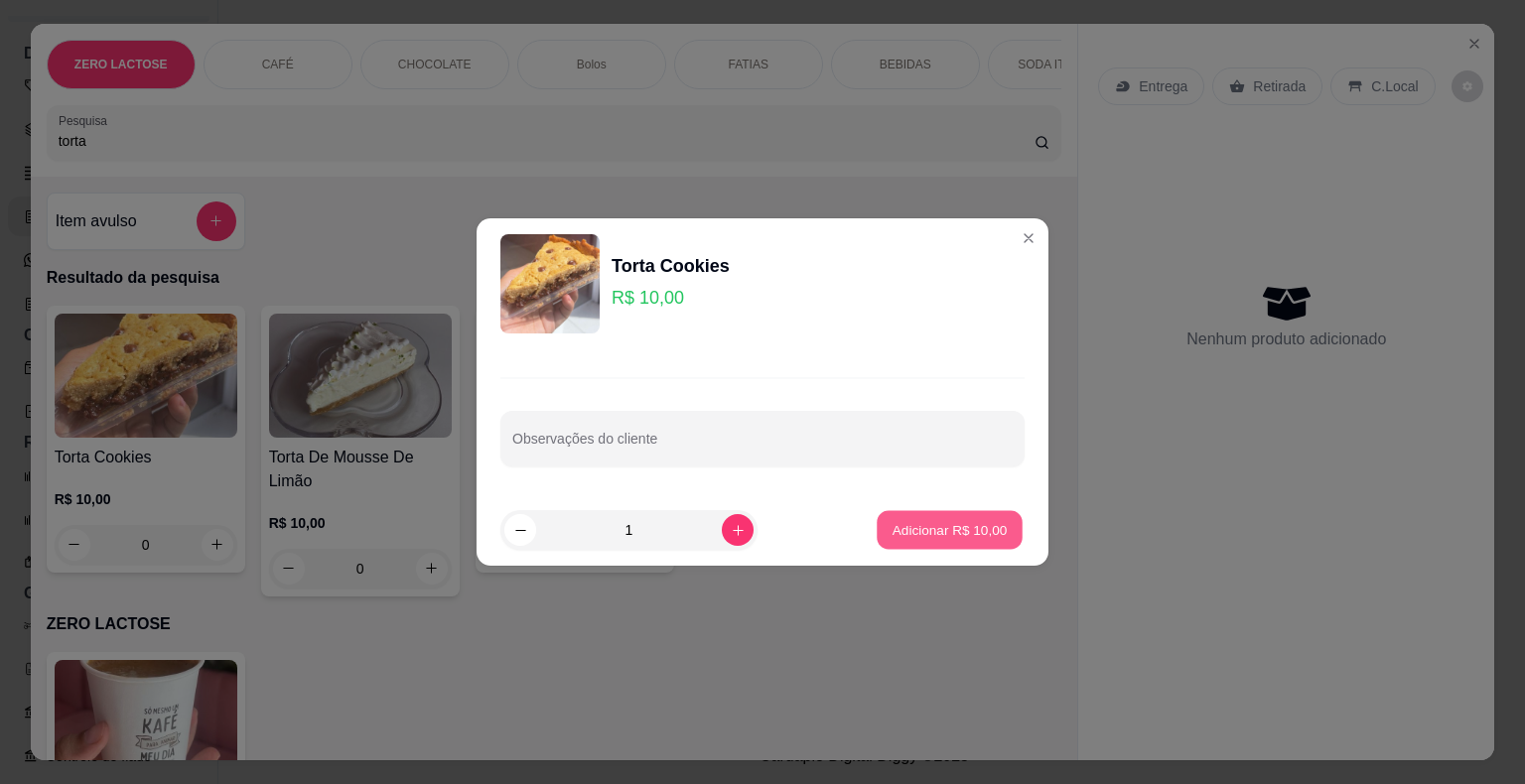 click on "Adicionar   R$ 10,00" at bounding box center [950, 529] 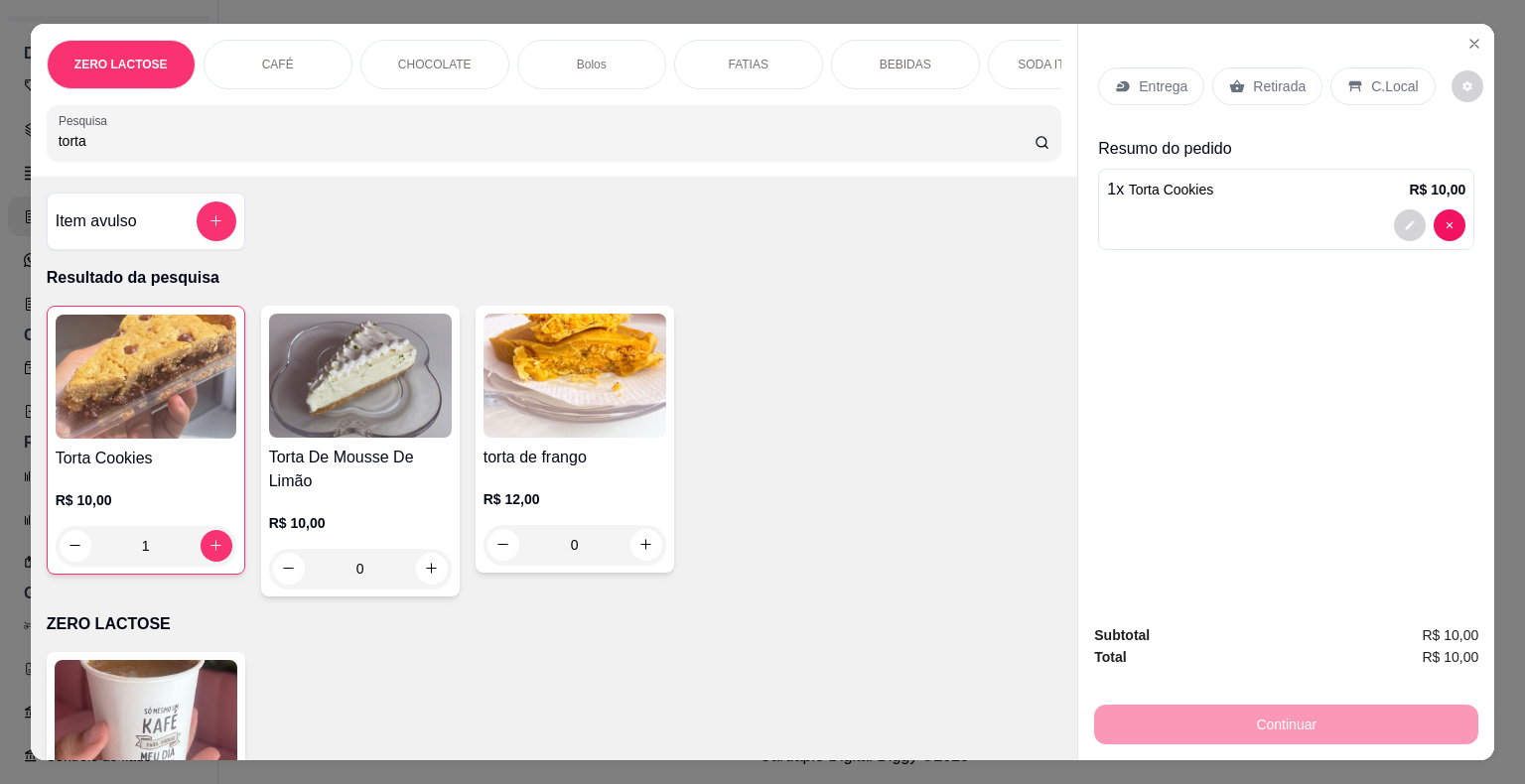 click on "torta" at bounding box center [546, 141] 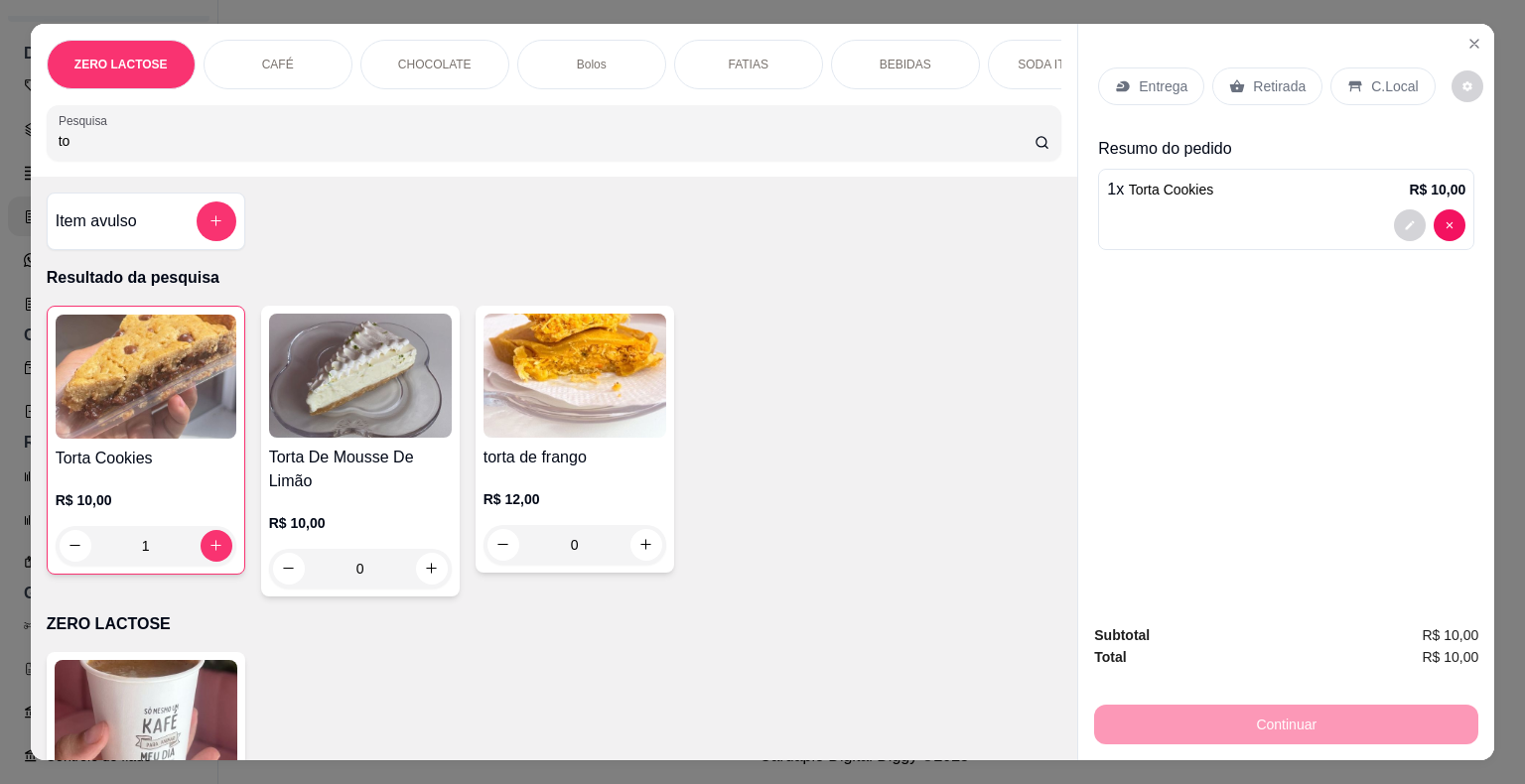 type on "t" 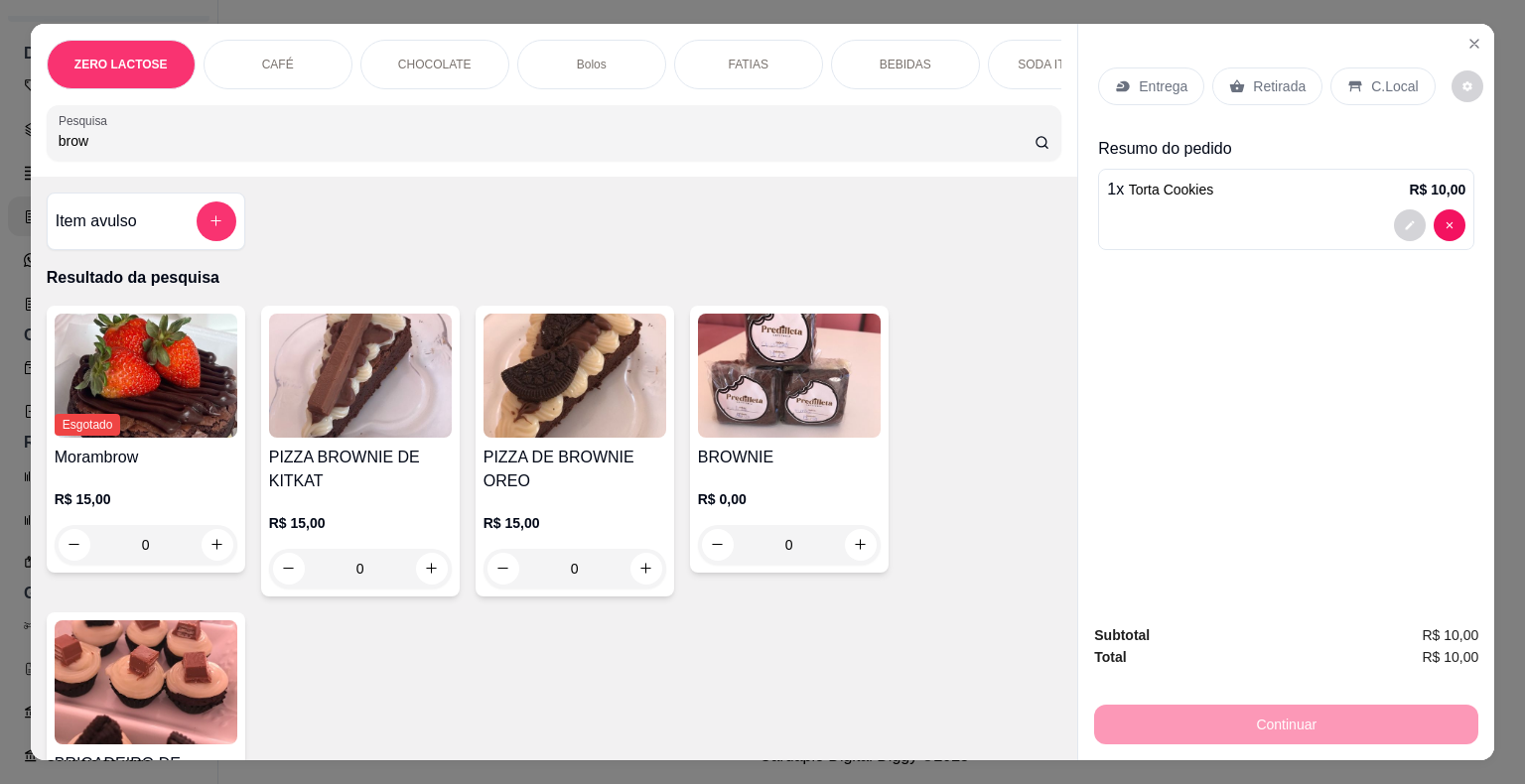 type on "brow" 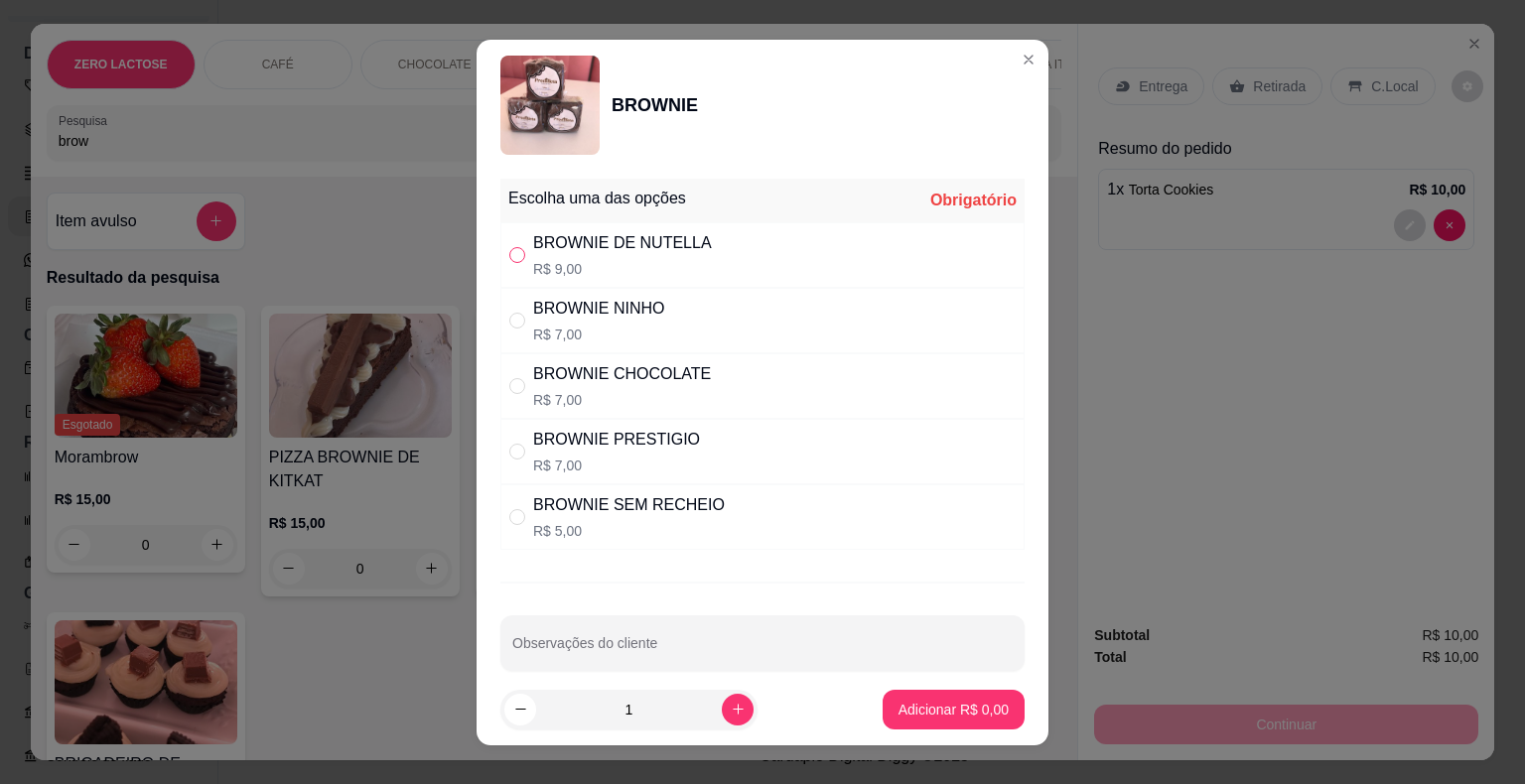 click at bounding box center [517, 255] 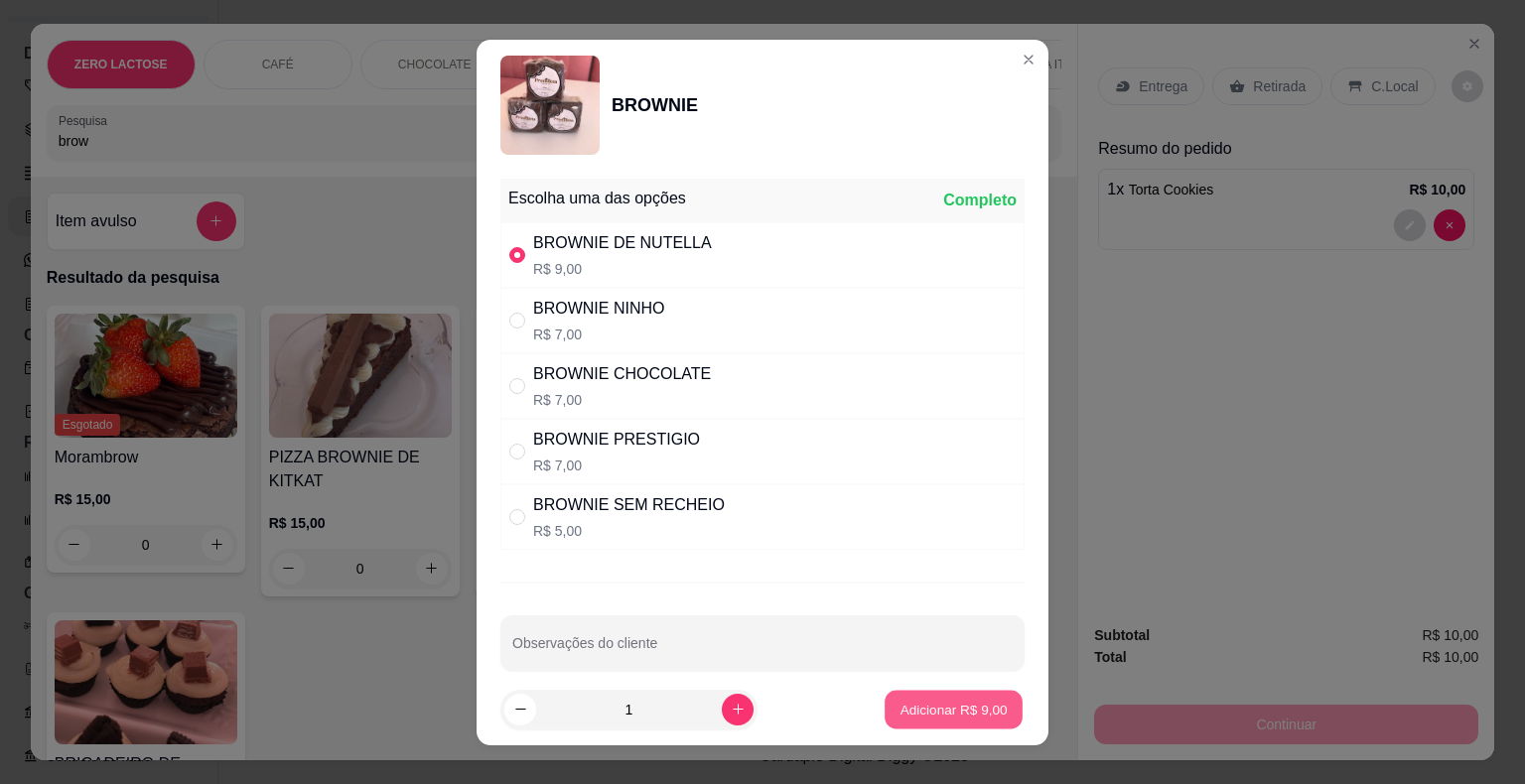 click on "Adicionar   R$ 9,00" at bounding box center (953, 709) 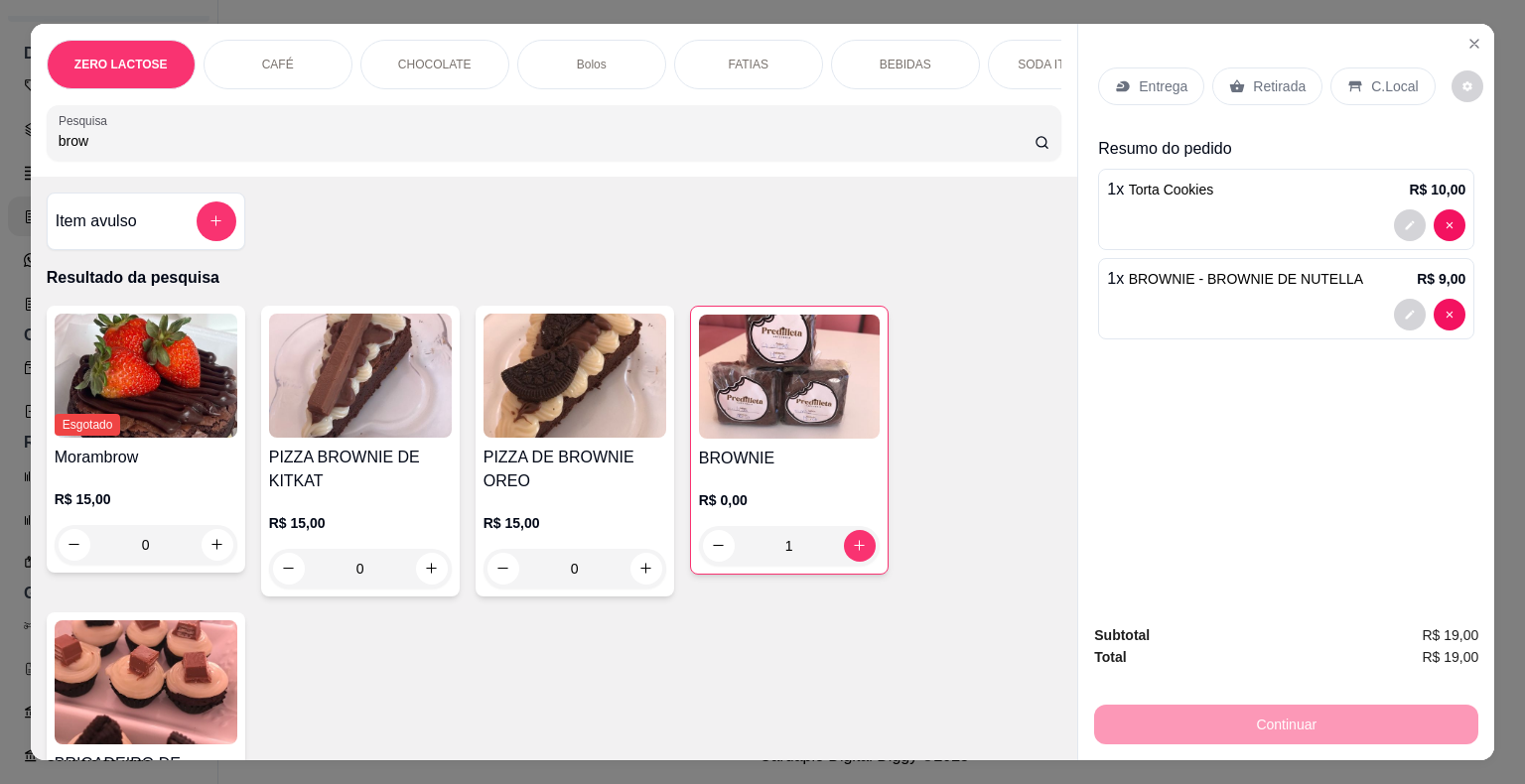 click on "R$ 0,00 1" at bounding box center [789, 518] 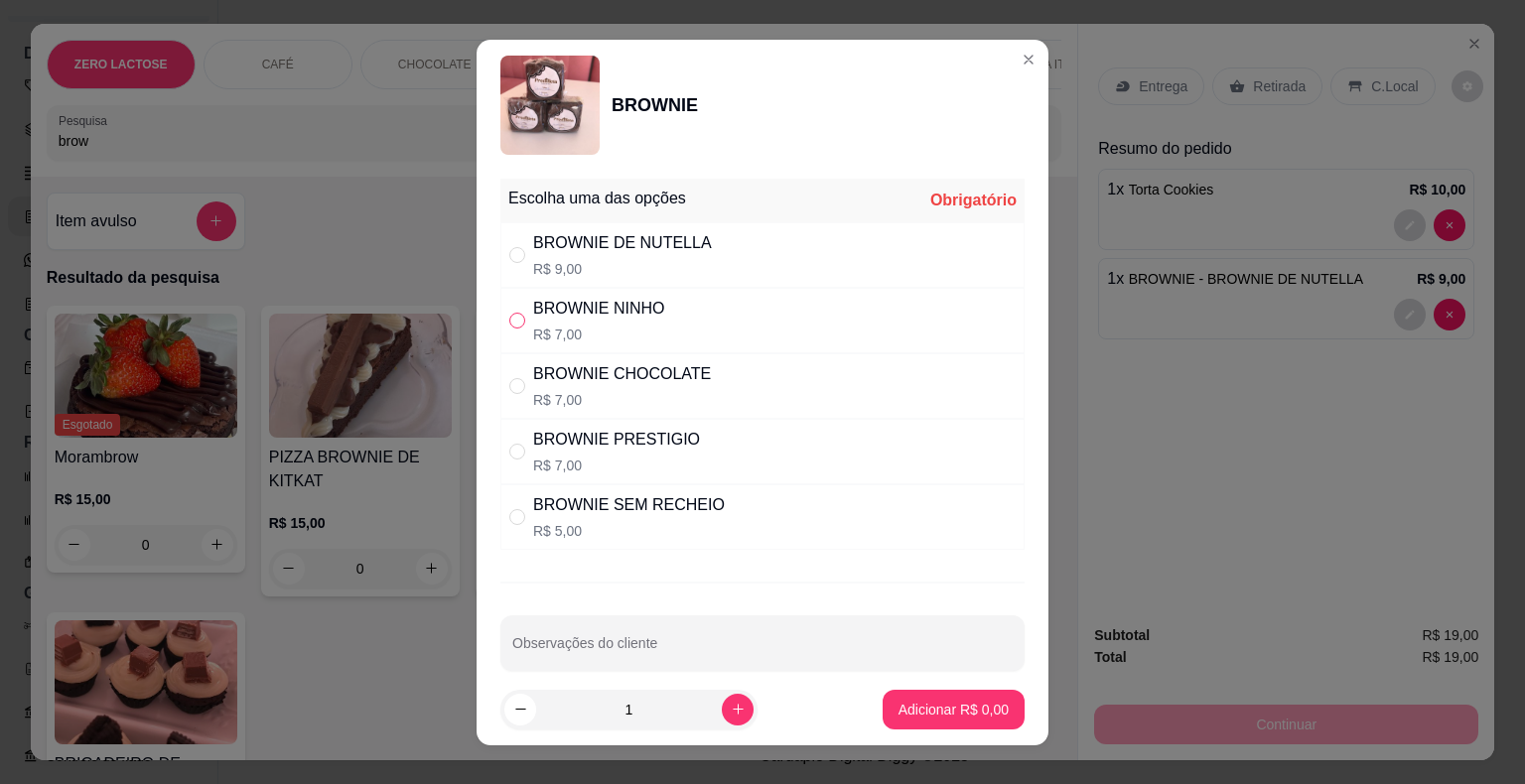 click at bounding box center [517, 321] 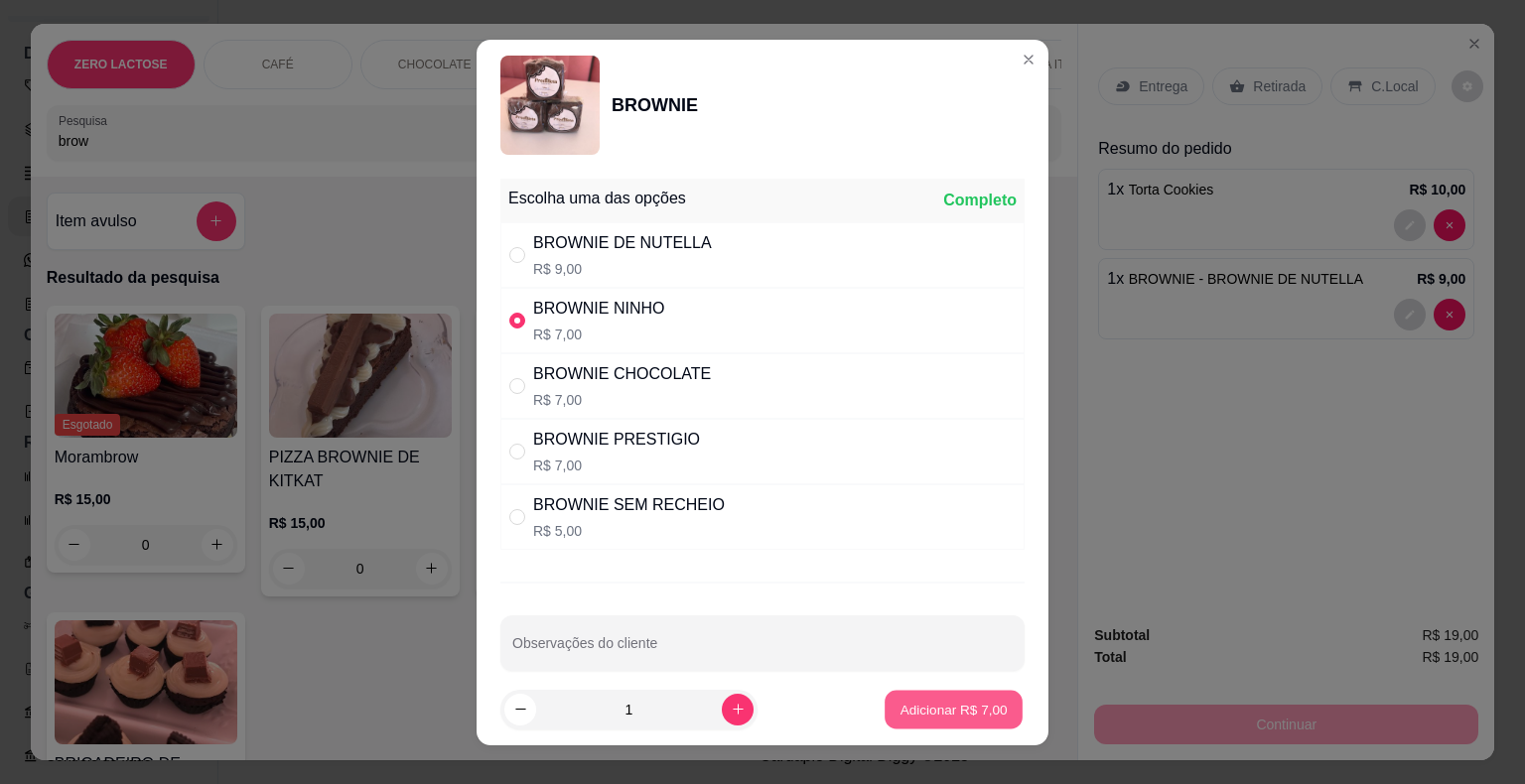 click on "Adicionar   R$ 7,00" at bounding box center (953, 709) 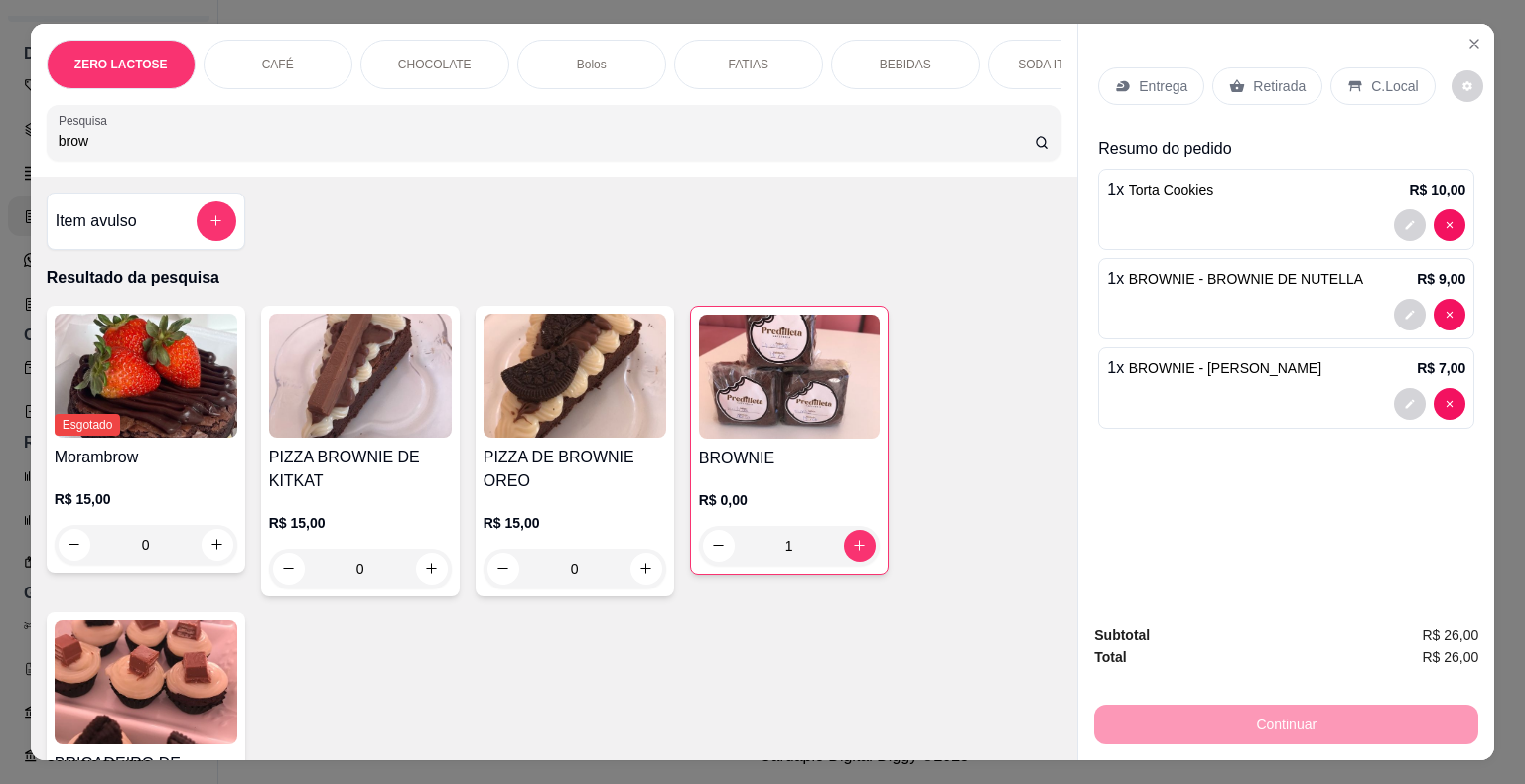 click on "Retirada" at bounding box center [1279, 86] 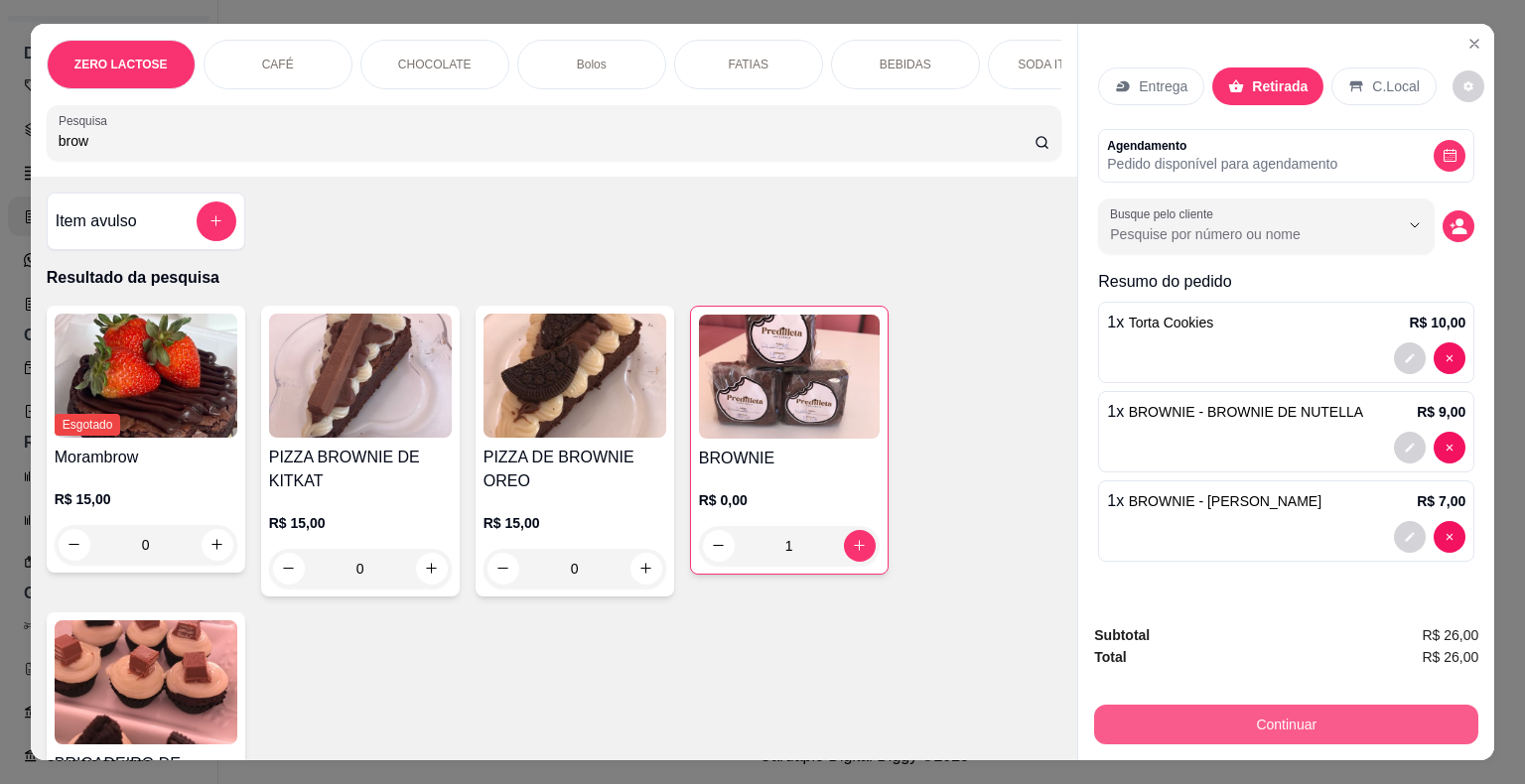 click on "Continuar" at bounding box center (1286, 724) 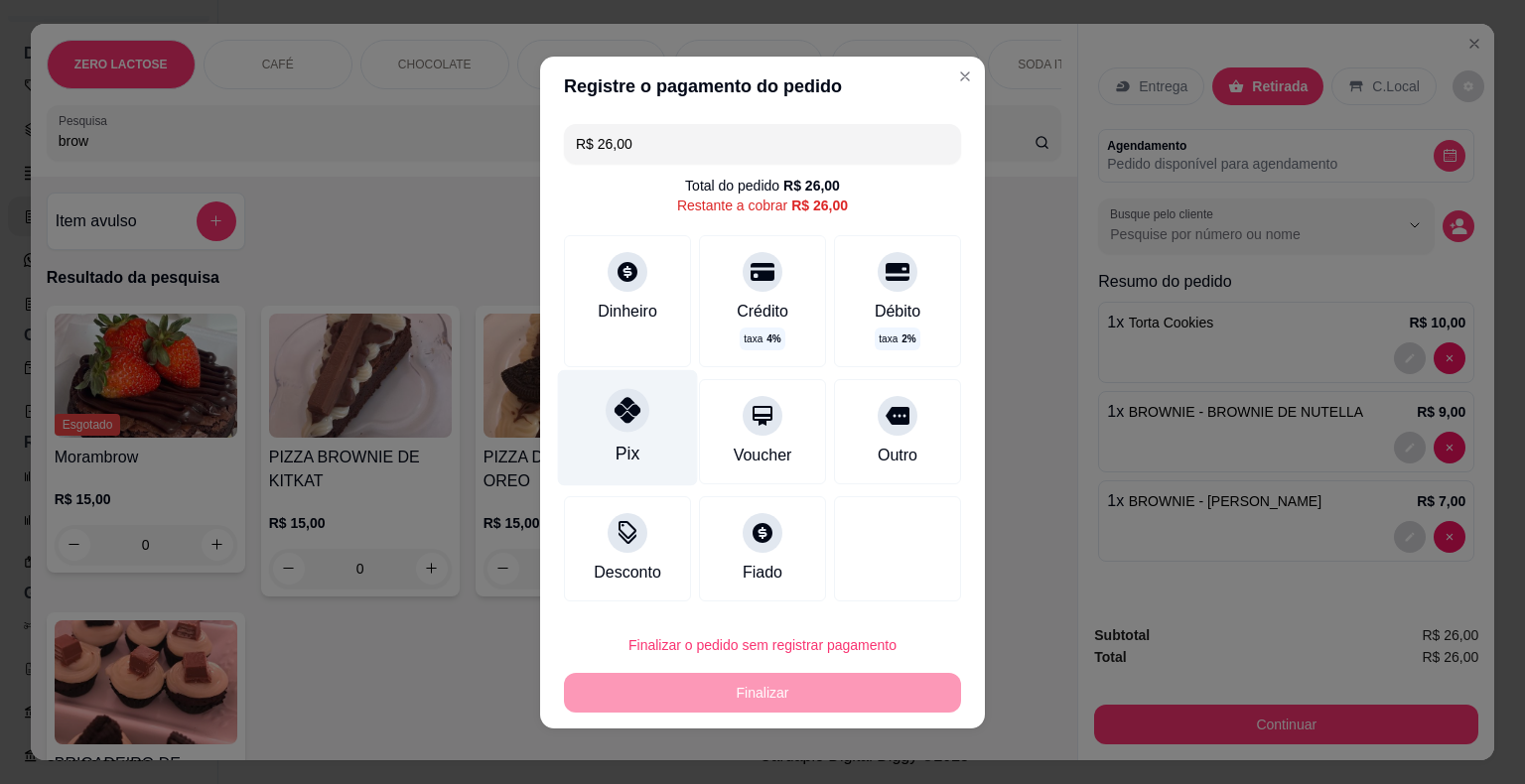 click on "Pix" at bounding box center (627, 427) 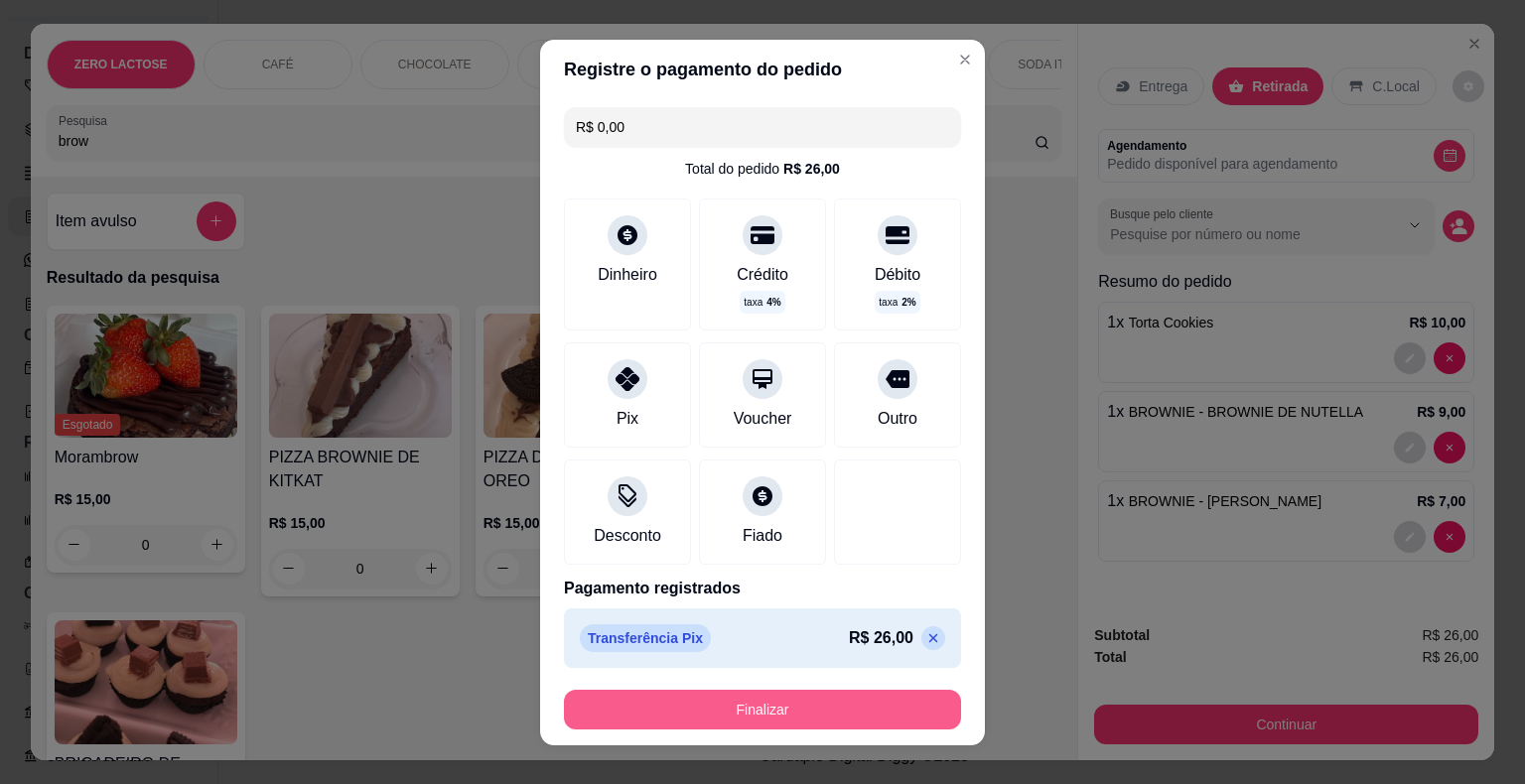 click on "Finalizar" at bounding box center [762, 710] 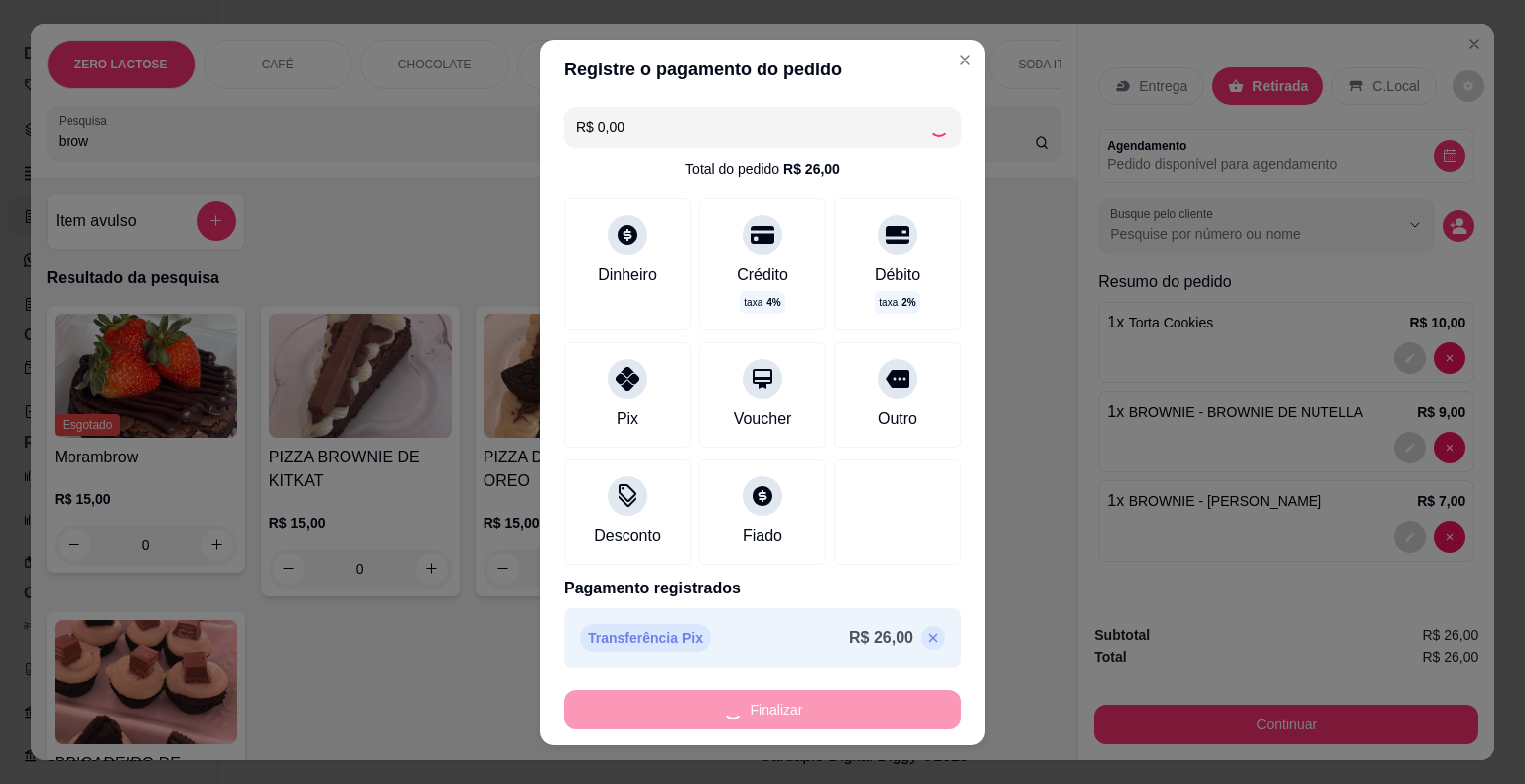 type on "0" 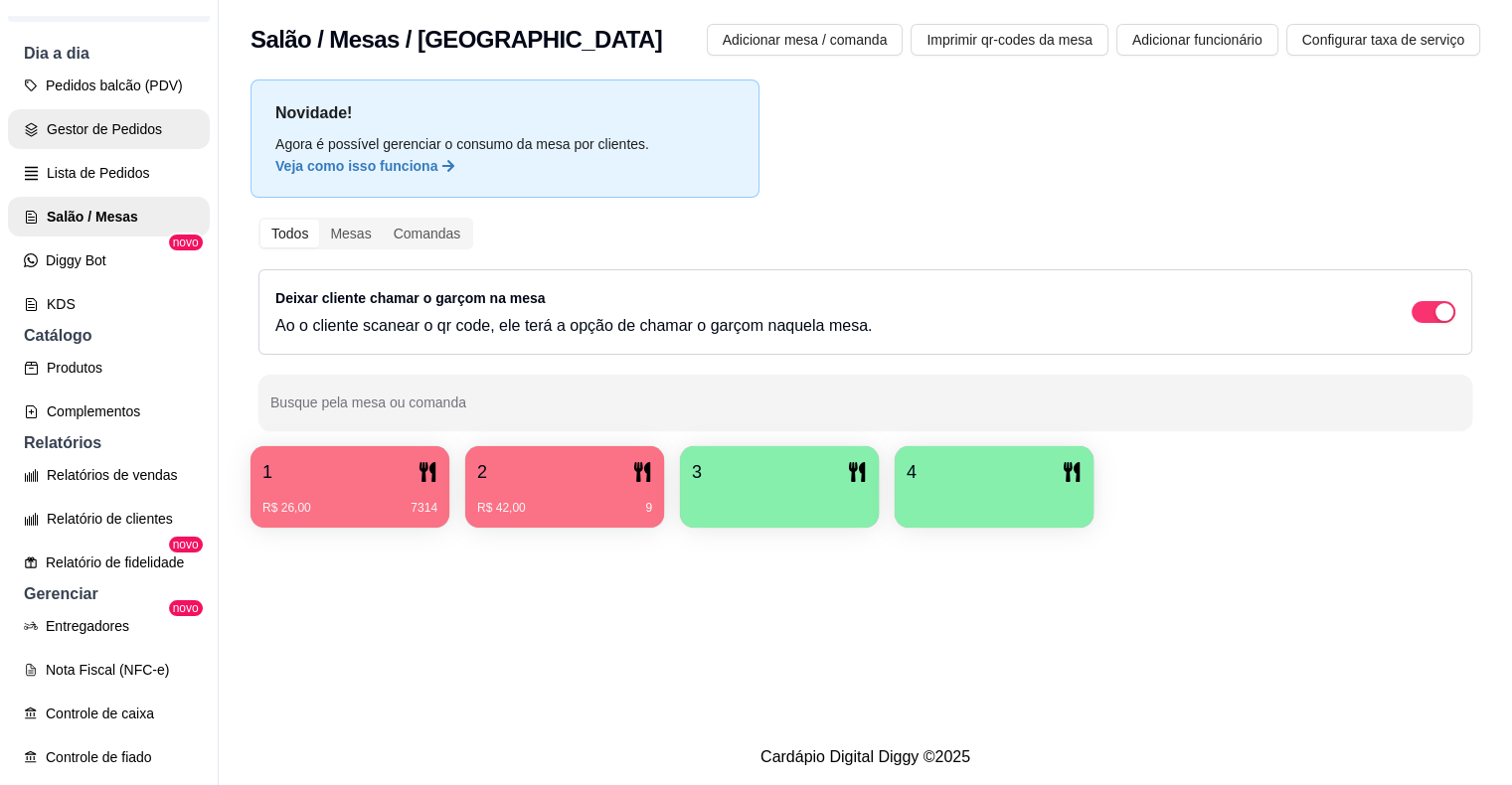 click on "Gestor de Pedidos" at bounding box center [108, 129] 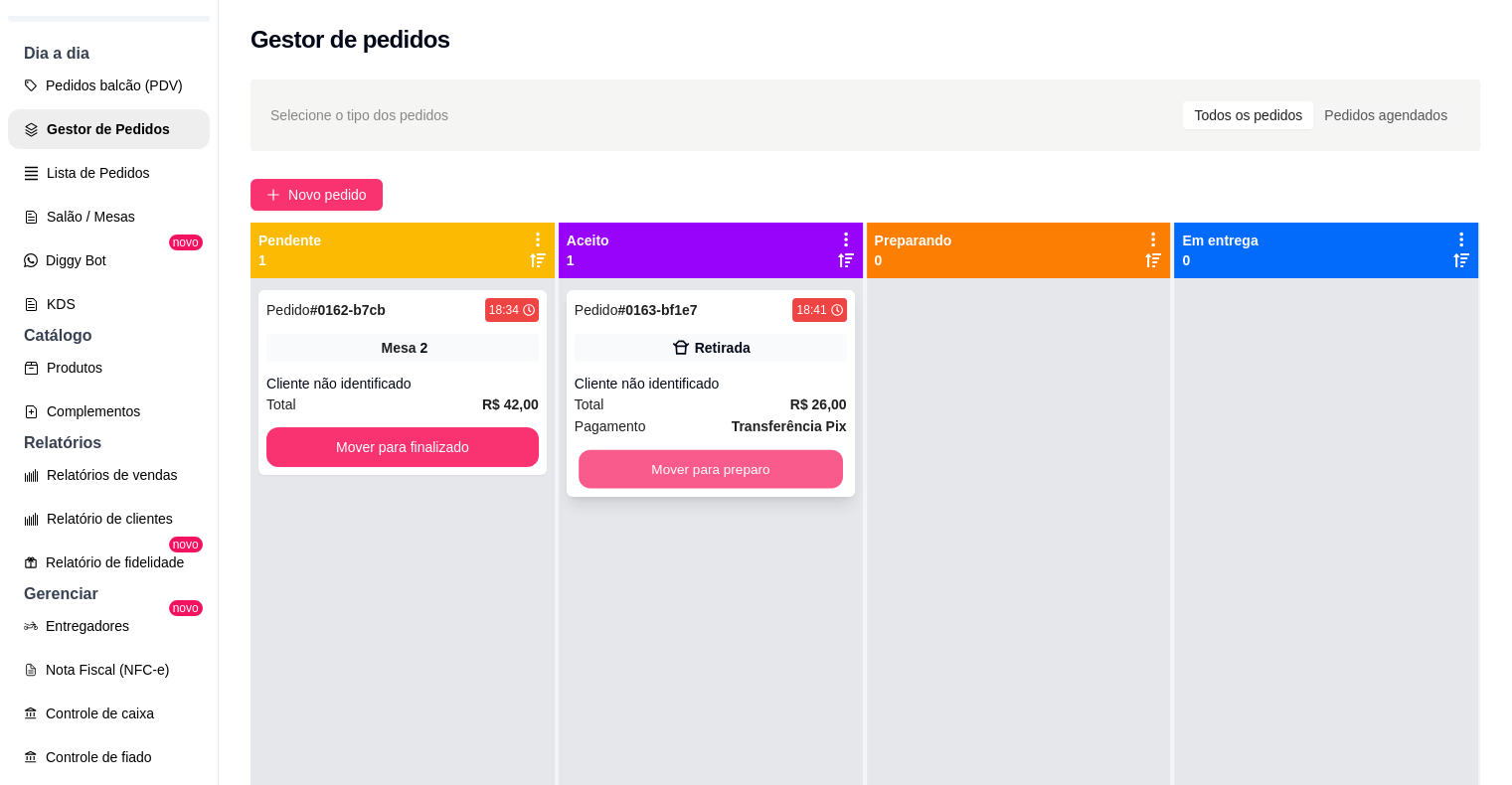 click on "Mover para preparo" at bounding box center [711, 469] 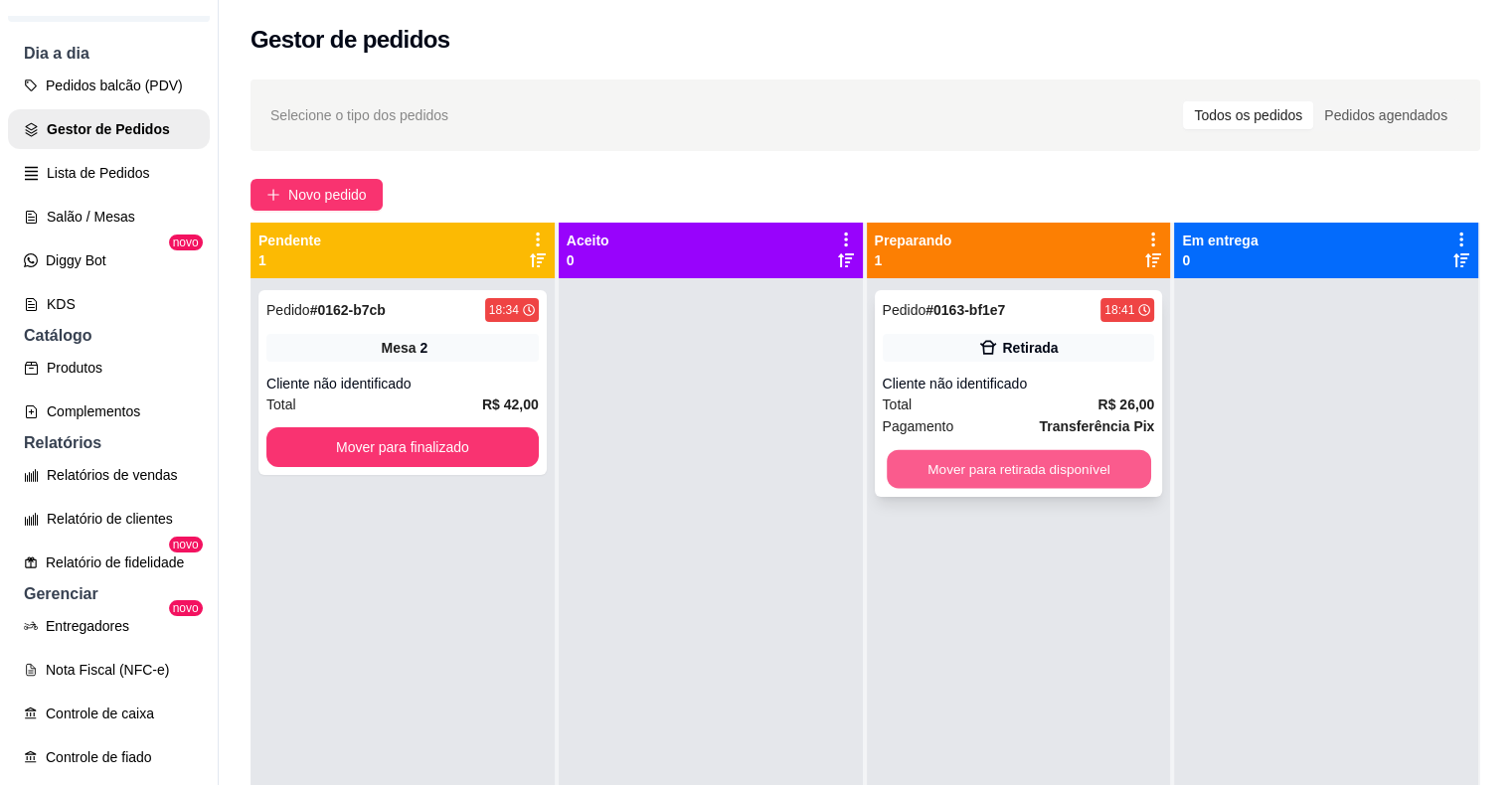 click on "Mover para retirada disponível" at bounding box center [1019, 469] 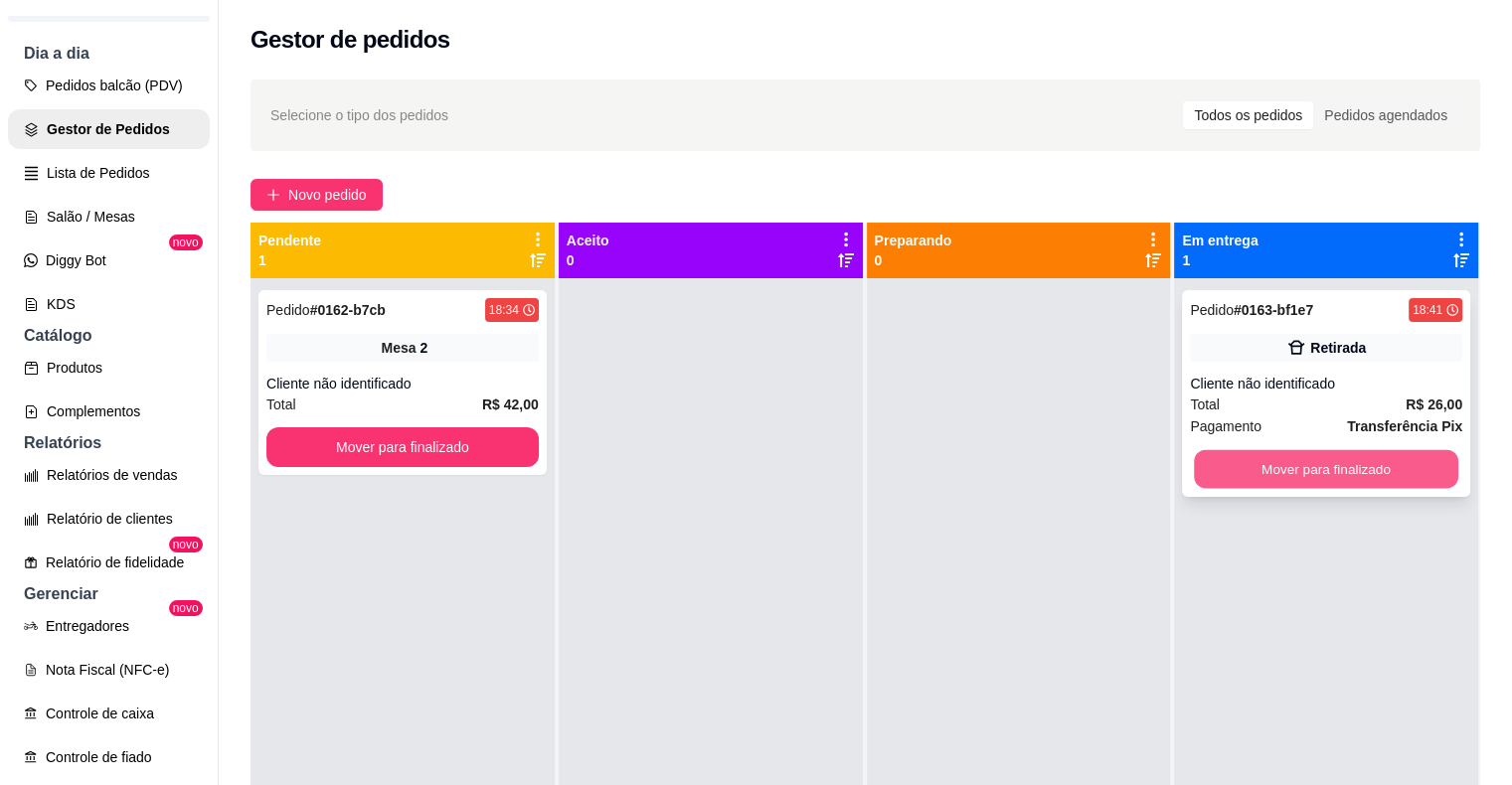click on "Mover para finalizado" at bounding box center [1326, 469] 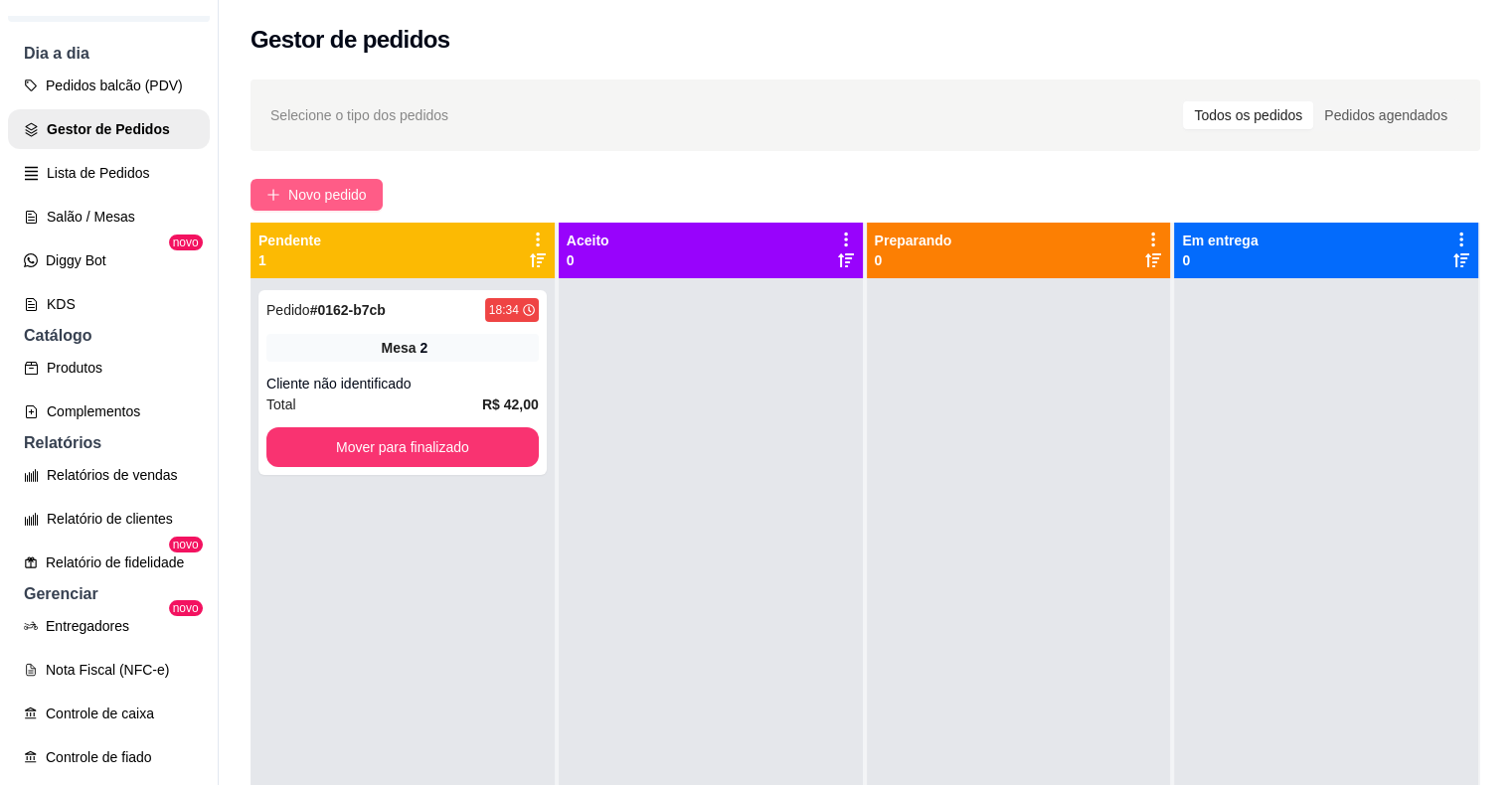 click on "Novo pedido" at bounding box center (316, 195) 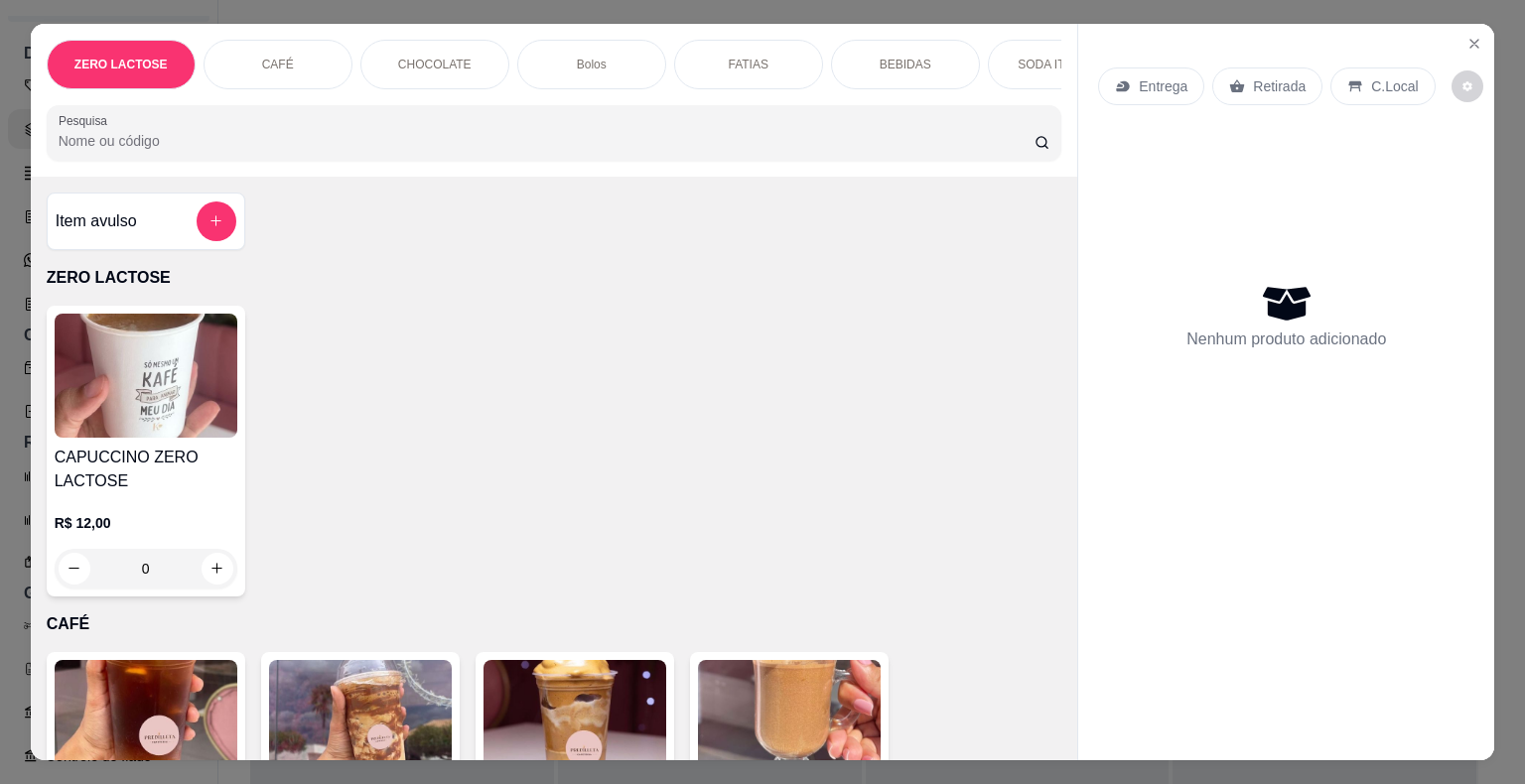 click on "Pesquisa" at bounding box center [546, 141] 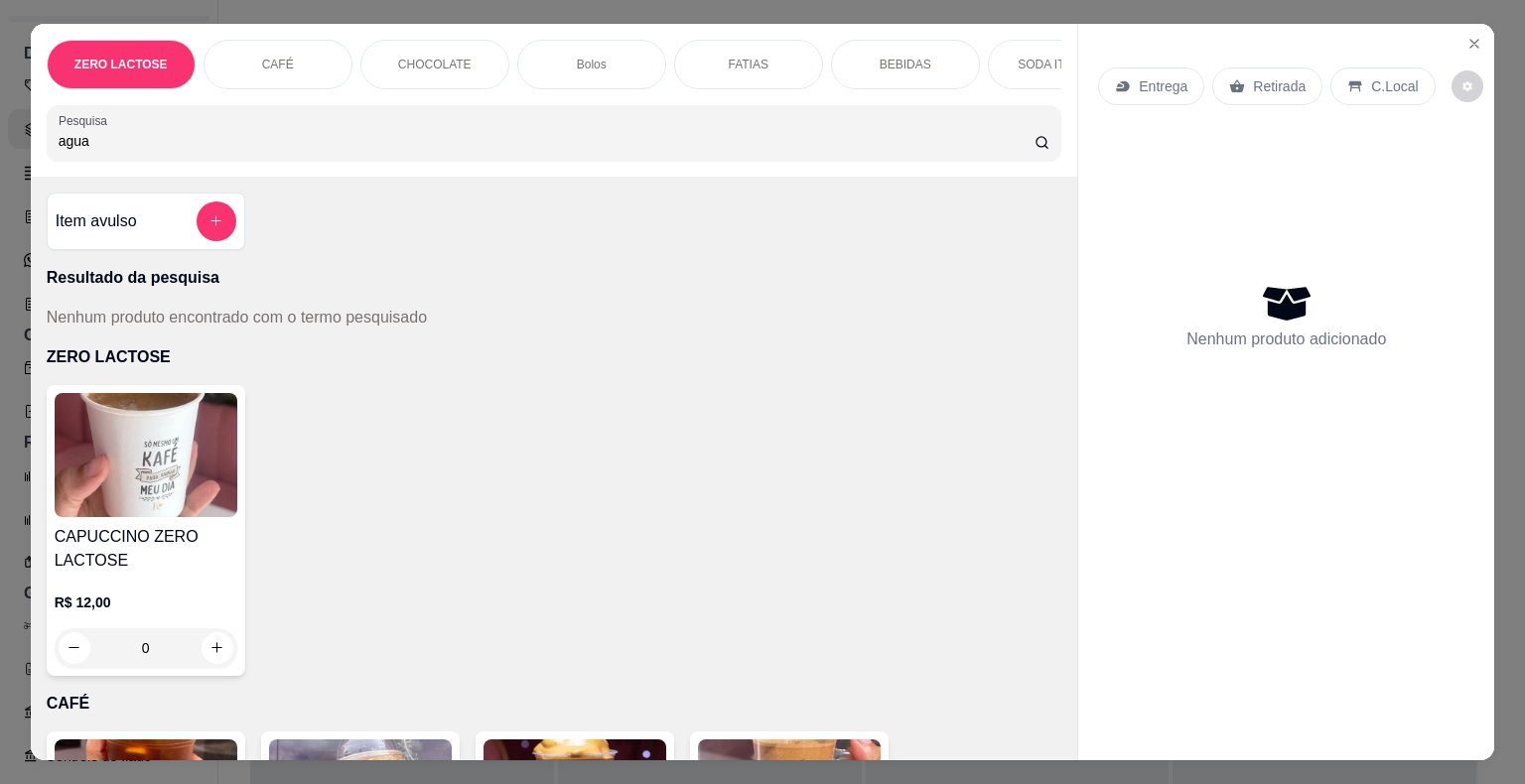 type on "agua" 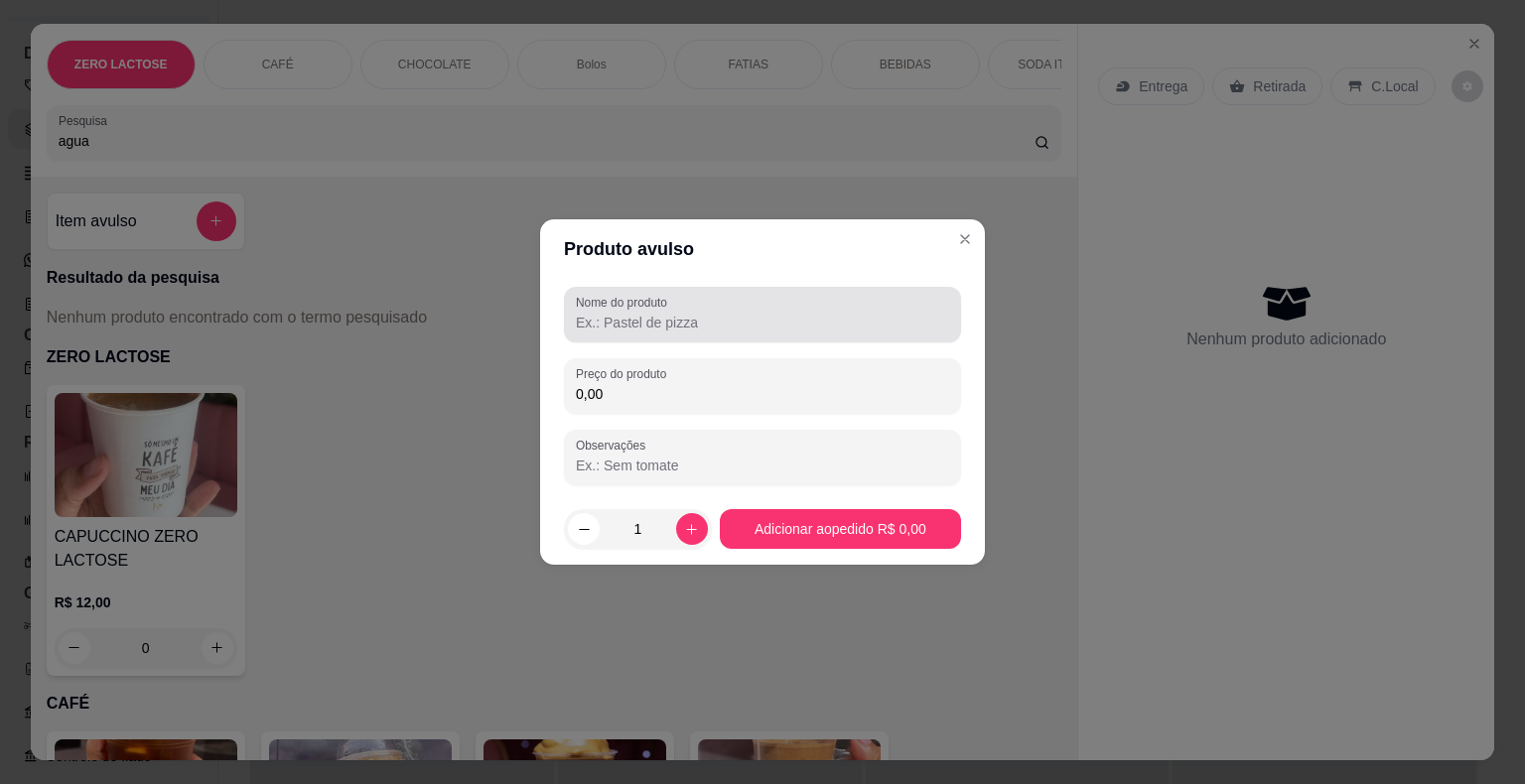 click on "Nome do produto" at bounding box center (624, 302) 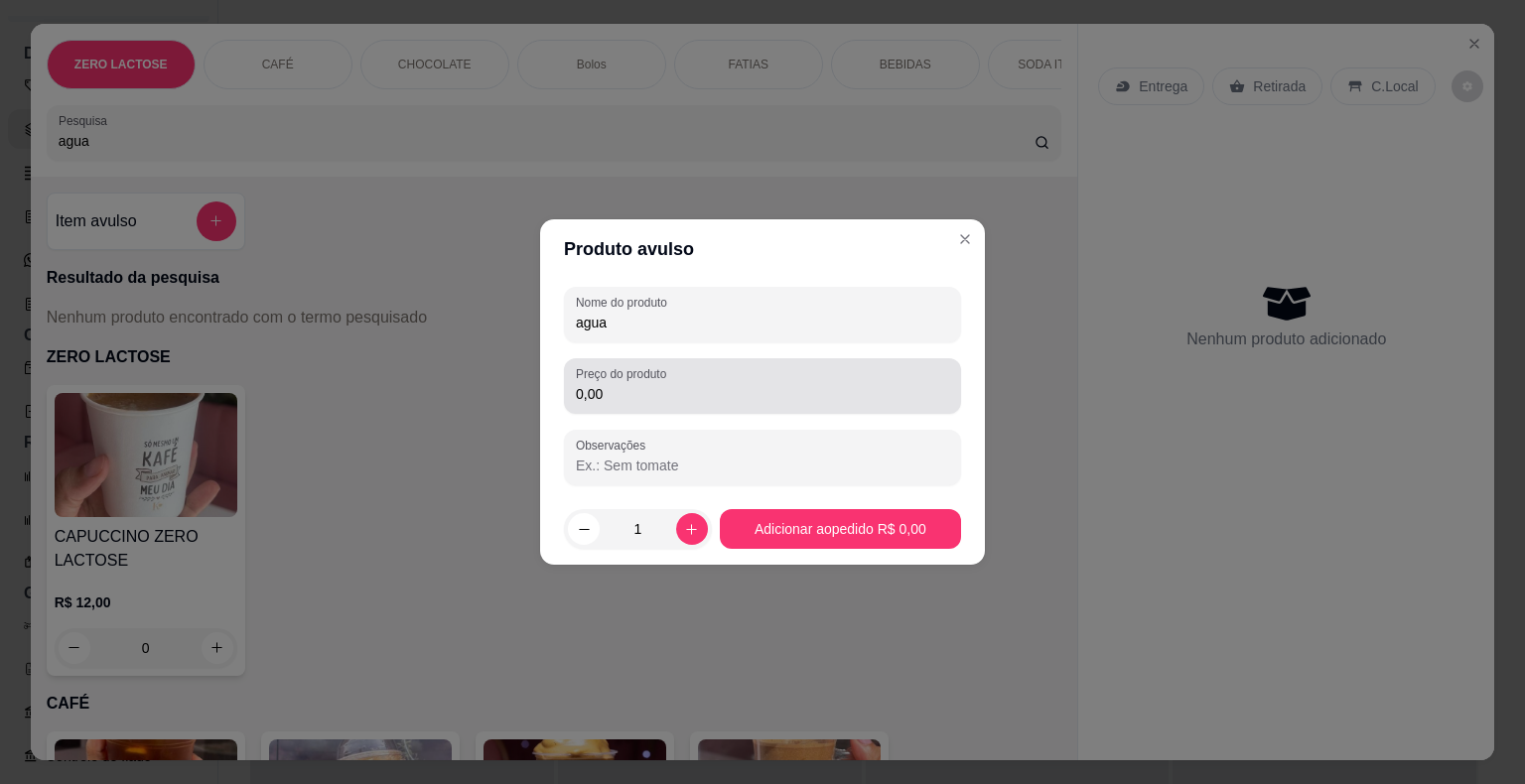type on "agua" 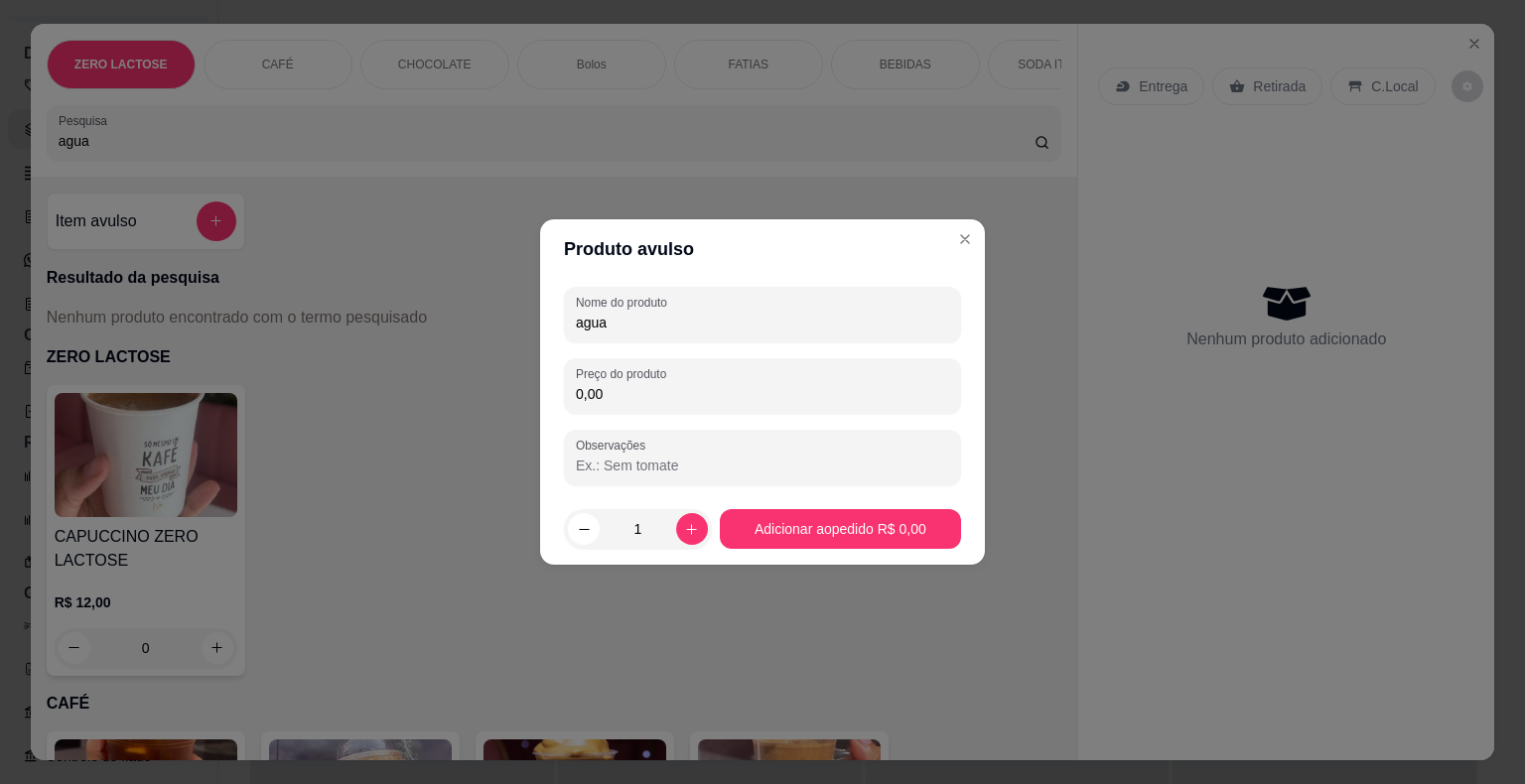 click on "0,00" at bounding box center (762, 394) 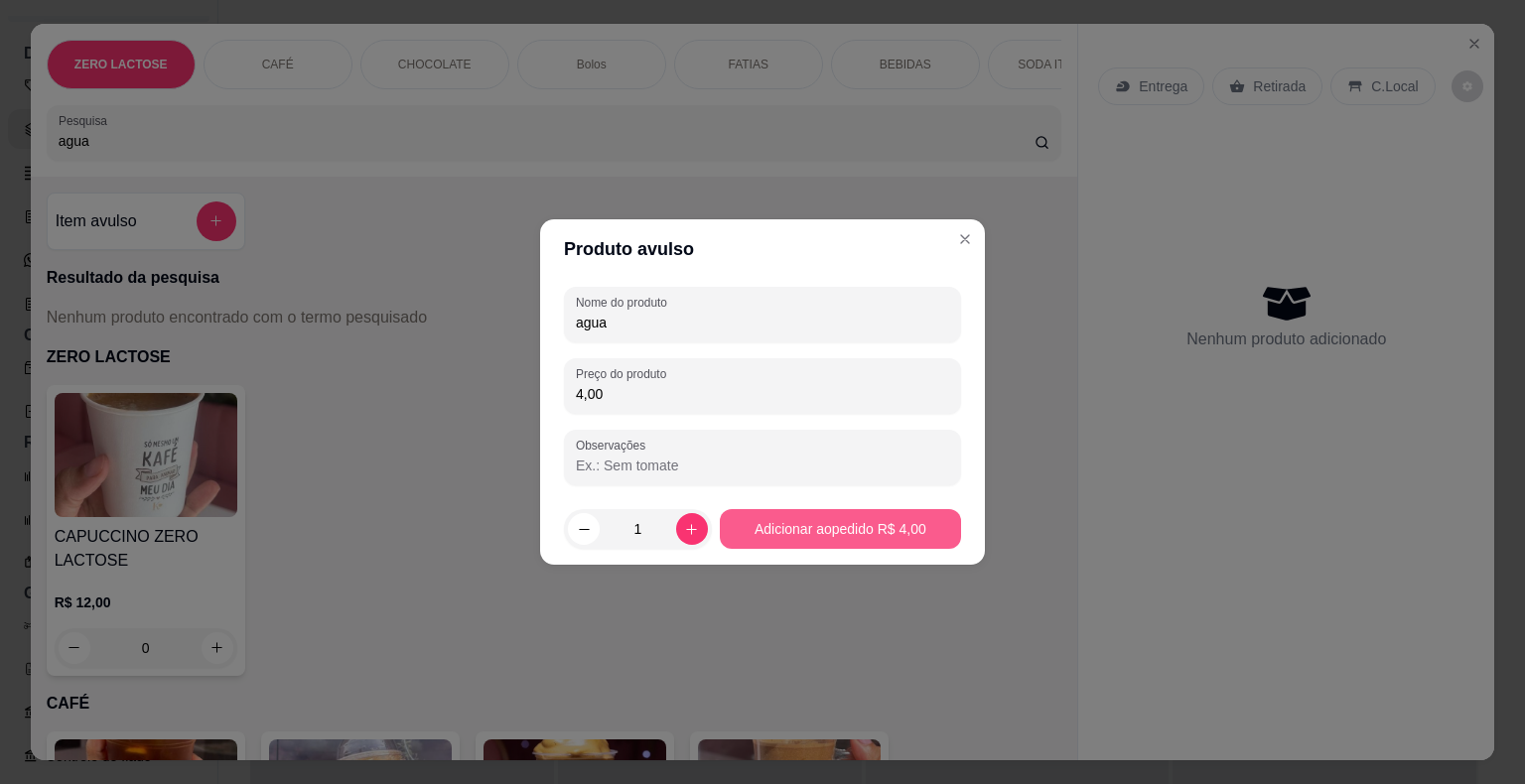 type on "4,00" 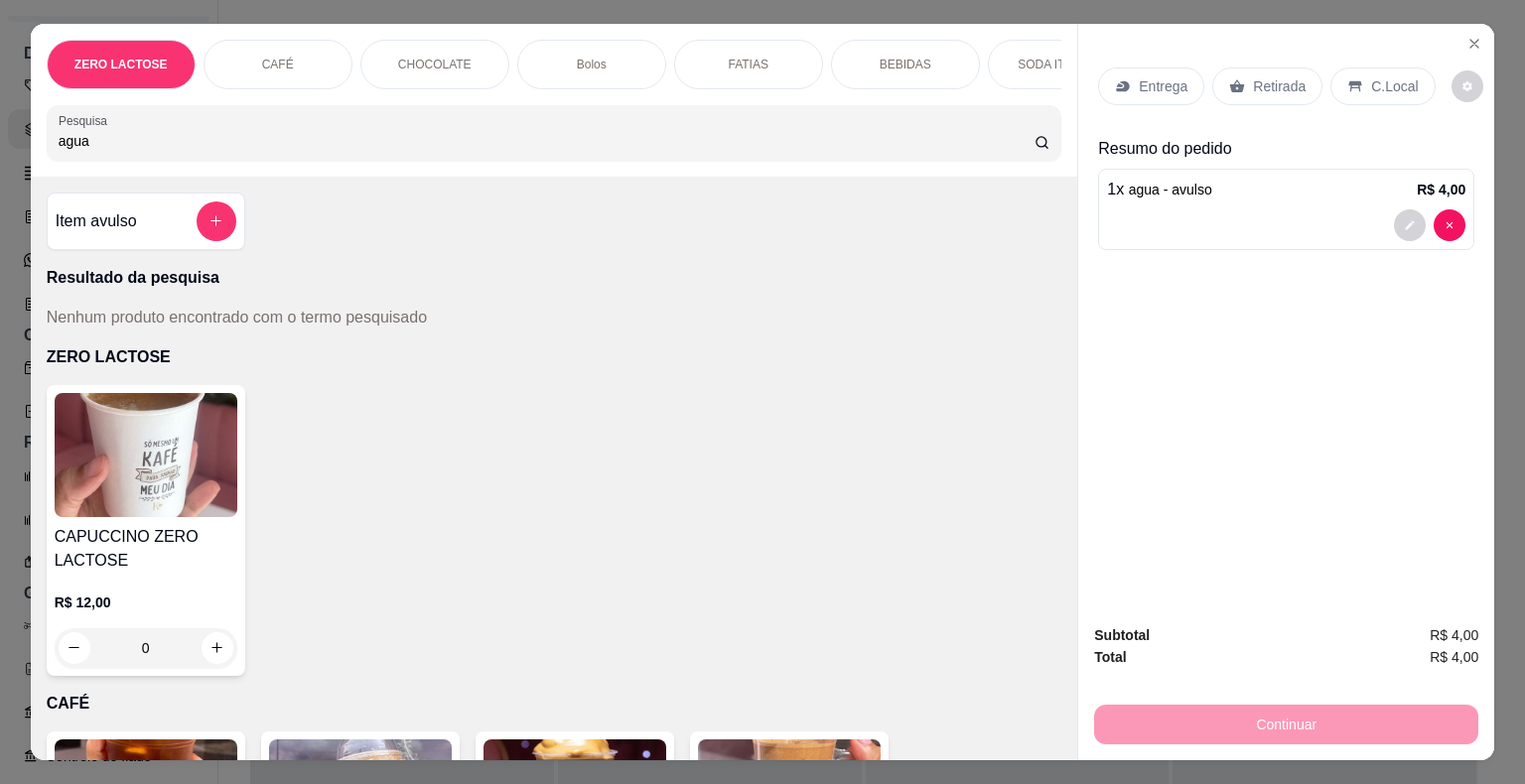 click on "Retirada" at bounding box center [1279, 86] 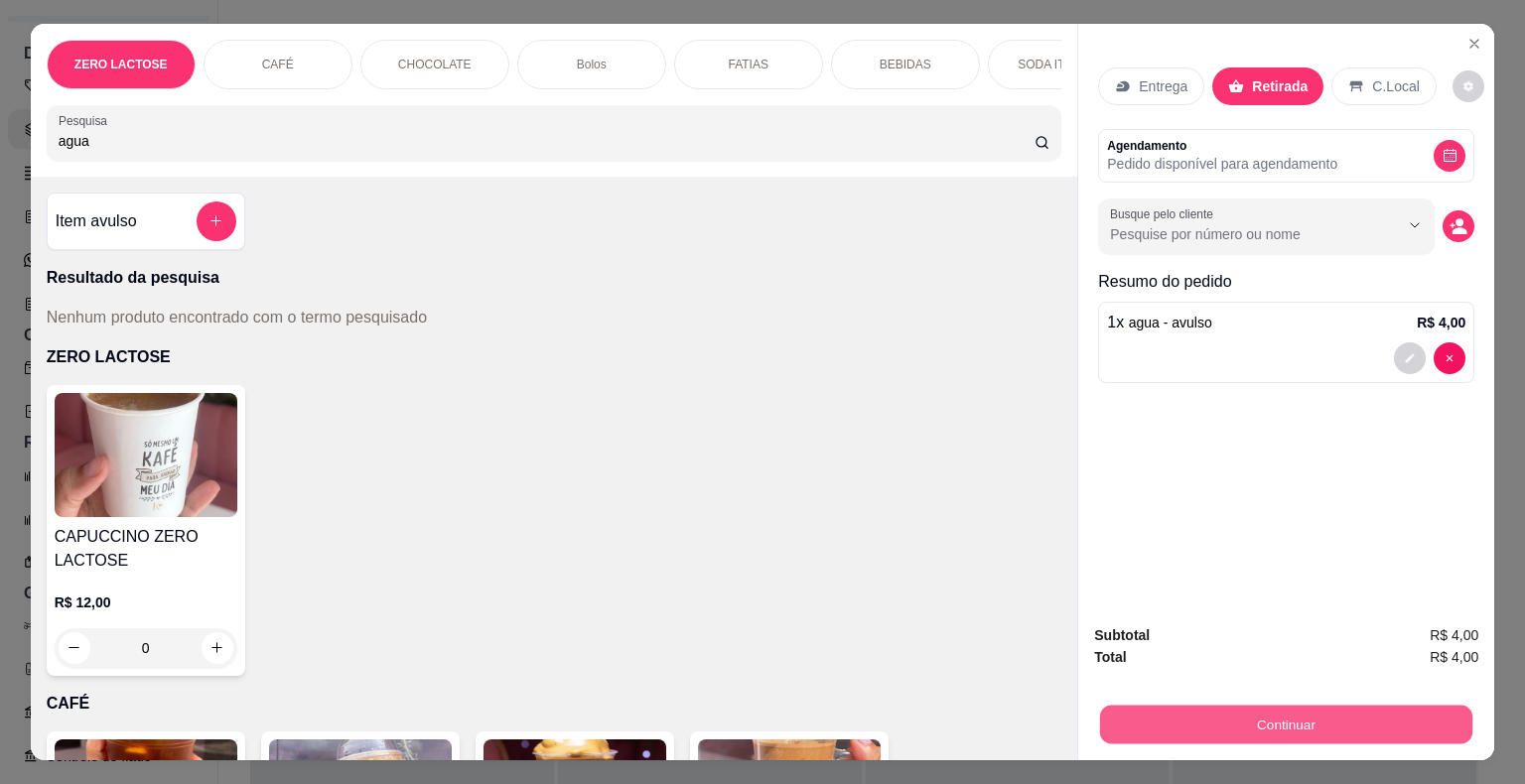 click on "Continuar" at bounding box center (1286, 724) 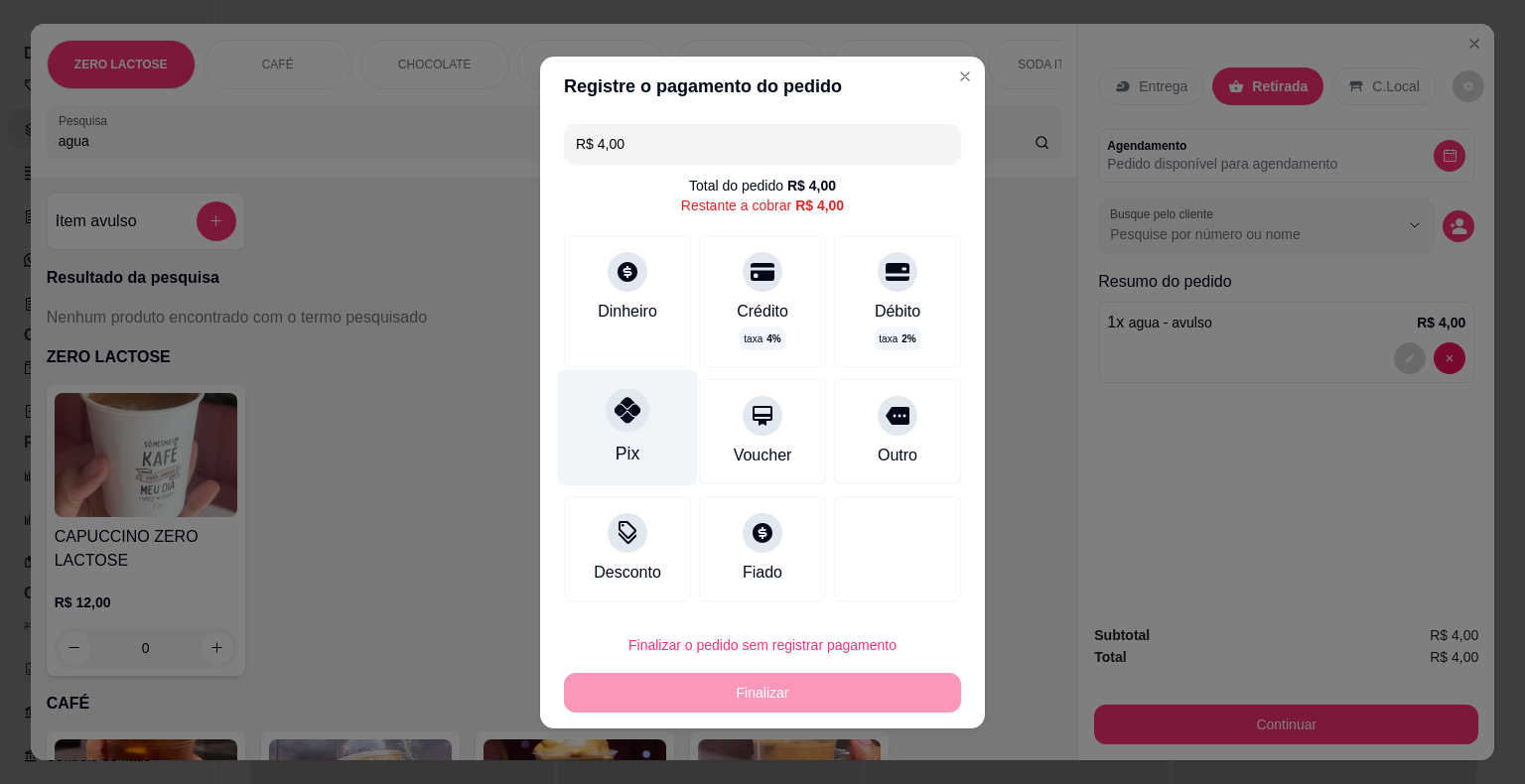 click at bounding box center [627, 410] 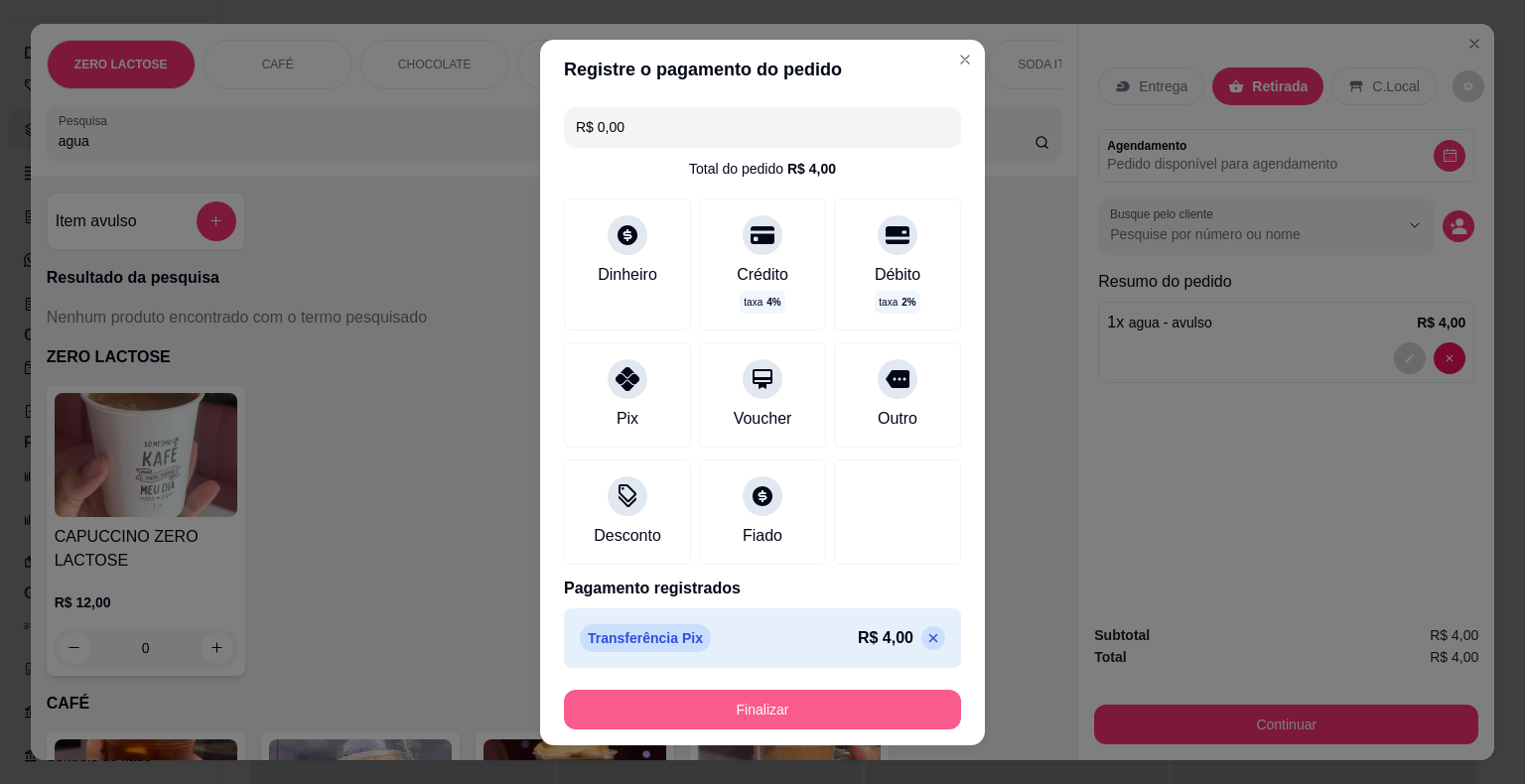 click on "Finalizar" at bounding box center [762, 710] 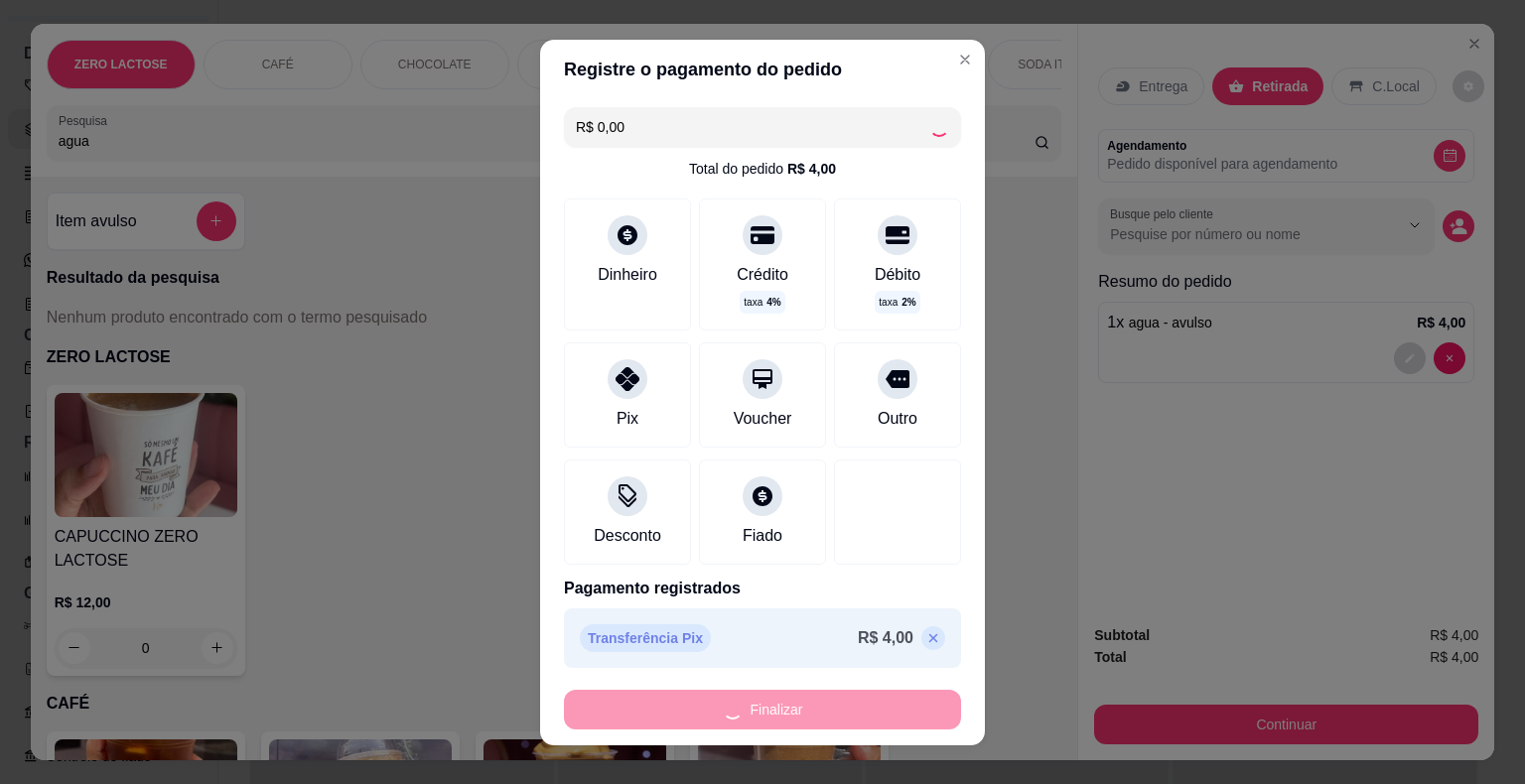 type on "-R$ 4,00" 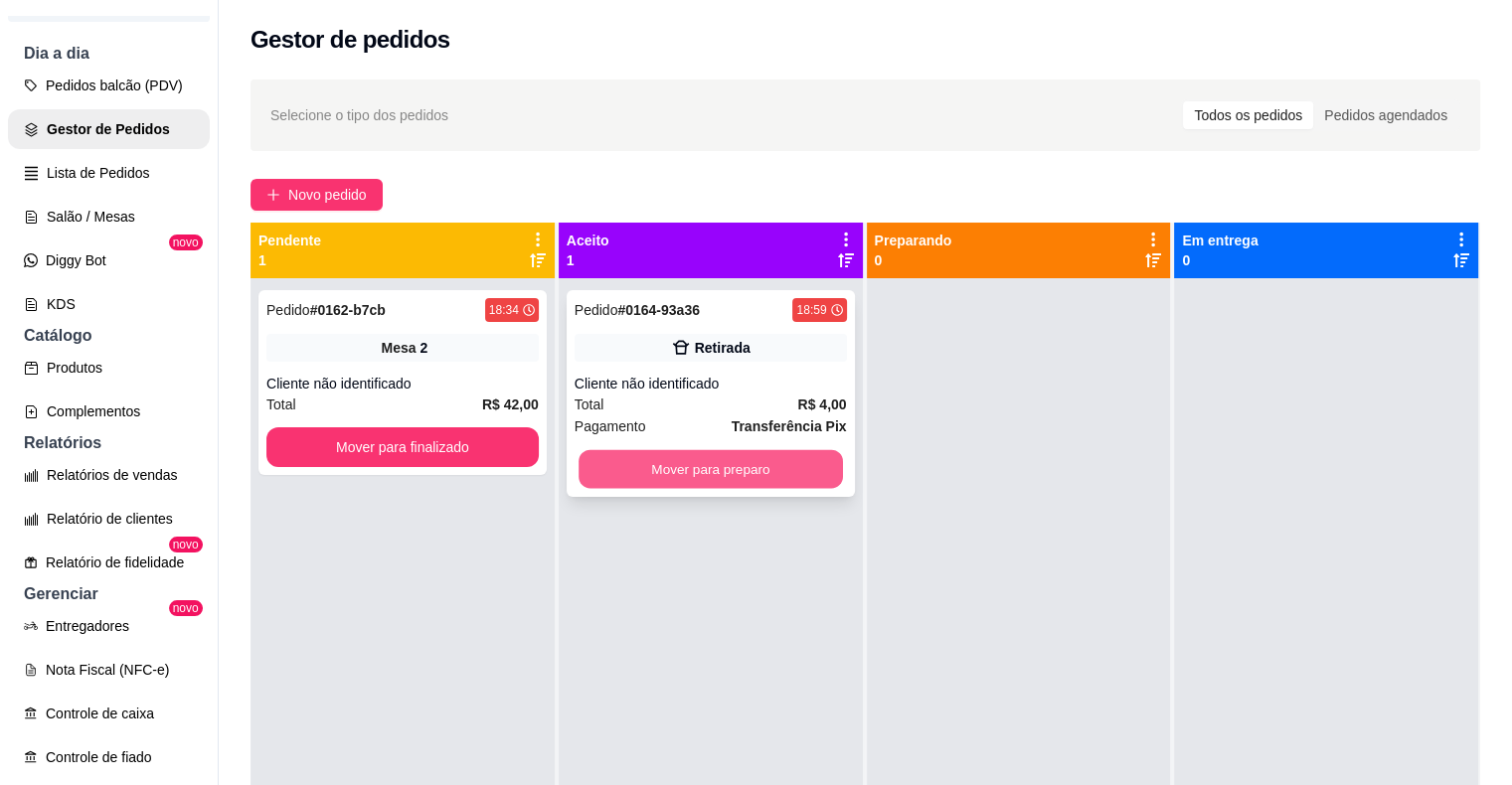 click on "Mover para preparo" at bounding box center (711, 469) 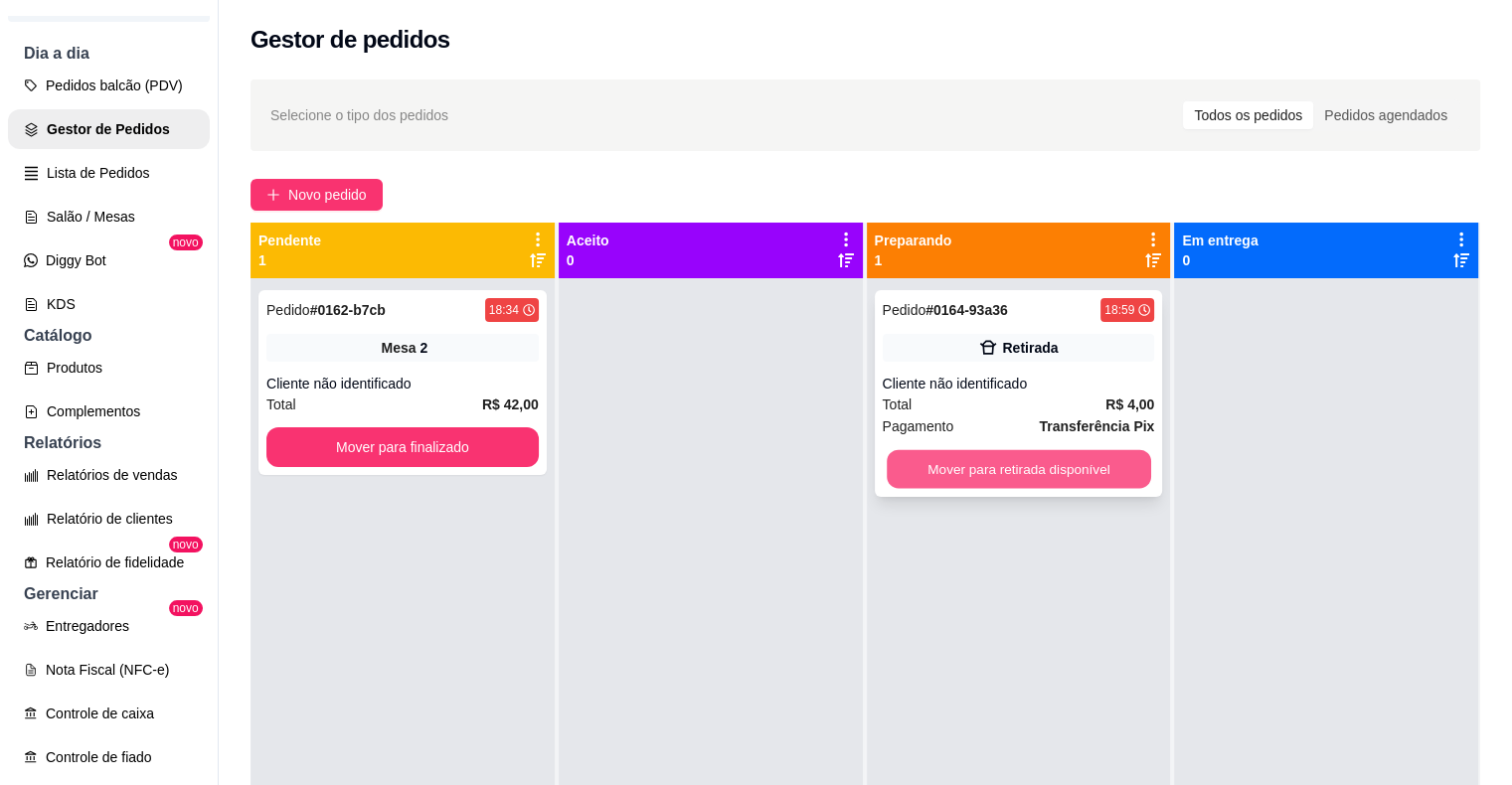 click on "Mover para retirada disponível" at bounding box center (1019, 469) 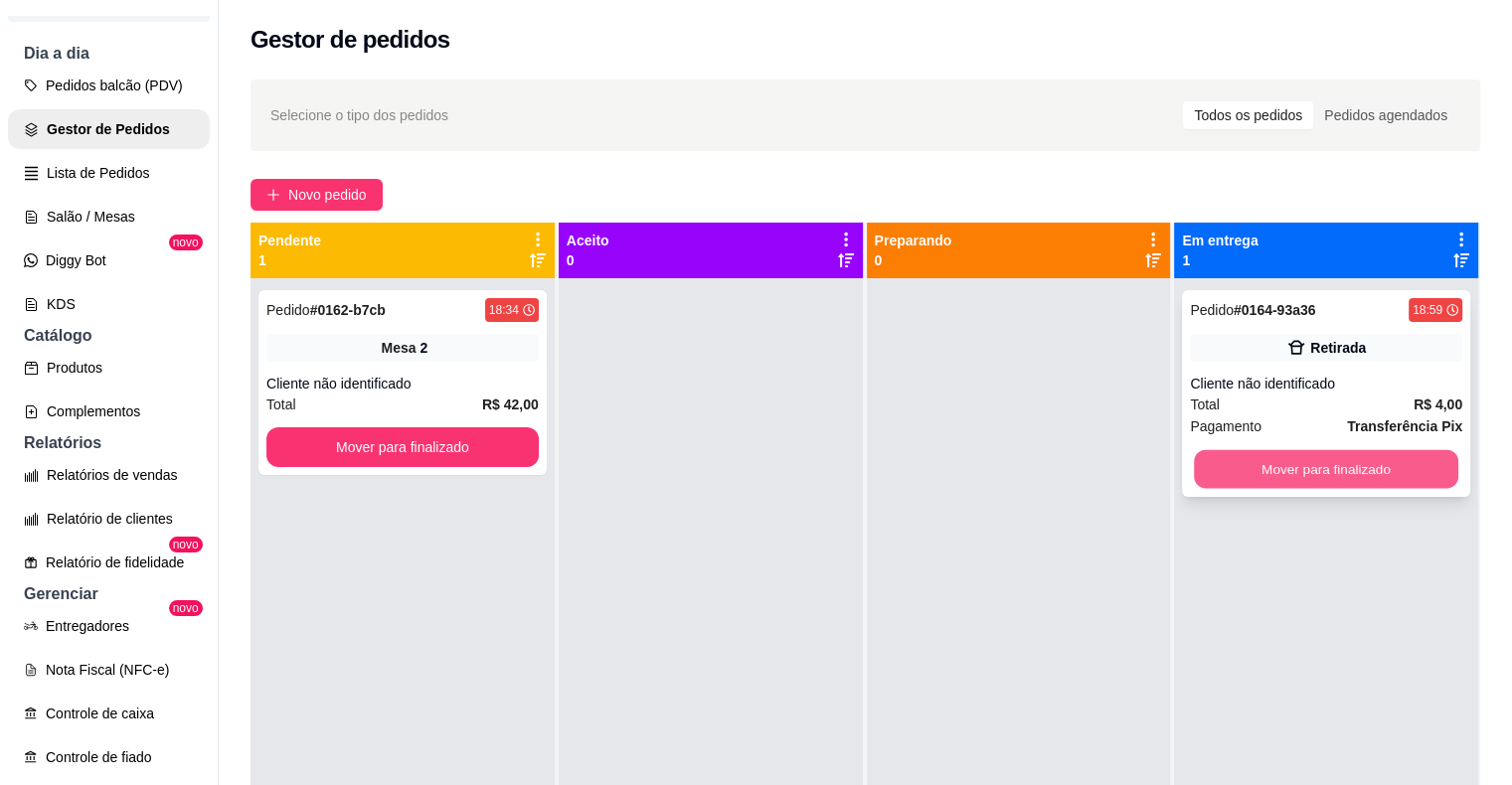 click on "Mover para finalizado" at bounding box center [1326, 469] 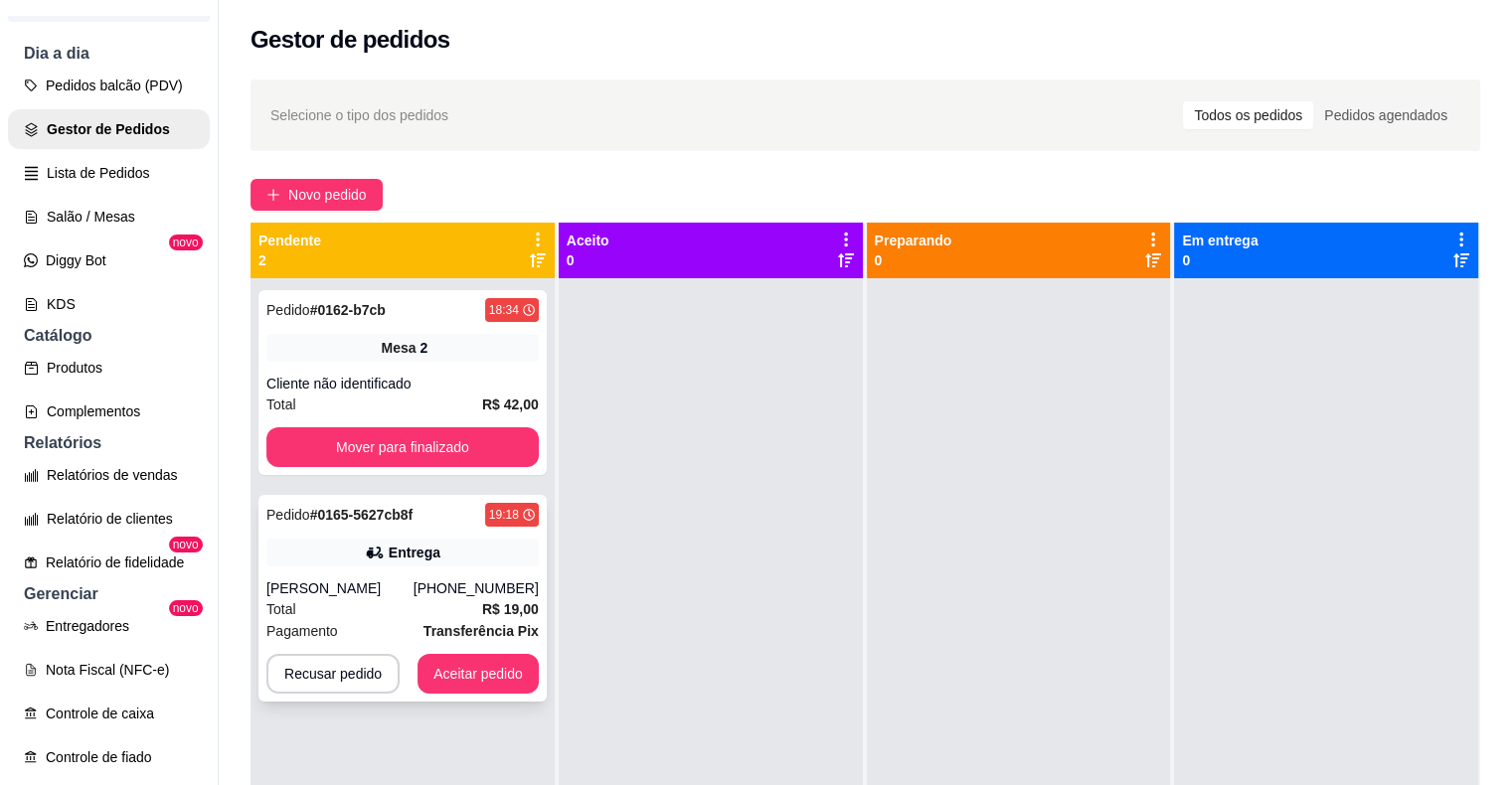 click on "Michele" at bounding box center [340, 588] 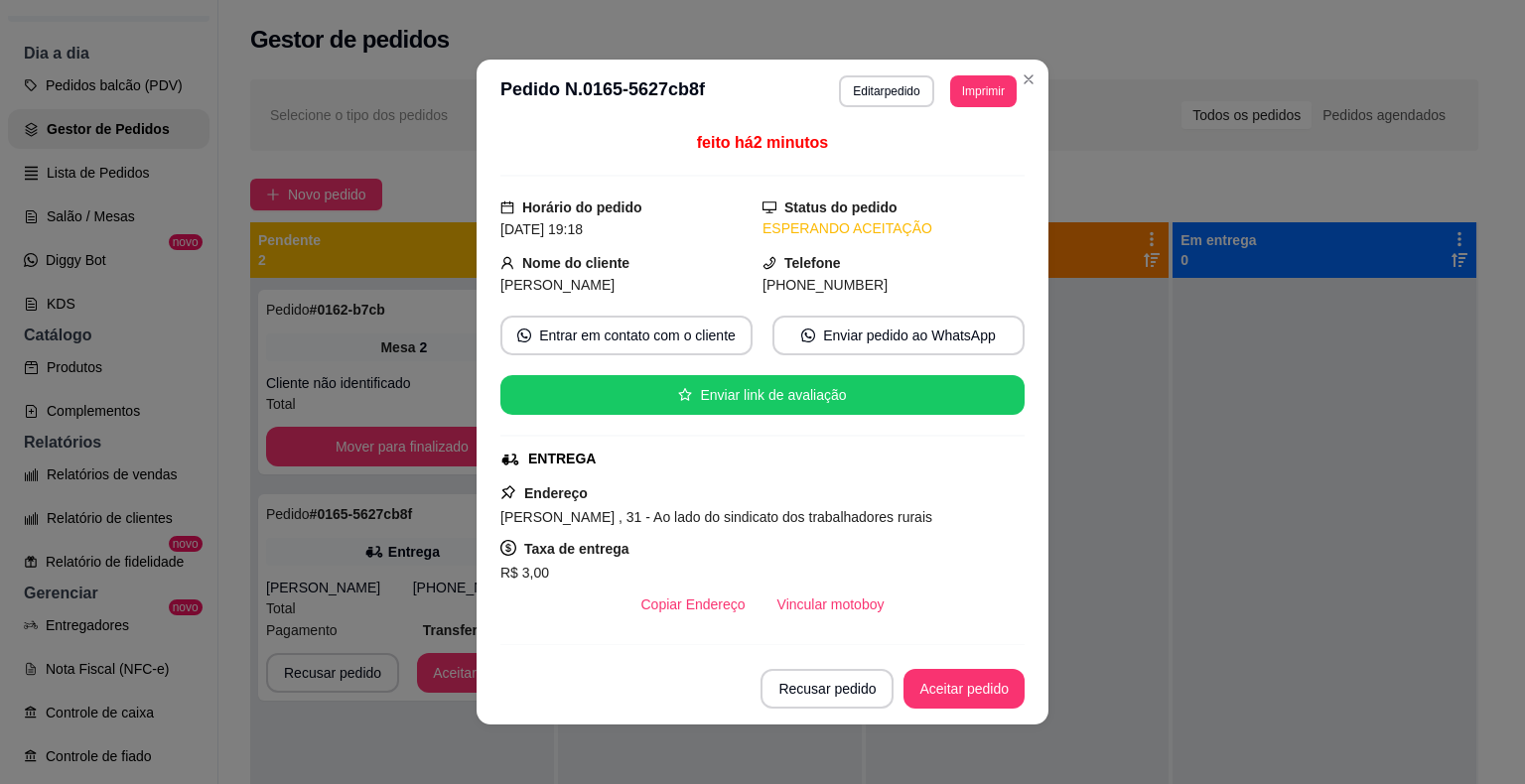scroll, scrollTop: 315, scrollLeft: 0, axis: vertical 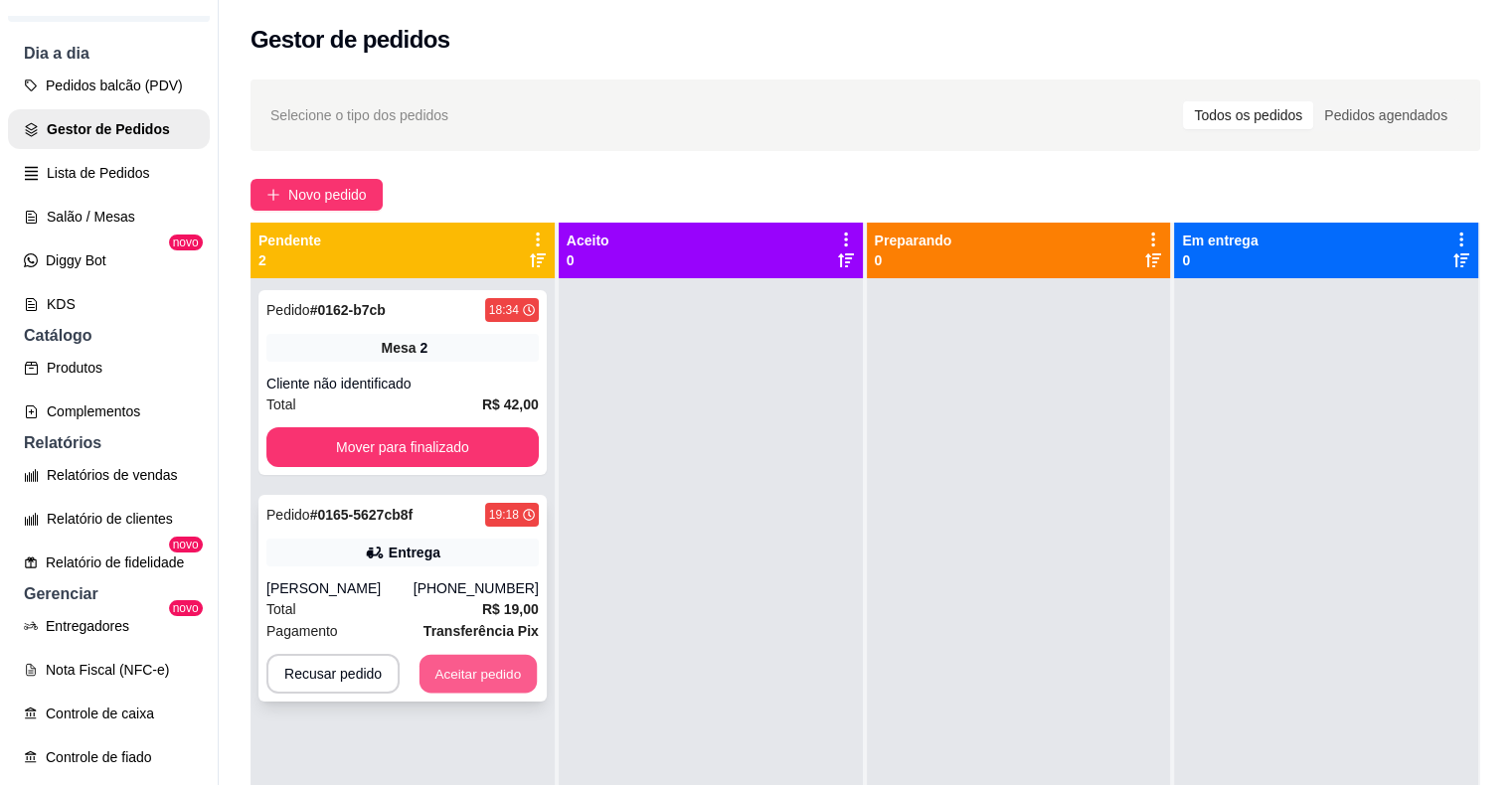 click on "Aceitar pedido" at bounding box center [478, 674] 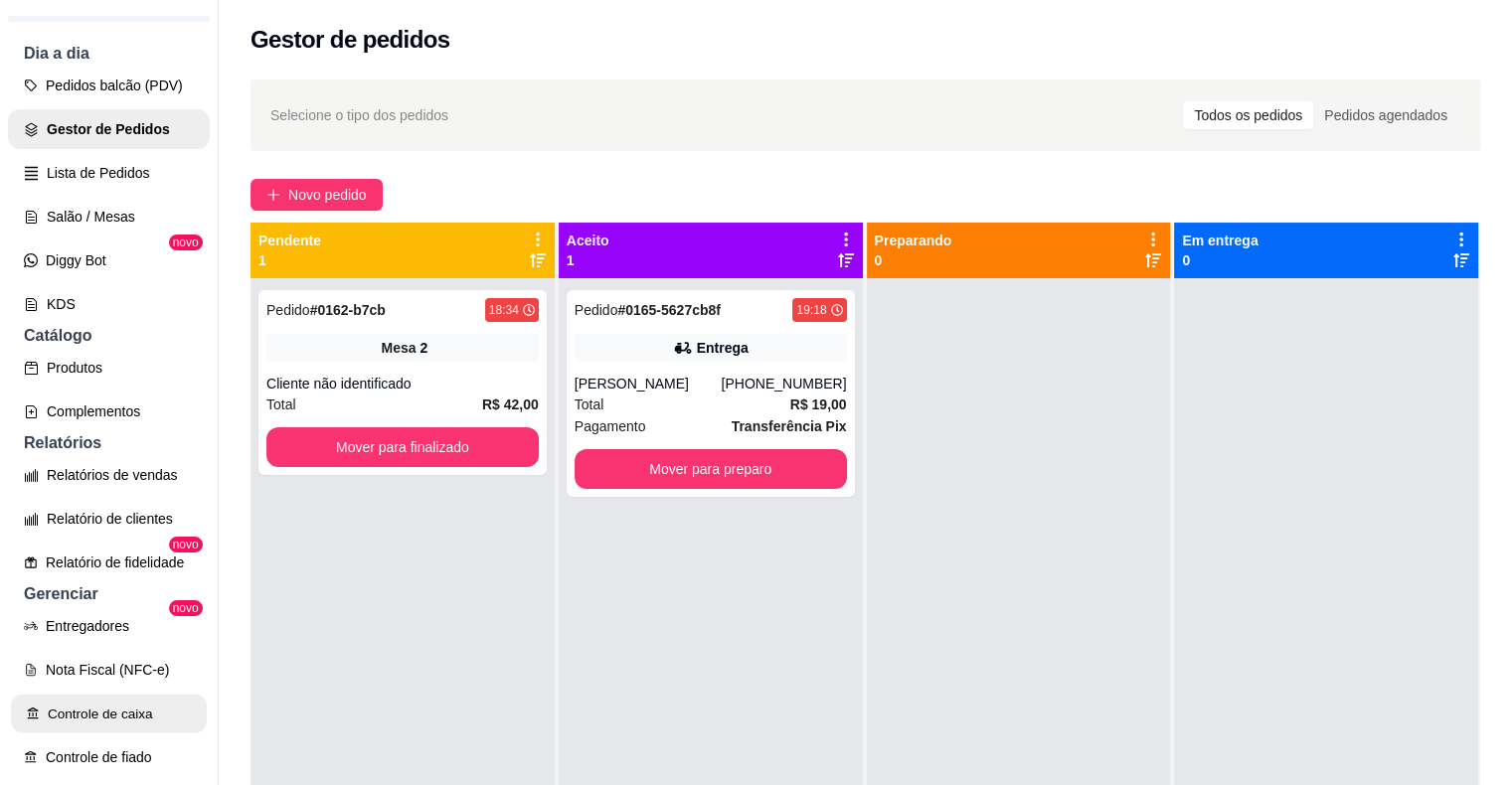 click on "Controle de caixa" at bounding box center [108, 713] 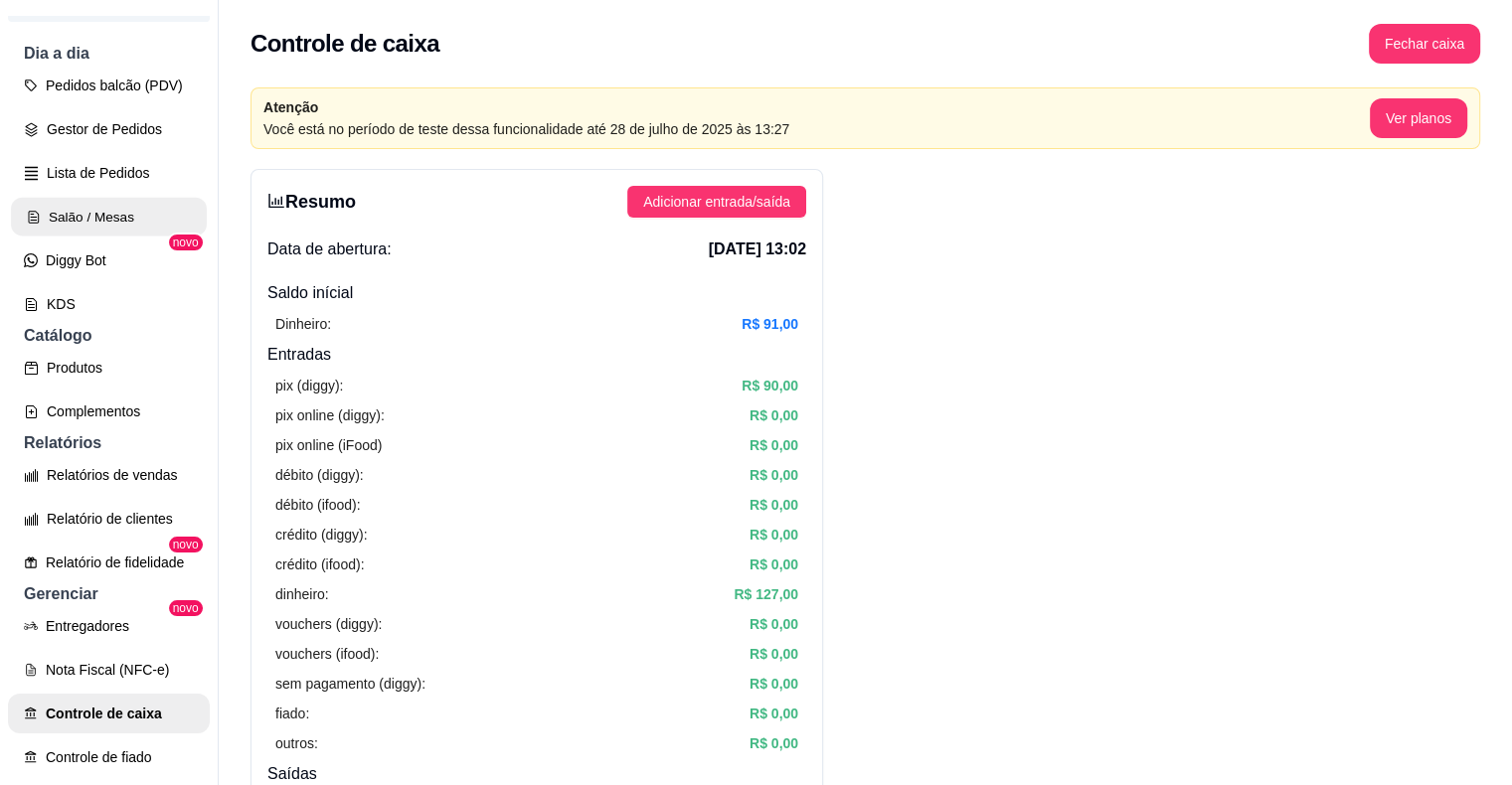 click on "Salão / Mesas" at bounding box center (108, 217) 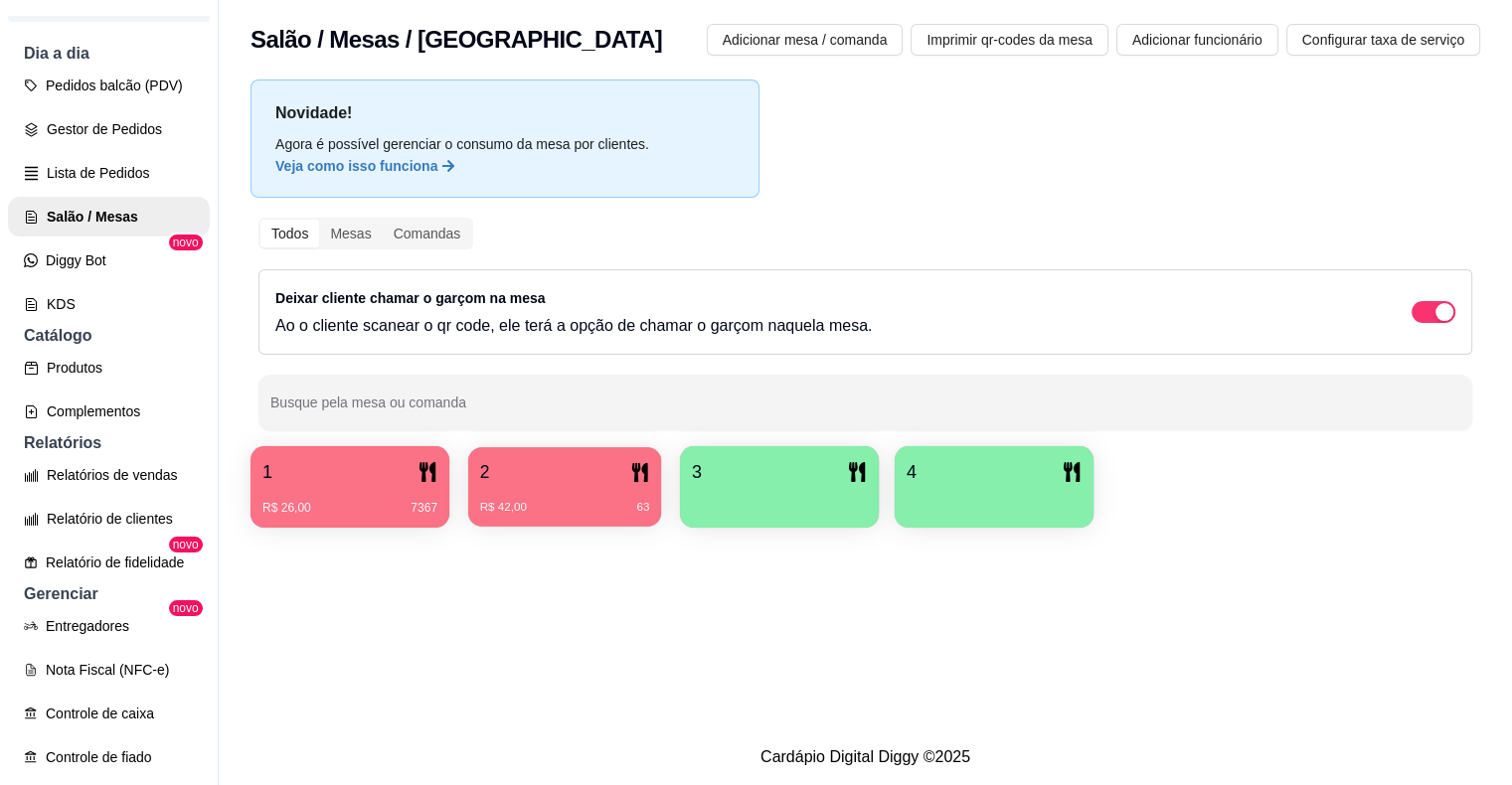 click on "R$ 42,00 63" at bounding box center (565, 500) 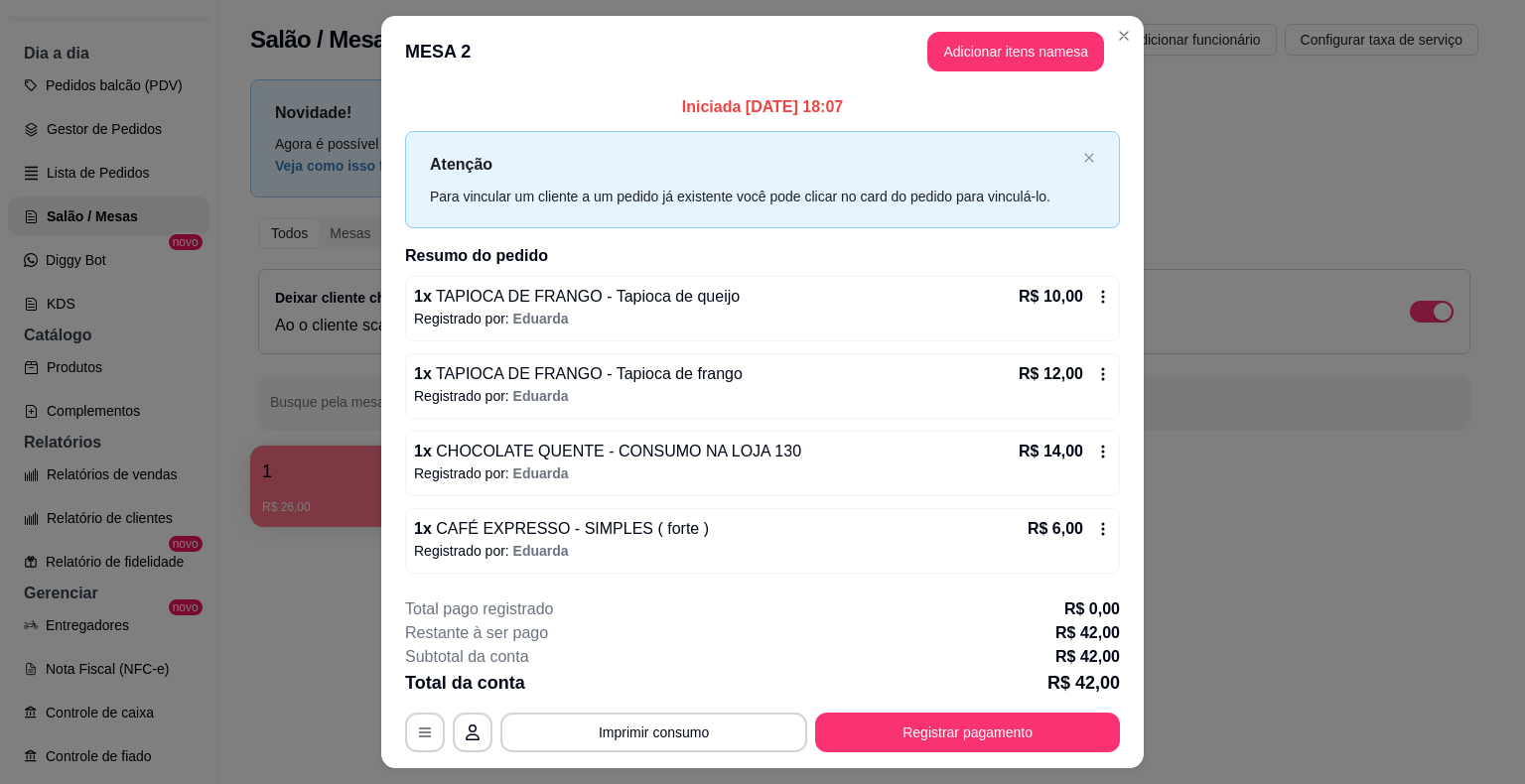 click 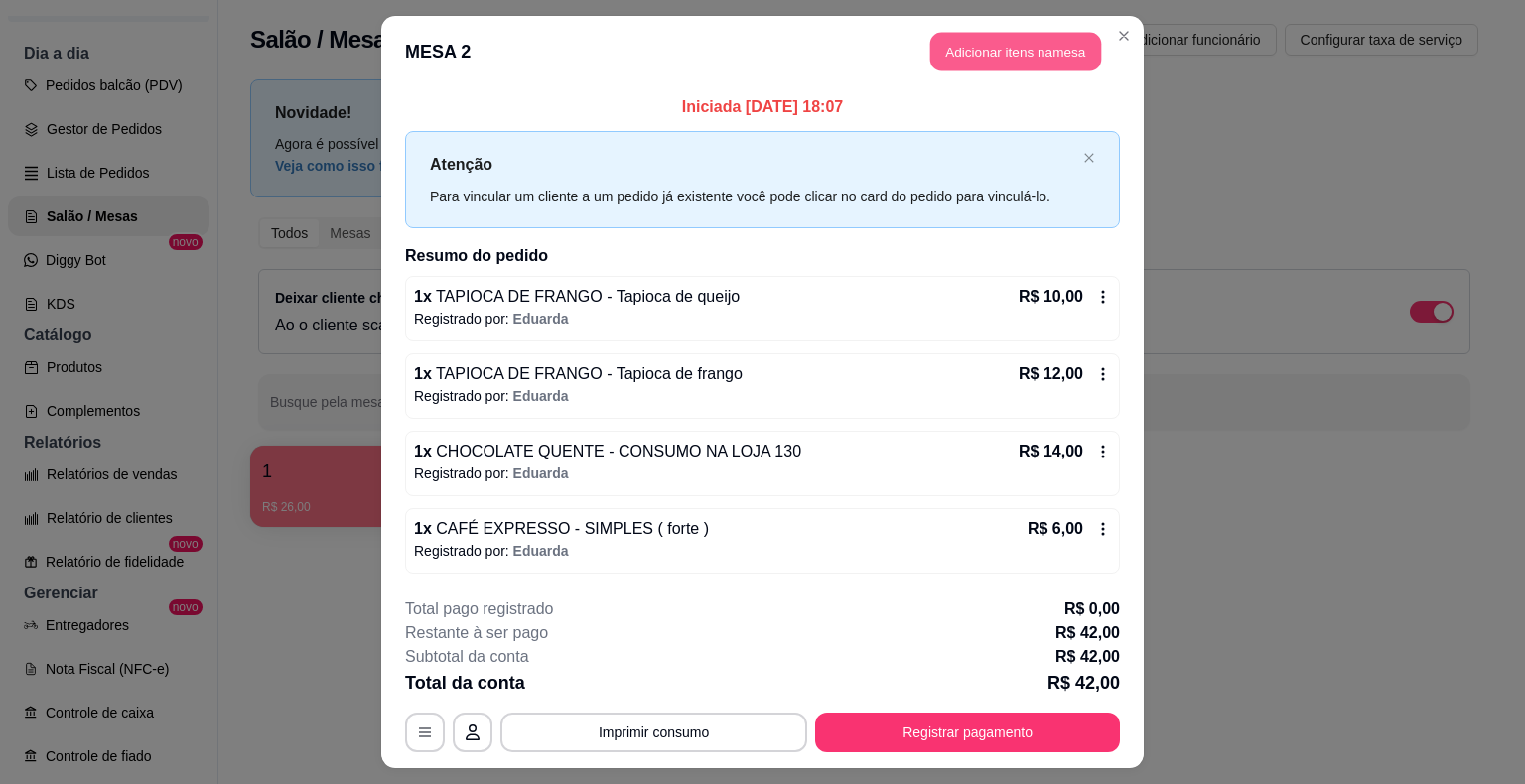 click on "Adicionar itens na  mesa" at bounding box center [1016, 52] 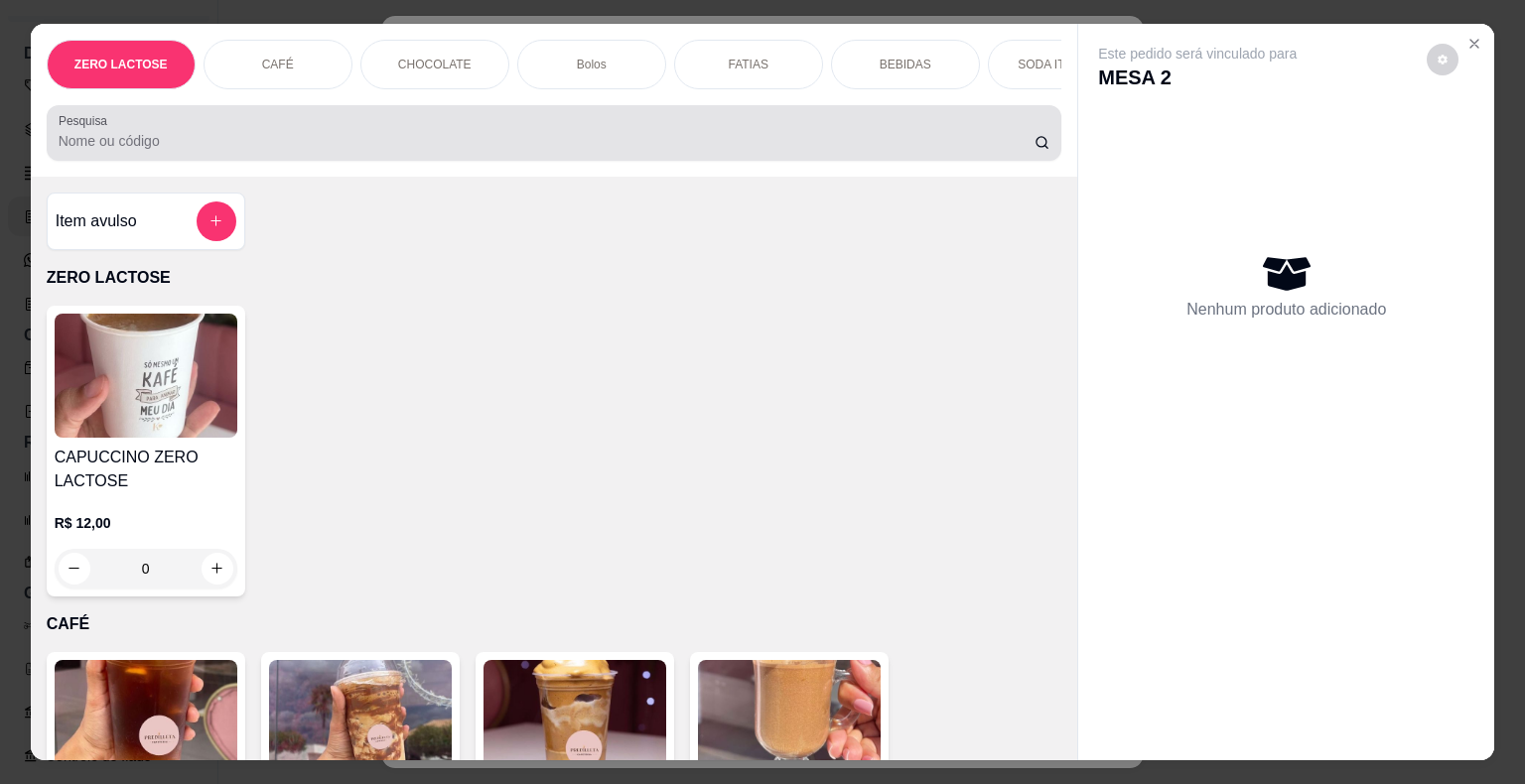 click on "Pesquisa" at bounding box center (546, 141) 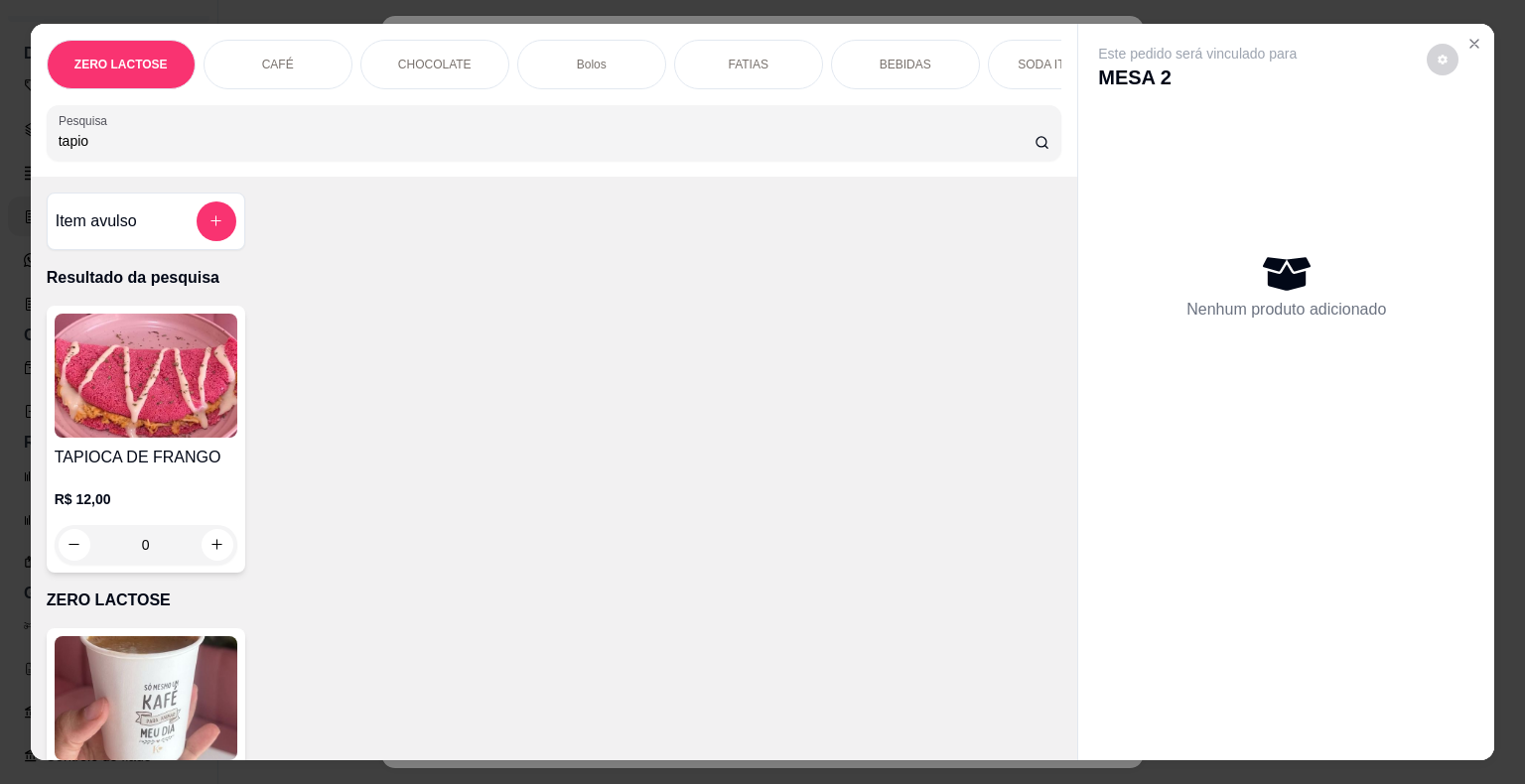 type on "tapio" 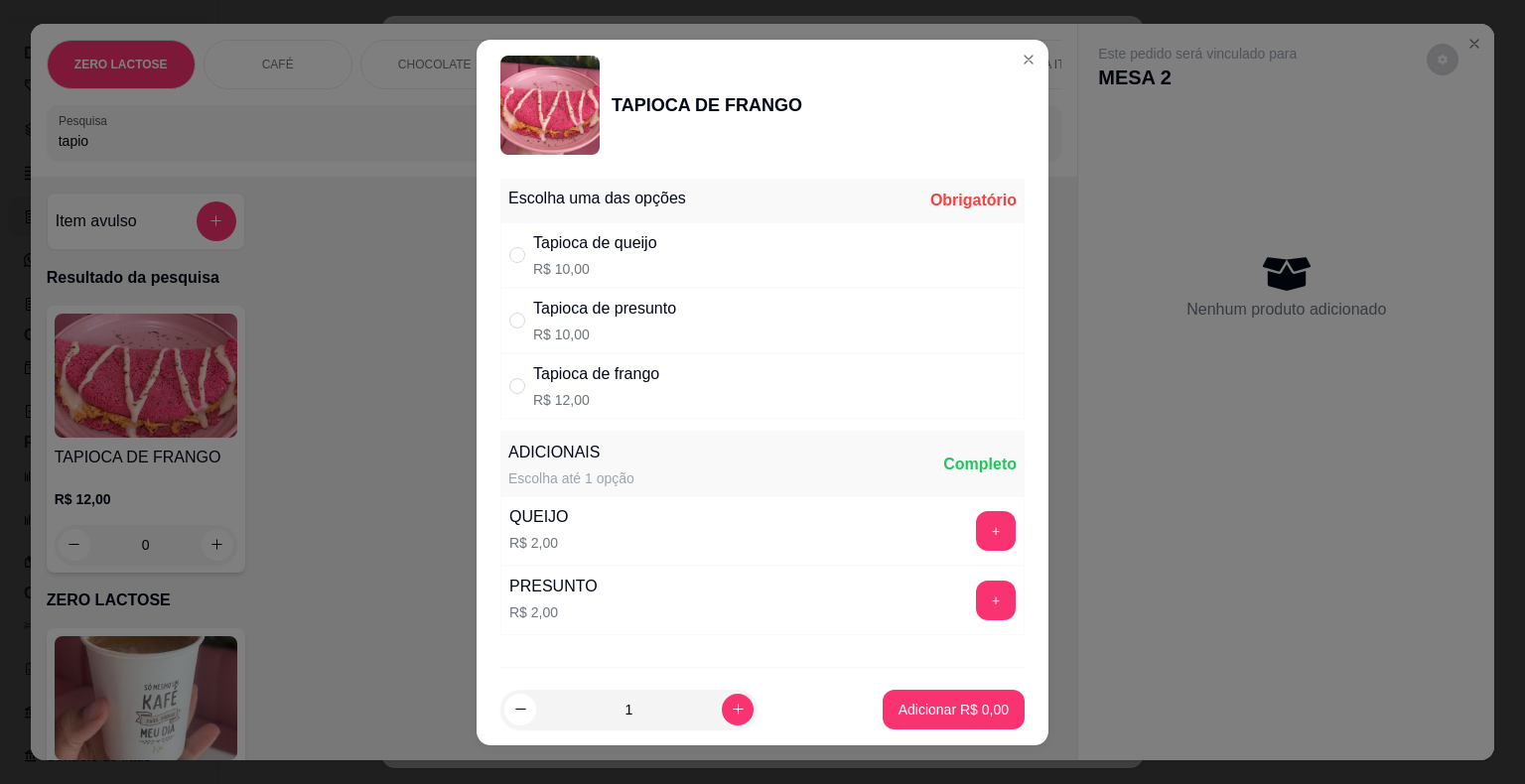click on "Tapioca de frango  R$ 12,00" at bounding box center (762, 386) 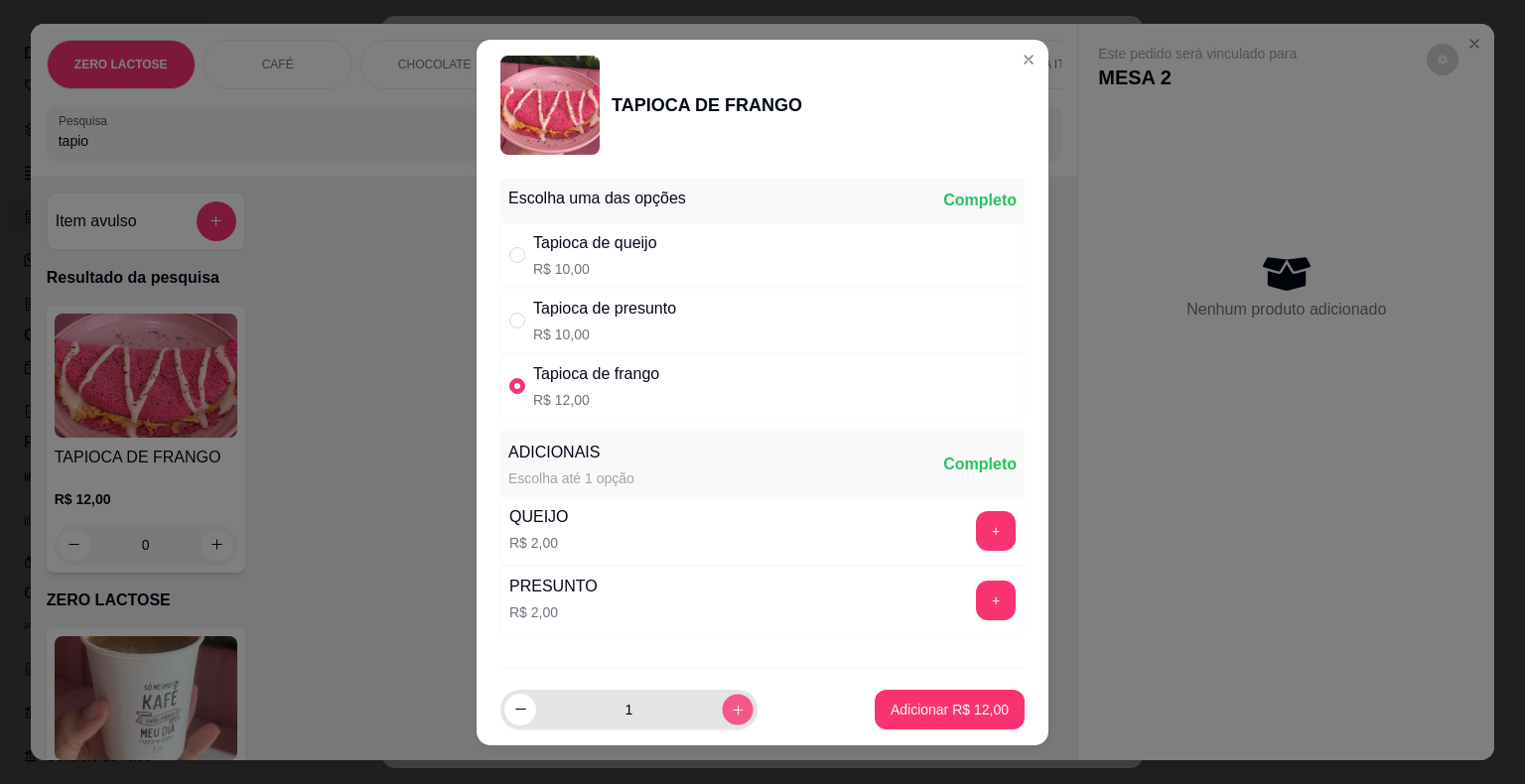 click at bounding box center (737, 709) 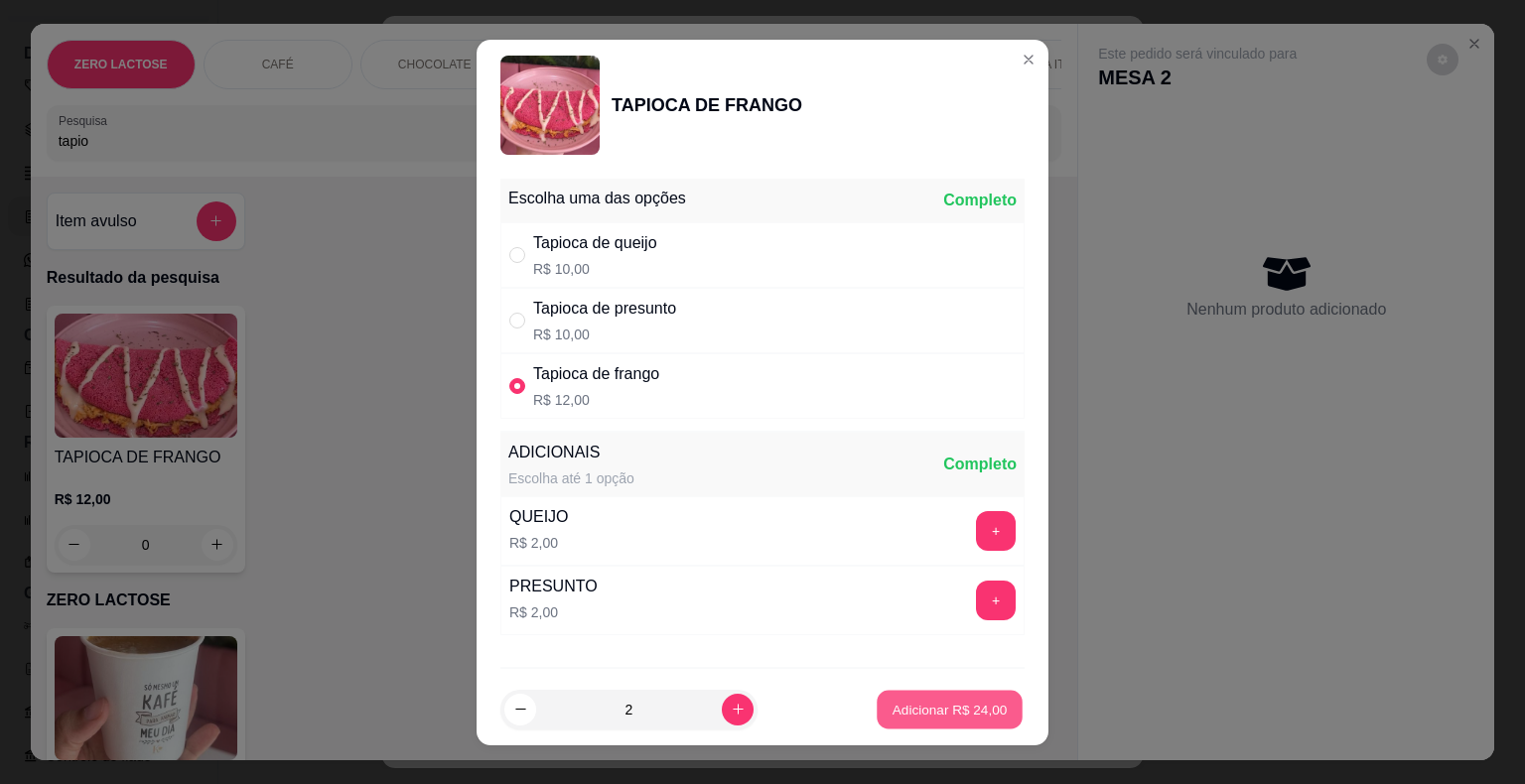 click on "Adicionar   R$ 24,00" at bounding box center (950, 709) 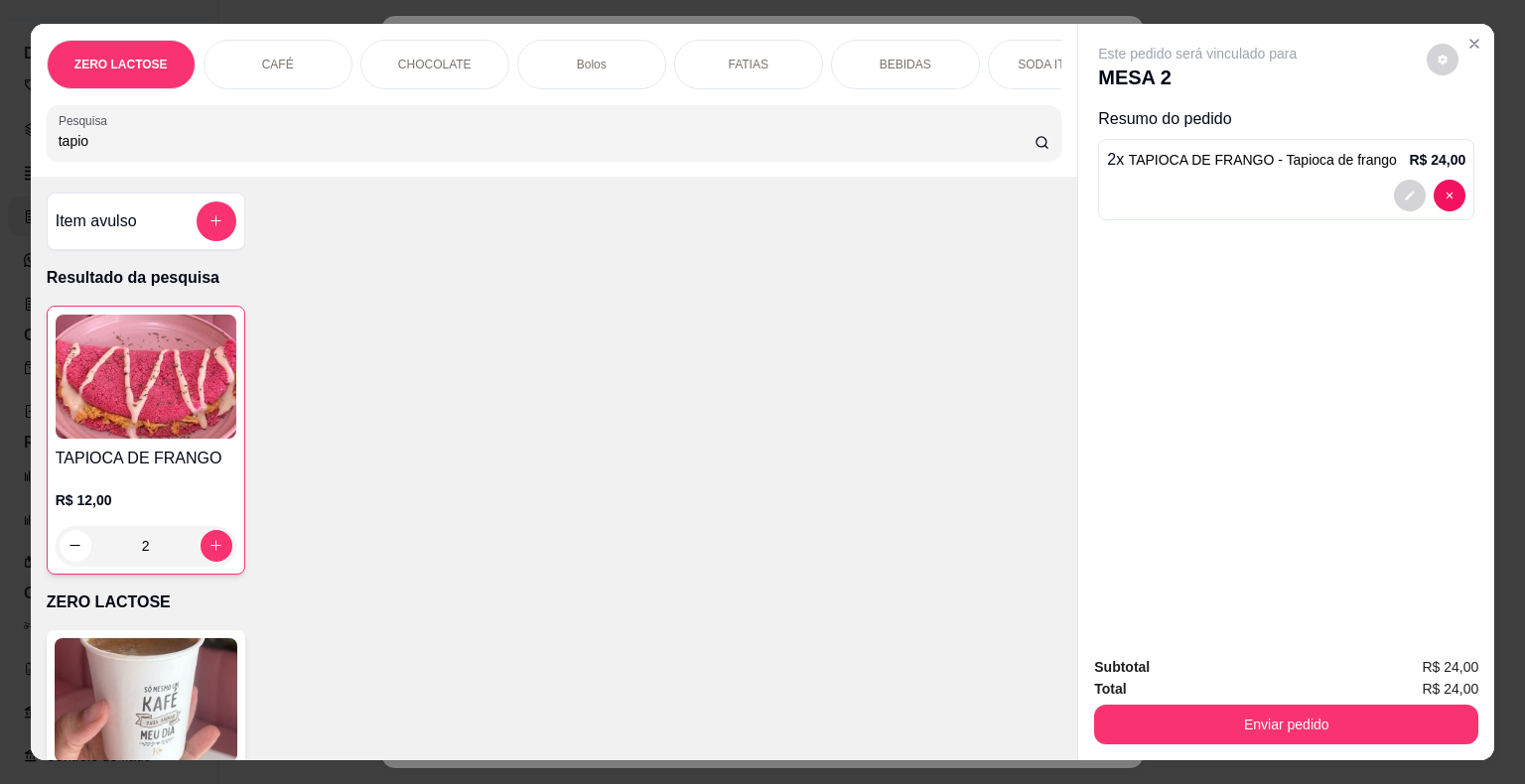 click on "tapio" at bounding box center (546, 141) 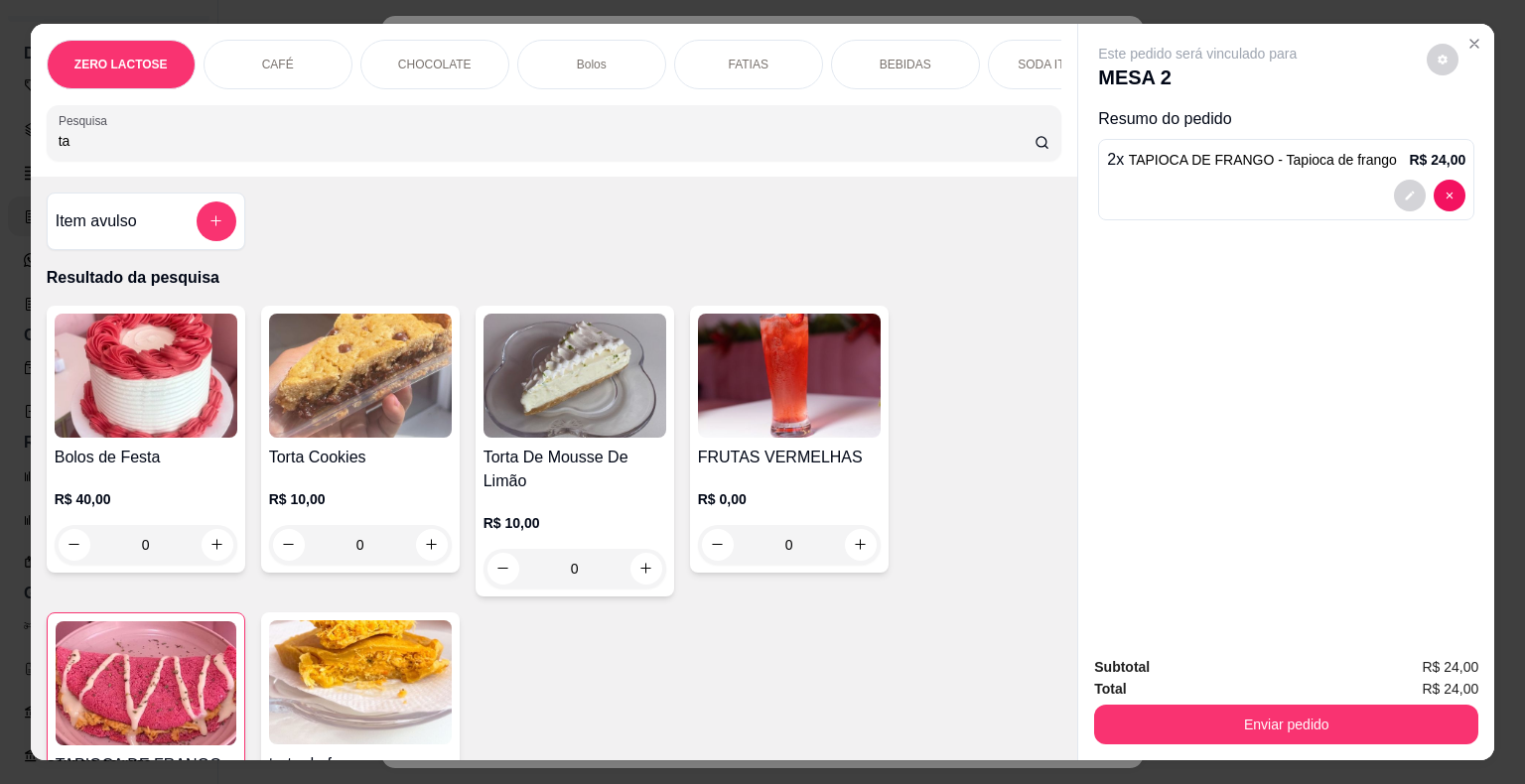 type on "t" 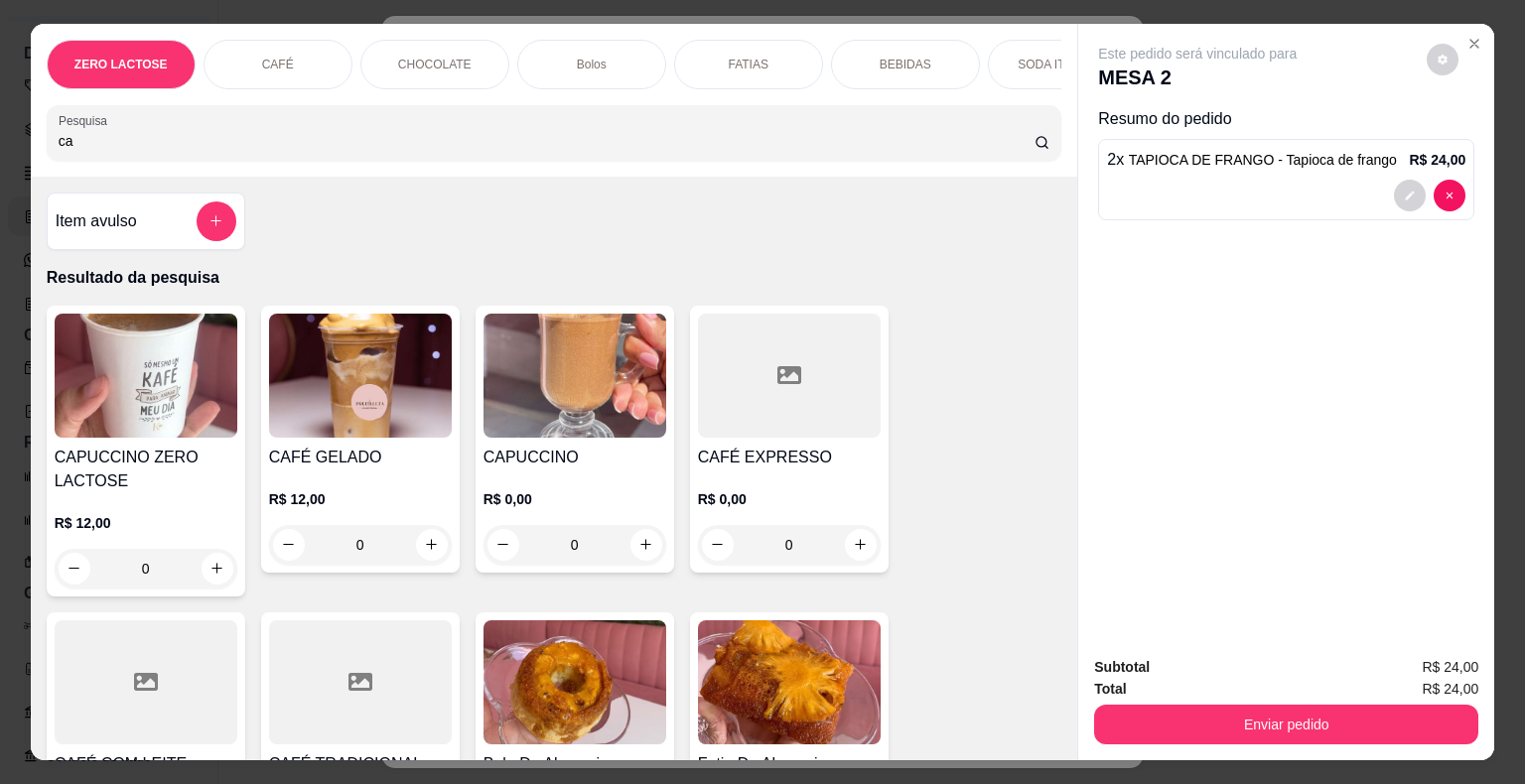 type on "ca" 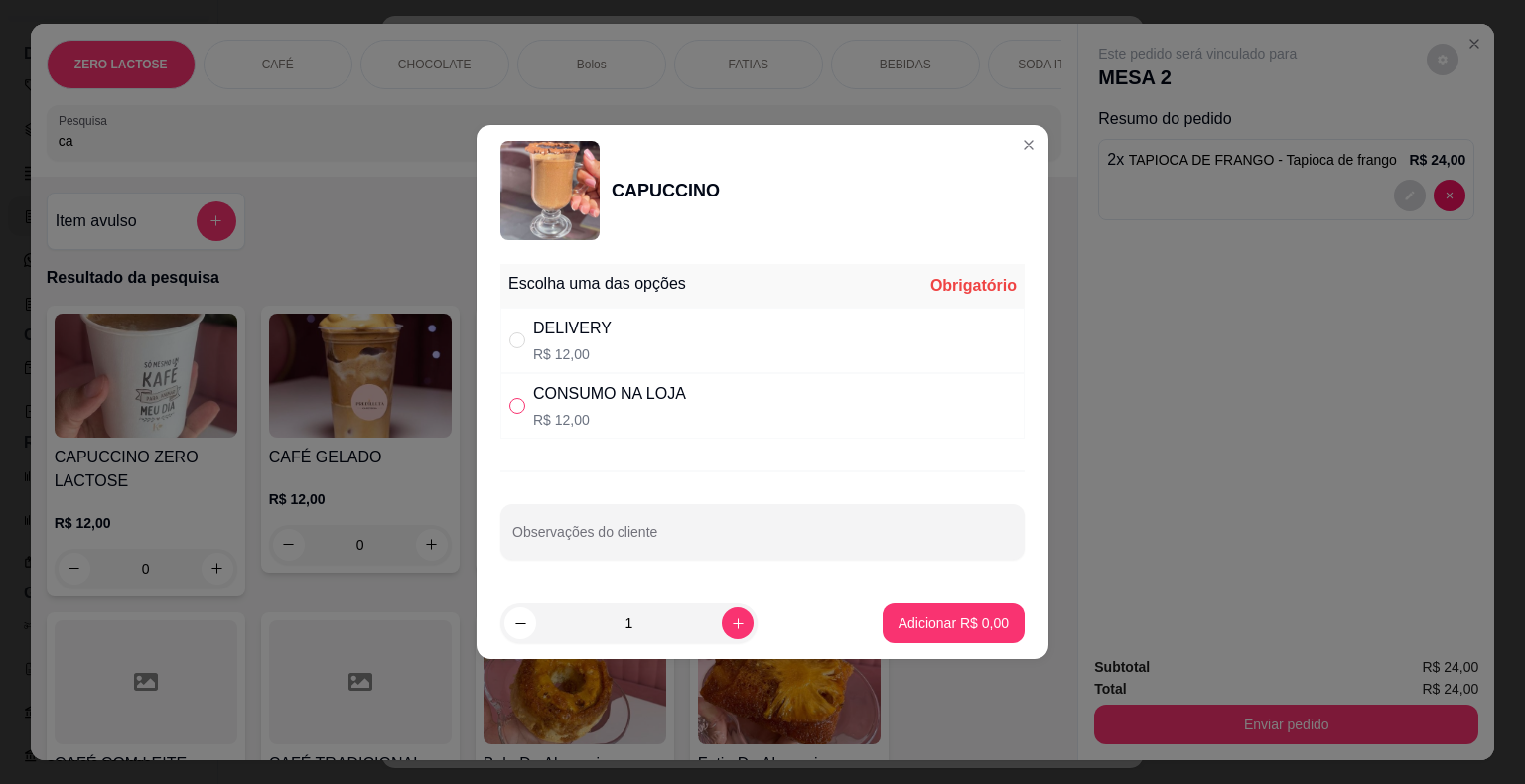 click at bounding box center (517, 406) 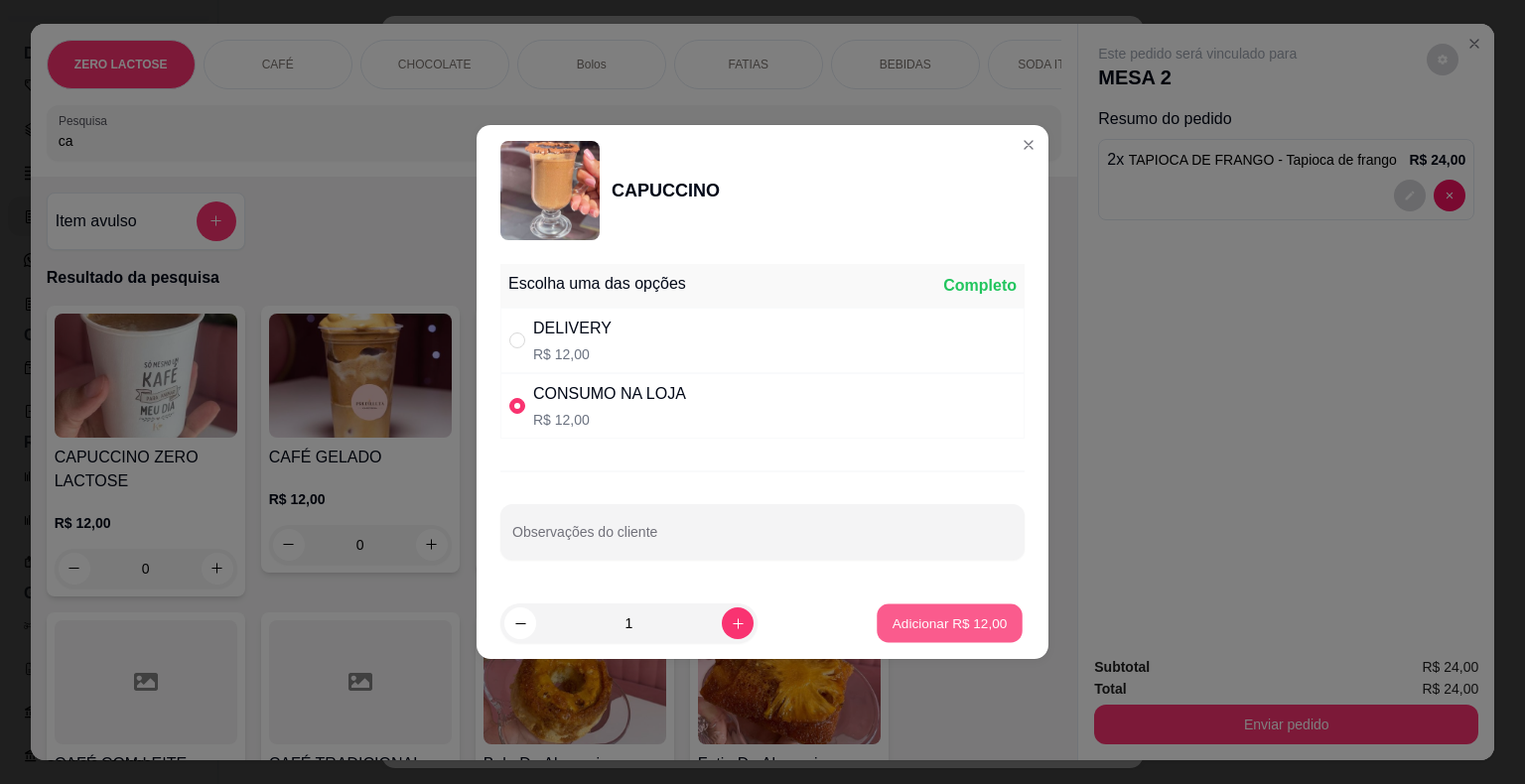 click on "Adicionar   R$ 12,00" at bounding box center (950, 622) 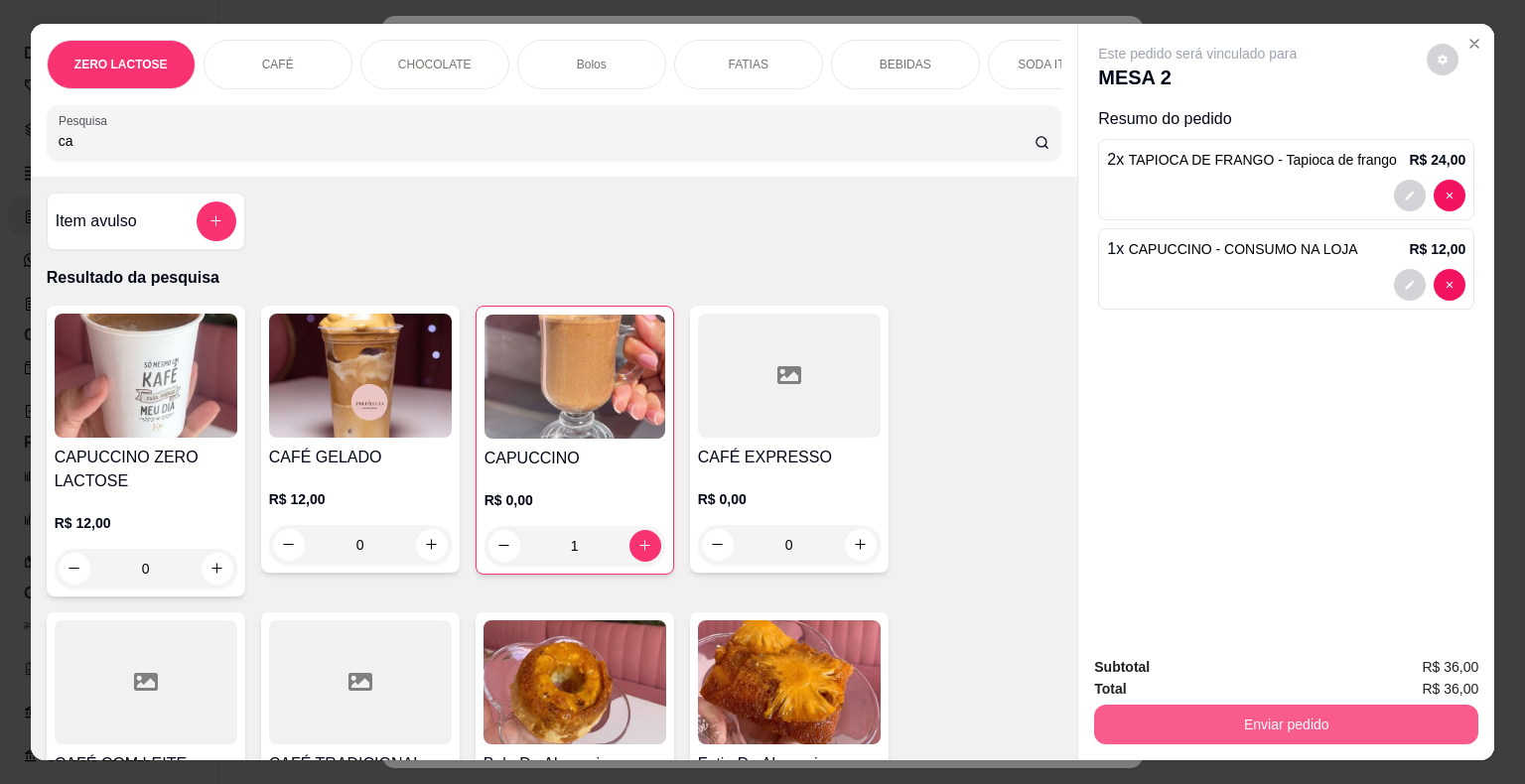 click on "Enviar pedido" at bounding box center [1286, 724] 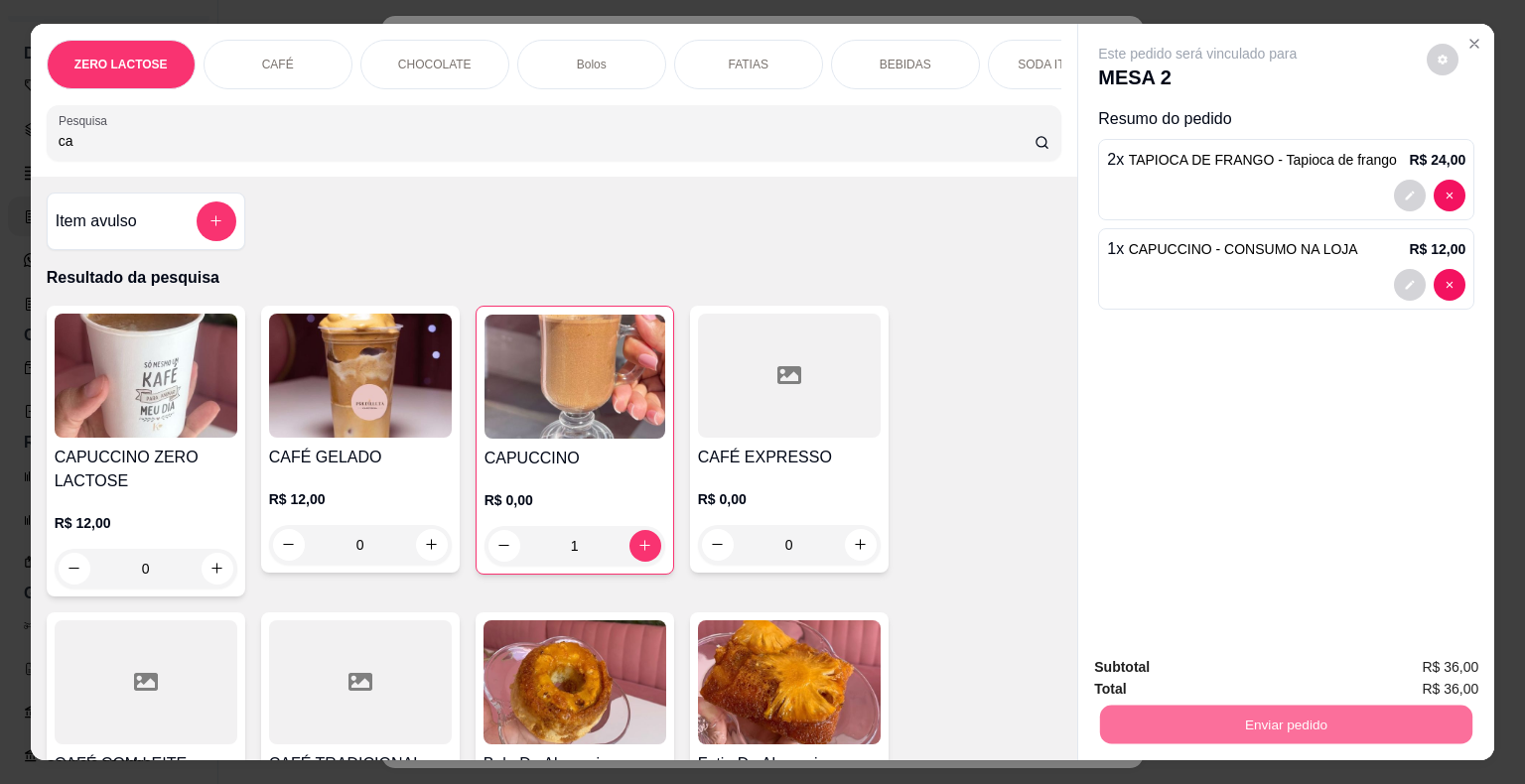 click on "Não registrar e enviar pedido" at bounding box center (1220, 668) 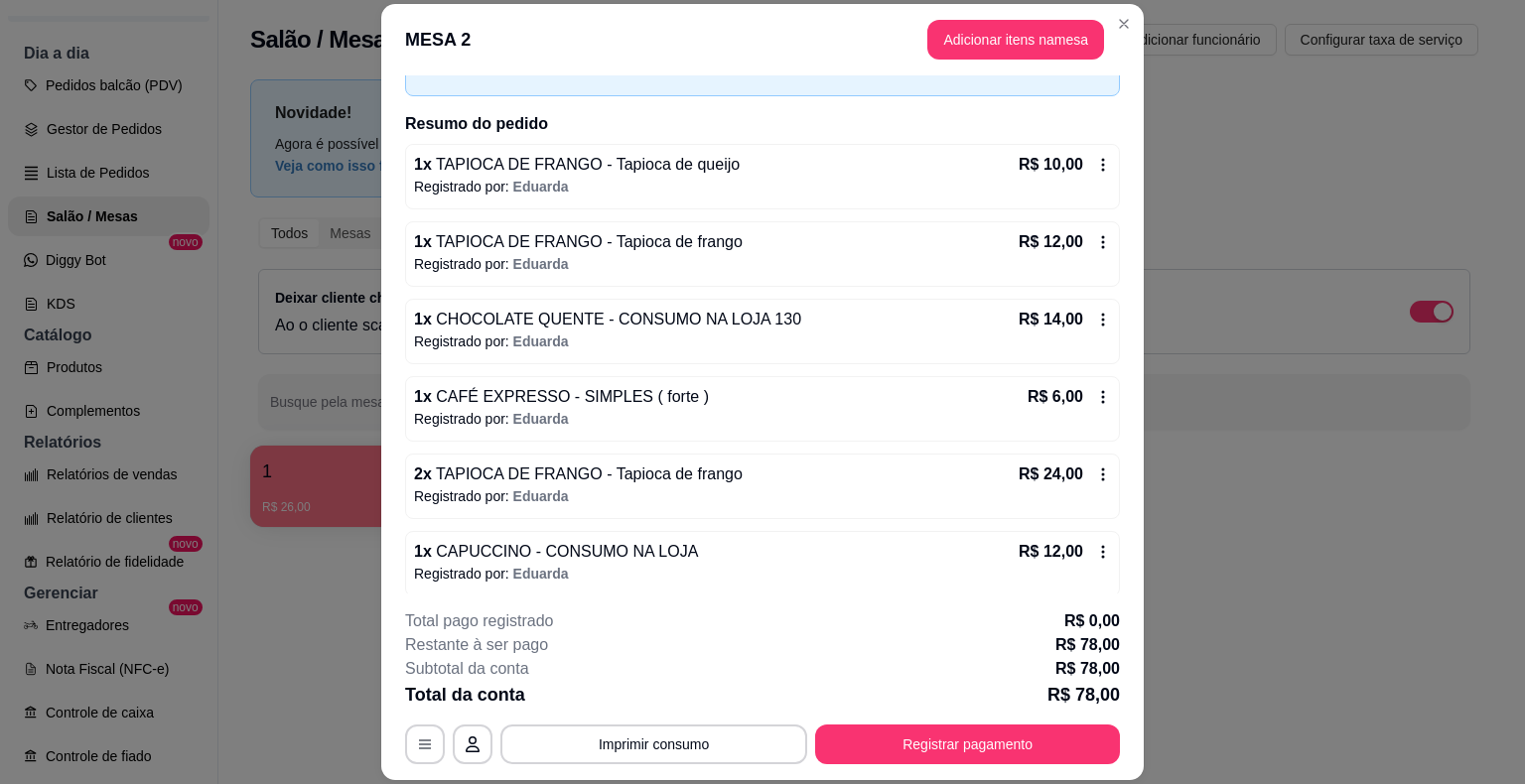 scroll, scrollTop: 127, scrollLeft: 0, axis: vertical 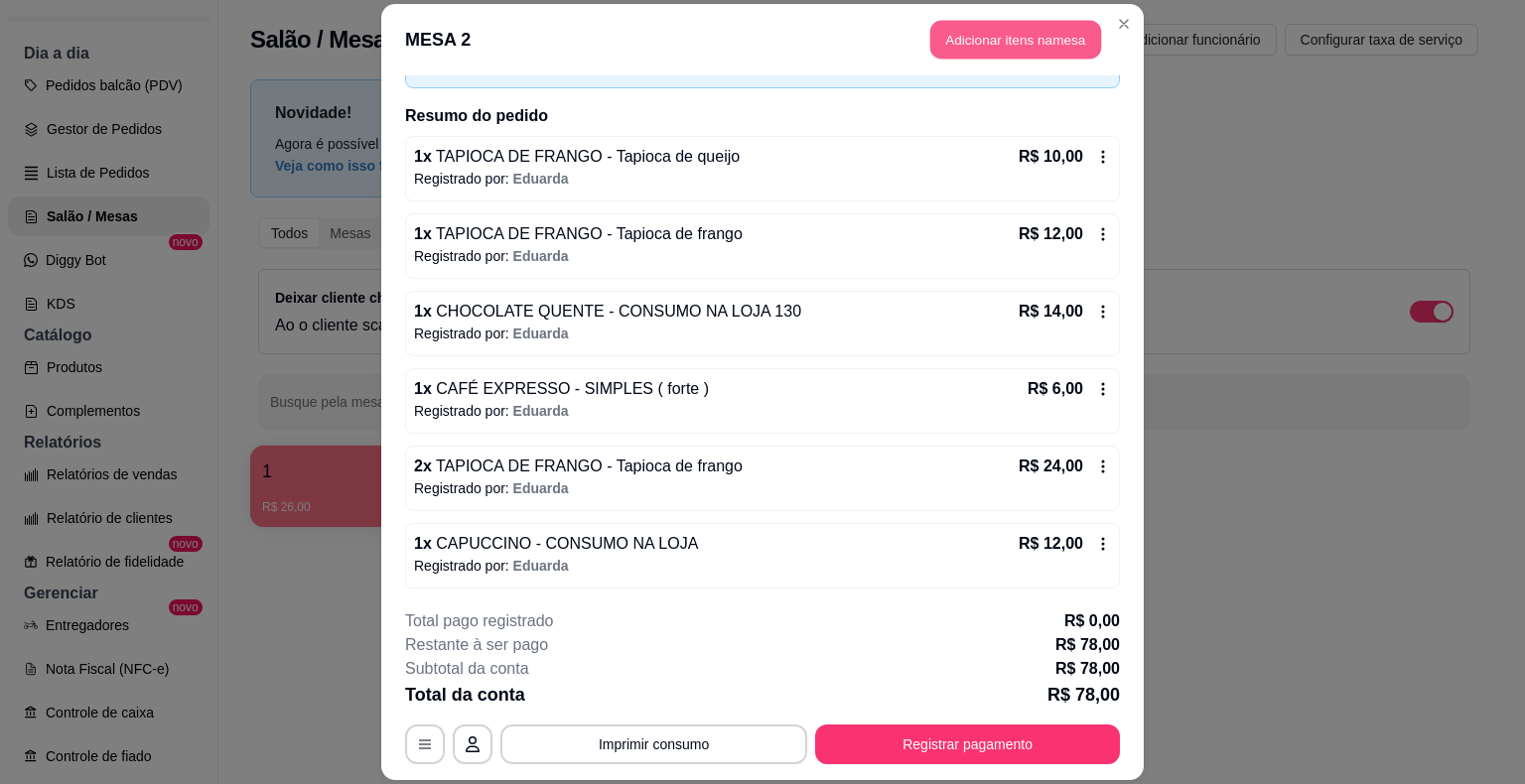 click on "Adicionar itens na  mesa" at bounding box center (1016, 40) 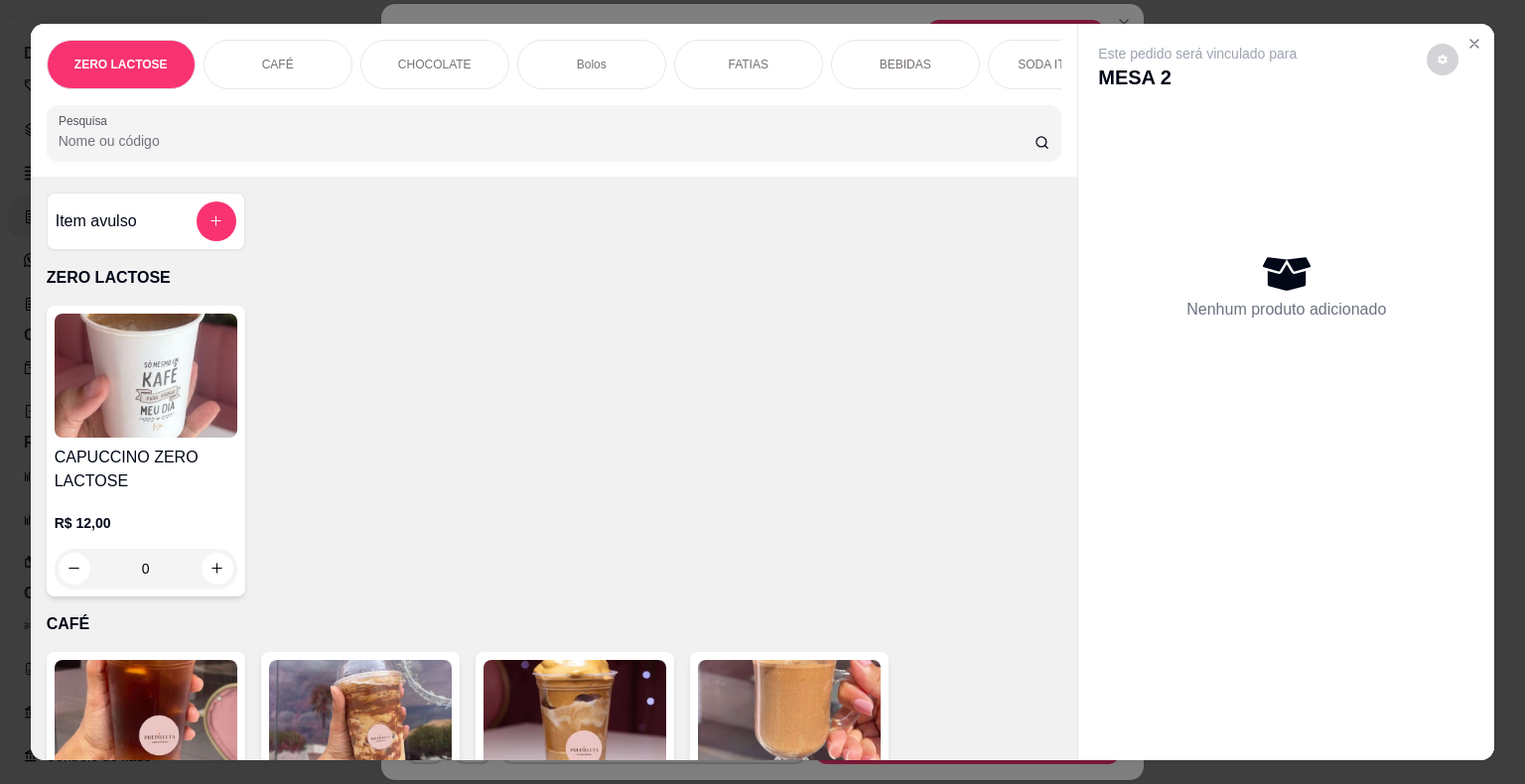 click on "Item avulso" at bounding box center [146, 221] 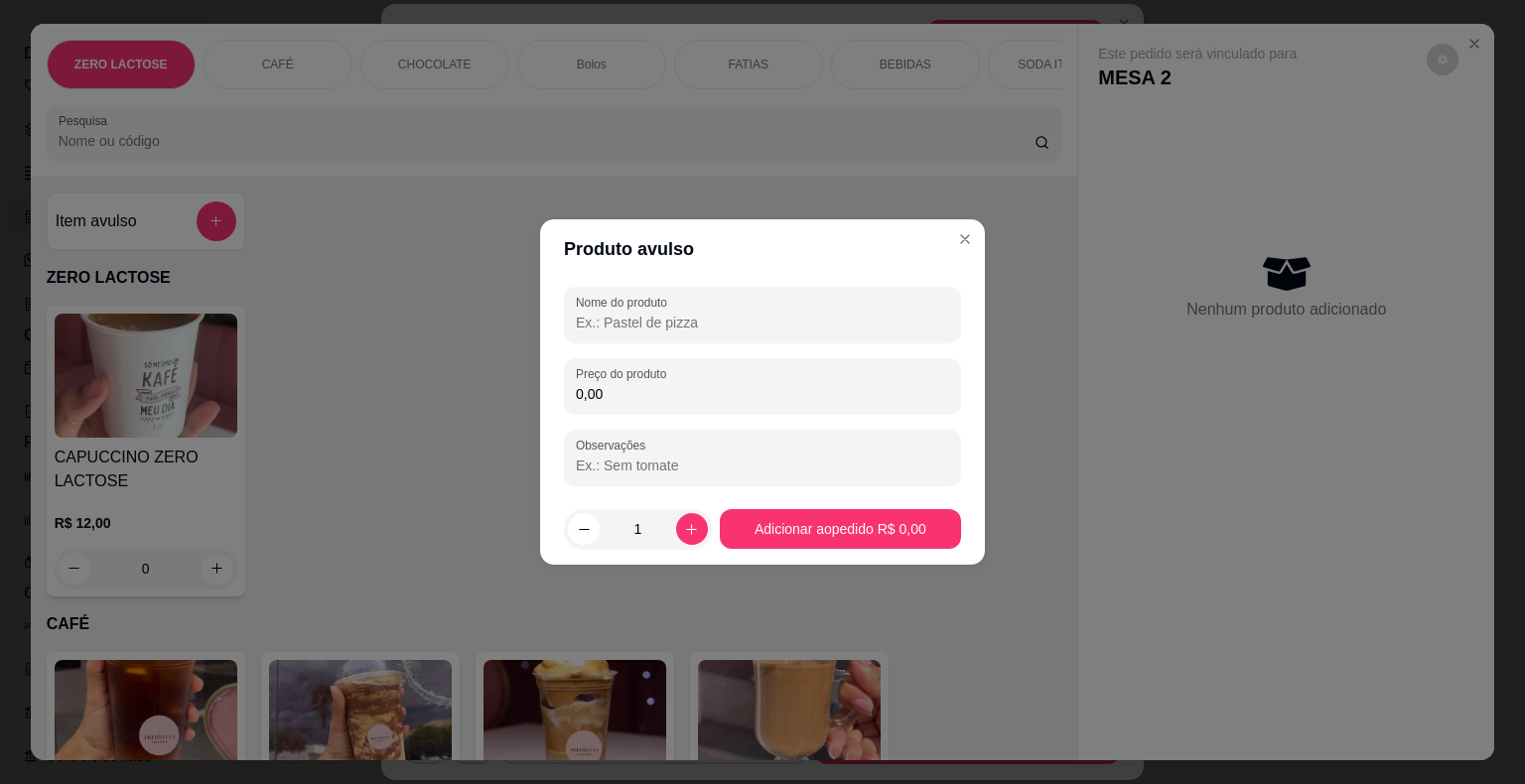 click on "Nome do produto" at bounding box center (762, 323) 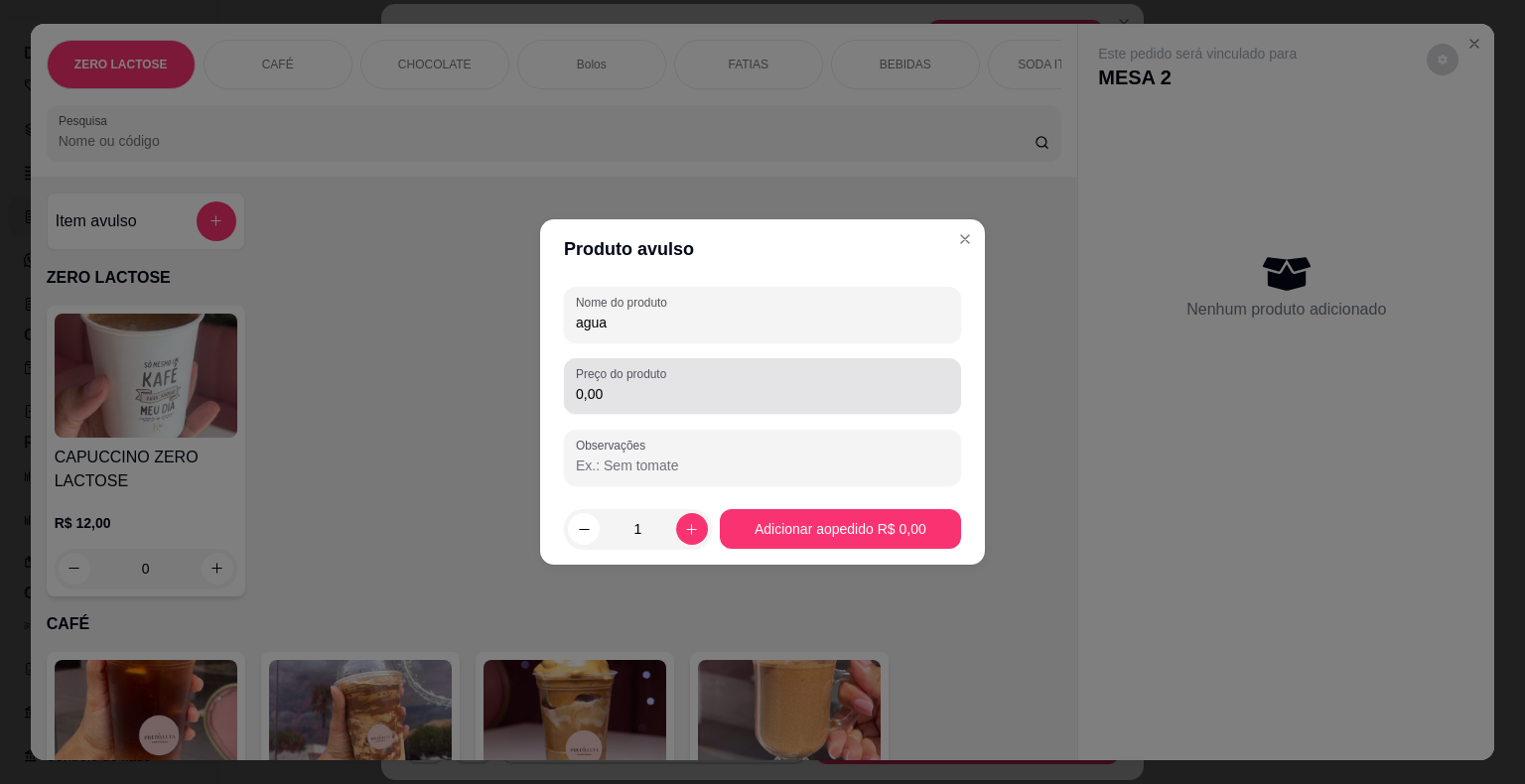 type on "agua" 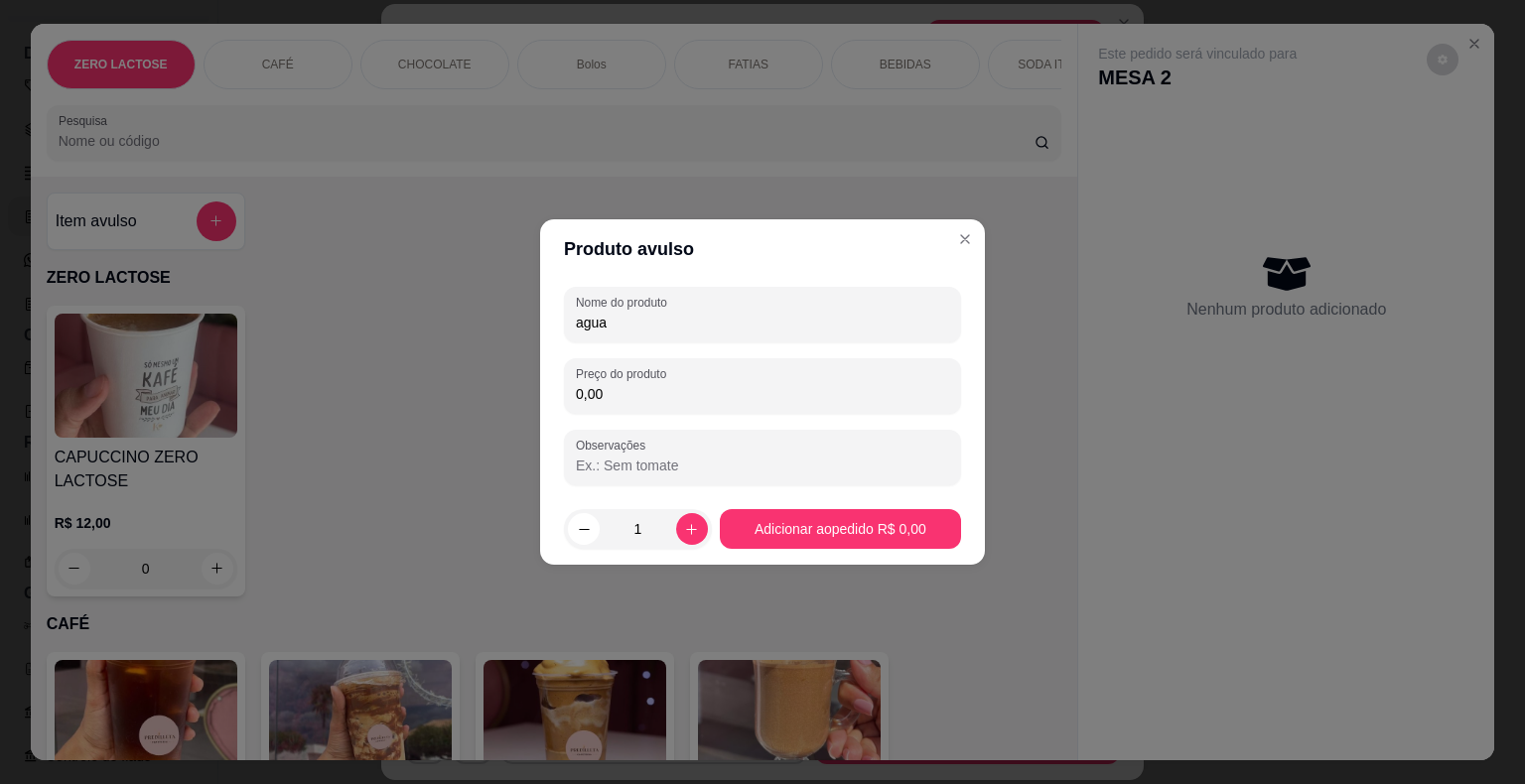click on "0,00" at bounding box center [762, 394] 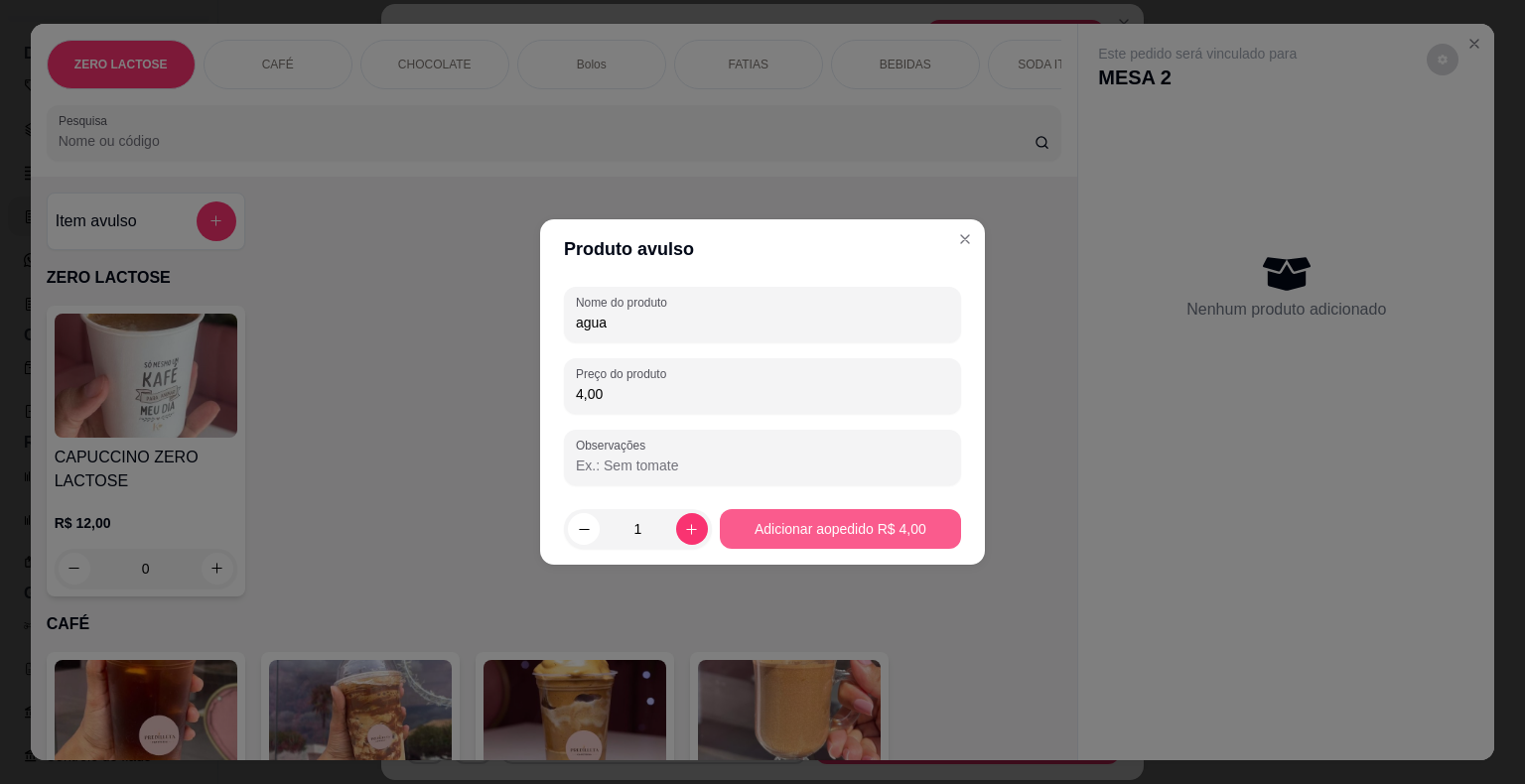 type on "4,00" 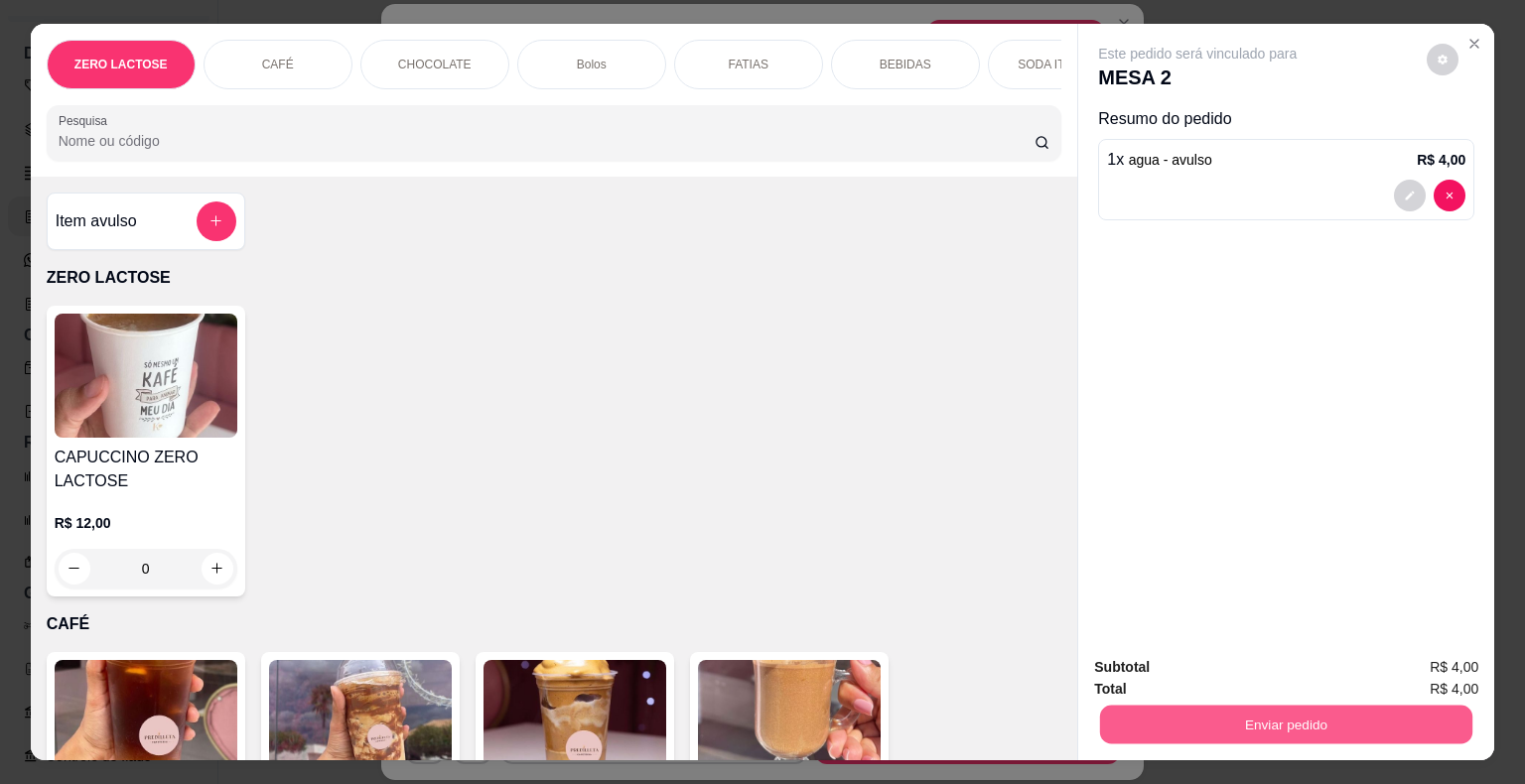 click on "Enviar pedido" at bounding box center [1286, 724] 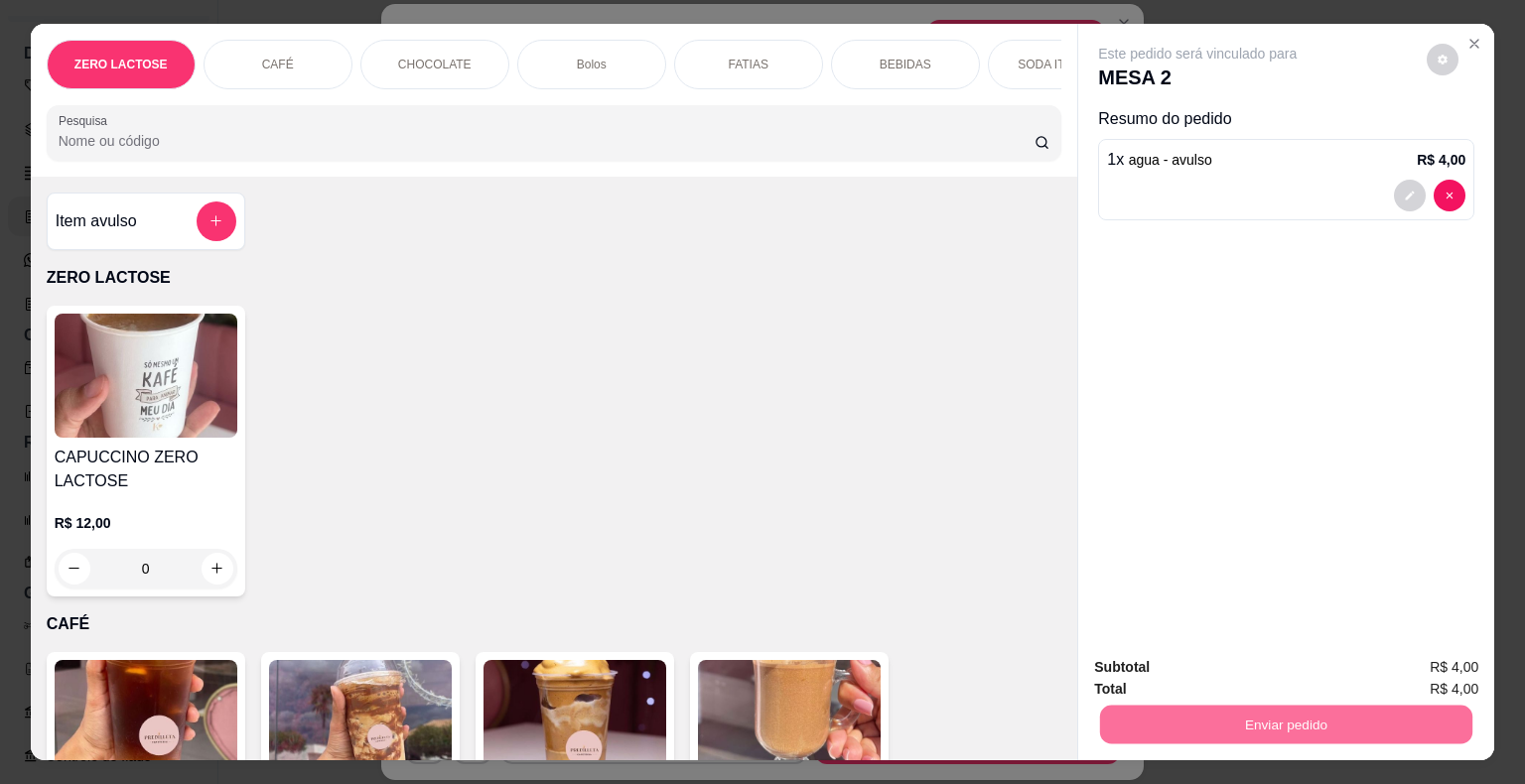 click on "Não registrar e enviar pedido" at bounding box center [1220, 668] 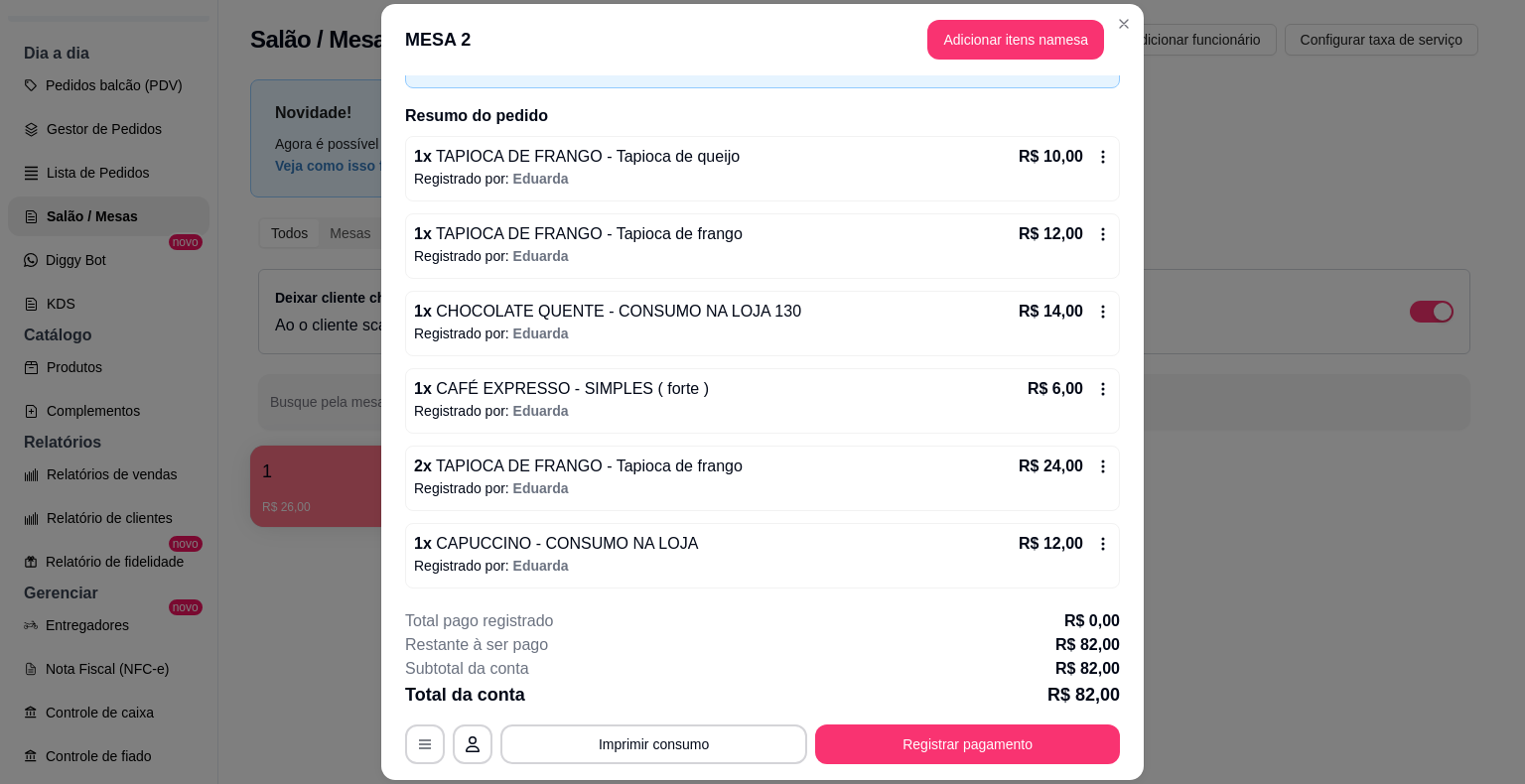 click on "MESA 2 Adicionar itens na  mesa Iniciada   14/07/2025 às 18:07 Atenção Para vincular um cliente a um pedido já existente você pode clicar no card do pedido para vinculá-lo. Resumo do pedido 1 x   TAPIOCA DE FRANGO  - Tapioca de queijo  R$ 10,00 Registrado por:   Eduarda 1 x   TAPIOCA DE FRANGO  - Tapioca de frango  R$ 12,00 Registrado por:   Eduarda 1 x   CHOCOLATE QUENTE - CONSUMO NA LOJA 130 R$ 14,00 Registrado por:   Eduarda 1 x   CAFÉ EXPRESSO - SIMPLES  ( forte ) R$ 6,00 Registrado por:   Eduarda 2 x   TAPIOCA DE FRANGO  - Tapioca de frango  R$ 24,00 Registrado por:   Eduarda 1 x   CAPUCCINO - CONSUMO NA LOJA R$ 12,00 Registrado por:   Eduarda 1 x   agua - avulso R$ 4,00 Registrado por:   Eduarda Total pago registrado R$ 0,00 Restante à ser pago R$ 82,00 Subtotal da conta R$ 82,00 Total da conta R$ 82,00 MESA  2 Tempo de permanência:   64  minutos Cod. Segurança:   1260 Qtd. de Pedidos:   3 Clientes da mesa:   ** CONSUMO ** Produto Qtd Preco TAPIOCA DE FRANGO  - Tapioca de queijo  1" at bounding box center (762, 392) 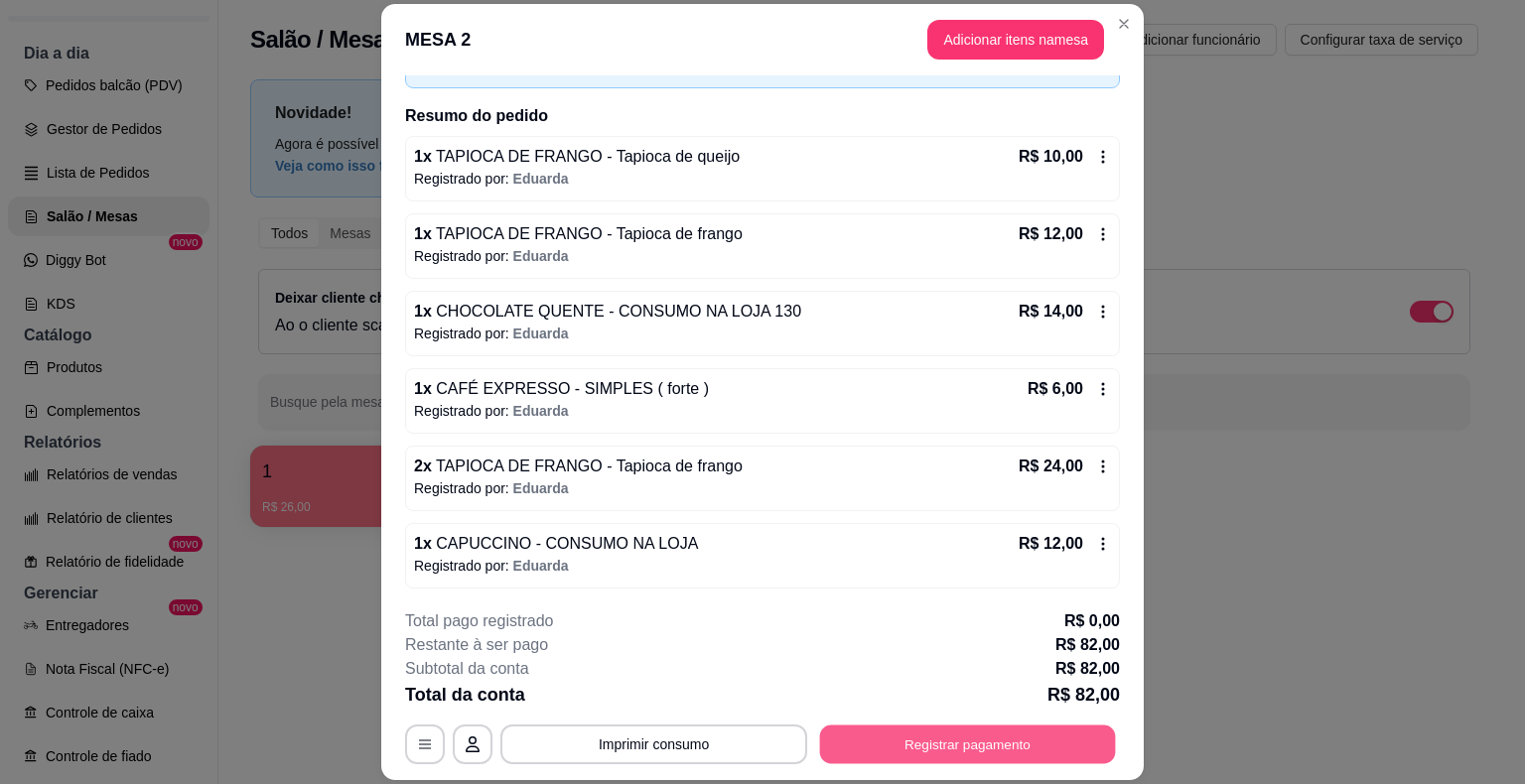 click on "Registrar pagamento" at bounding box center [968, 744] 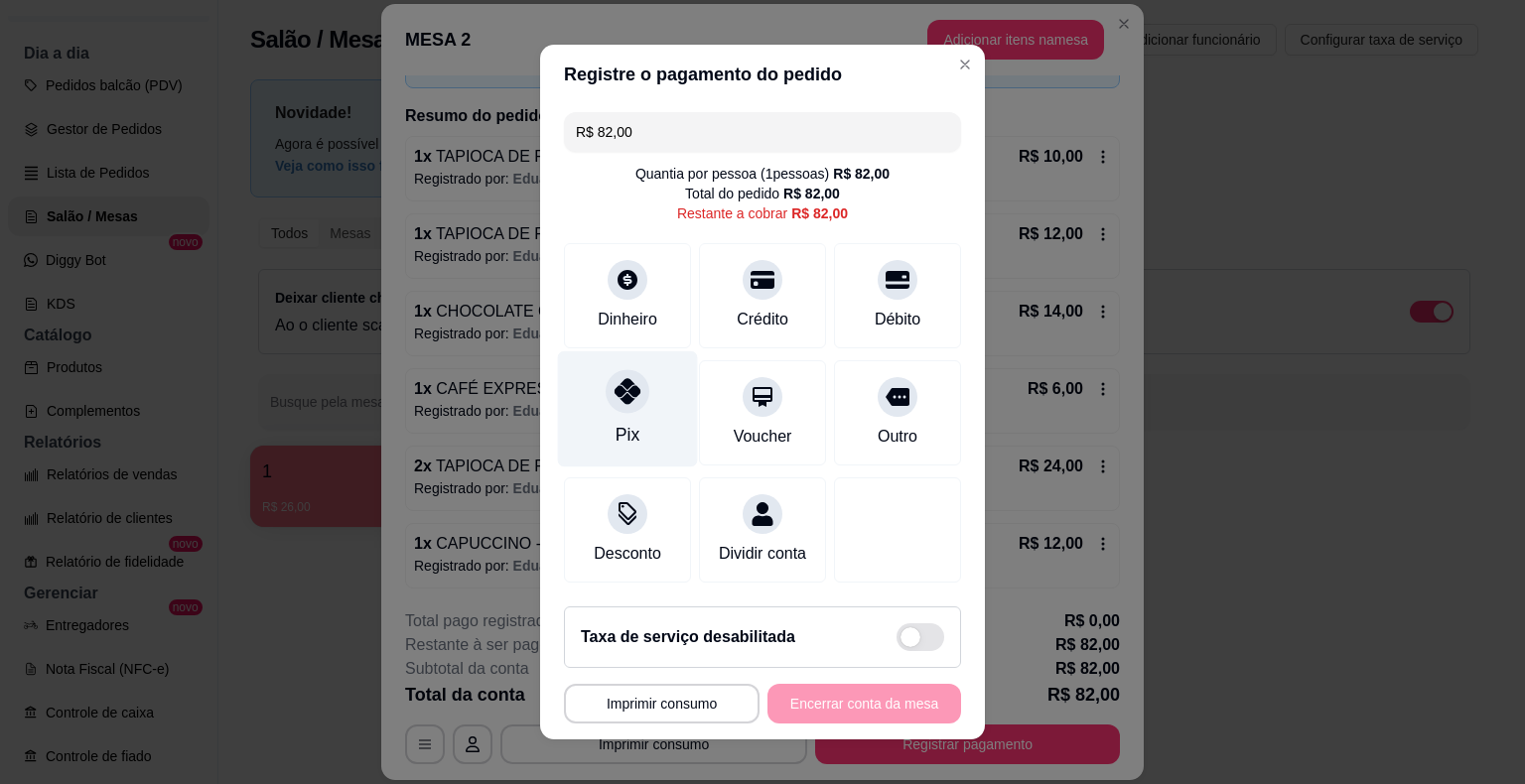 click on "Pix" at bounding box center [627, 435] 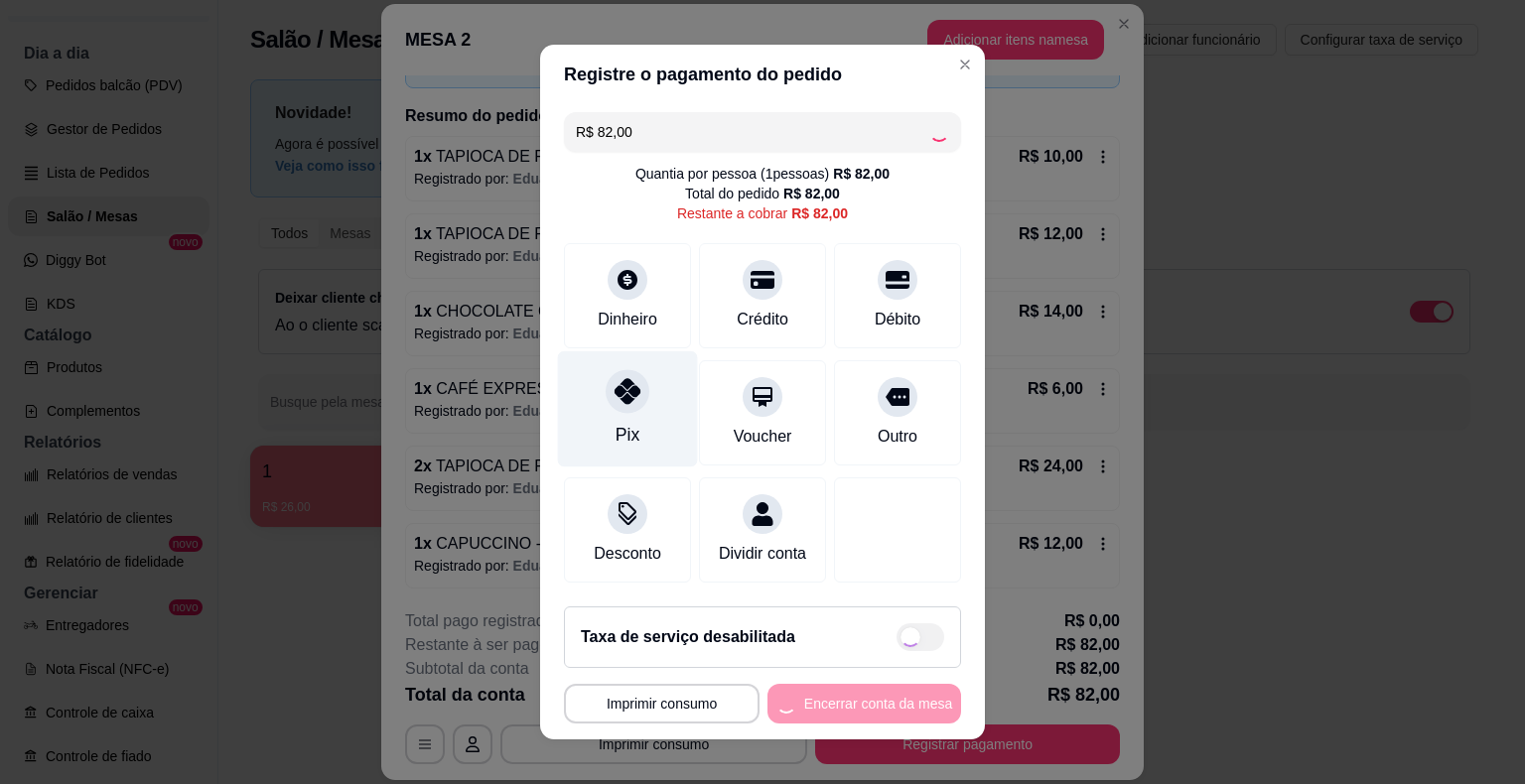 type on "R$ 0,00" 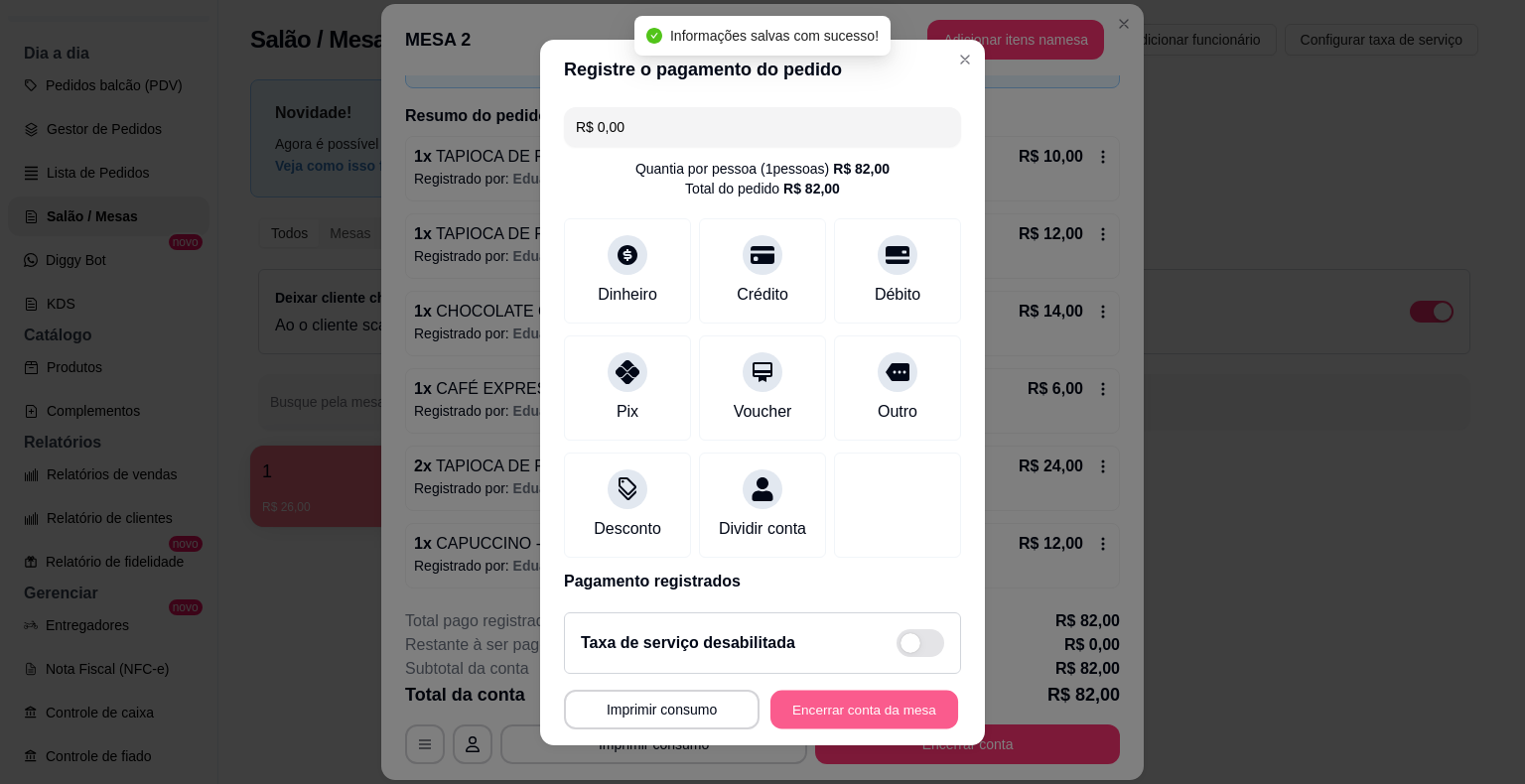 click on "Encerrar conta da mesa" at bounding box center [864, 709] 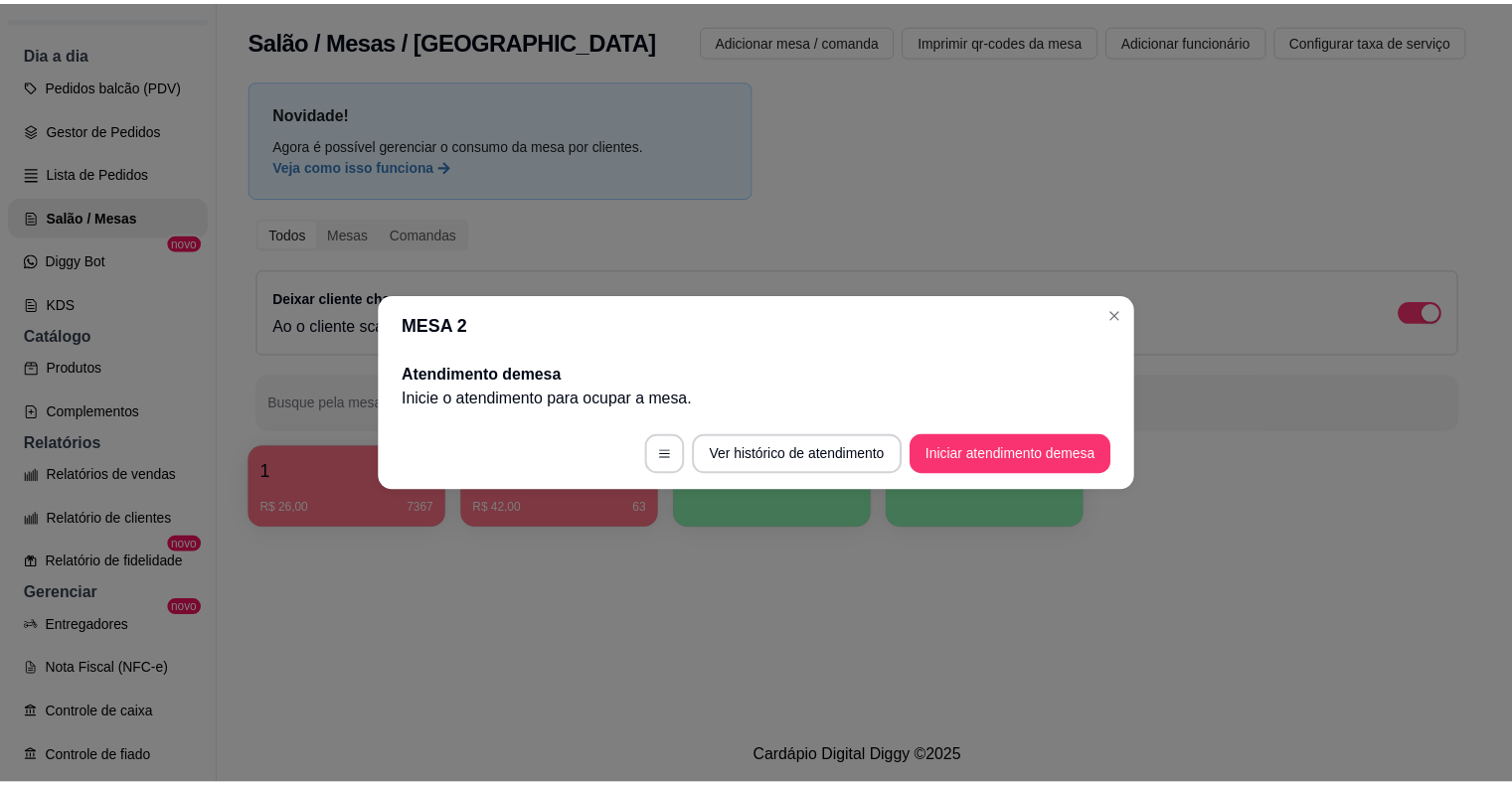 scroll, scrollTop: 0, scrollLeft: 0, axis: both 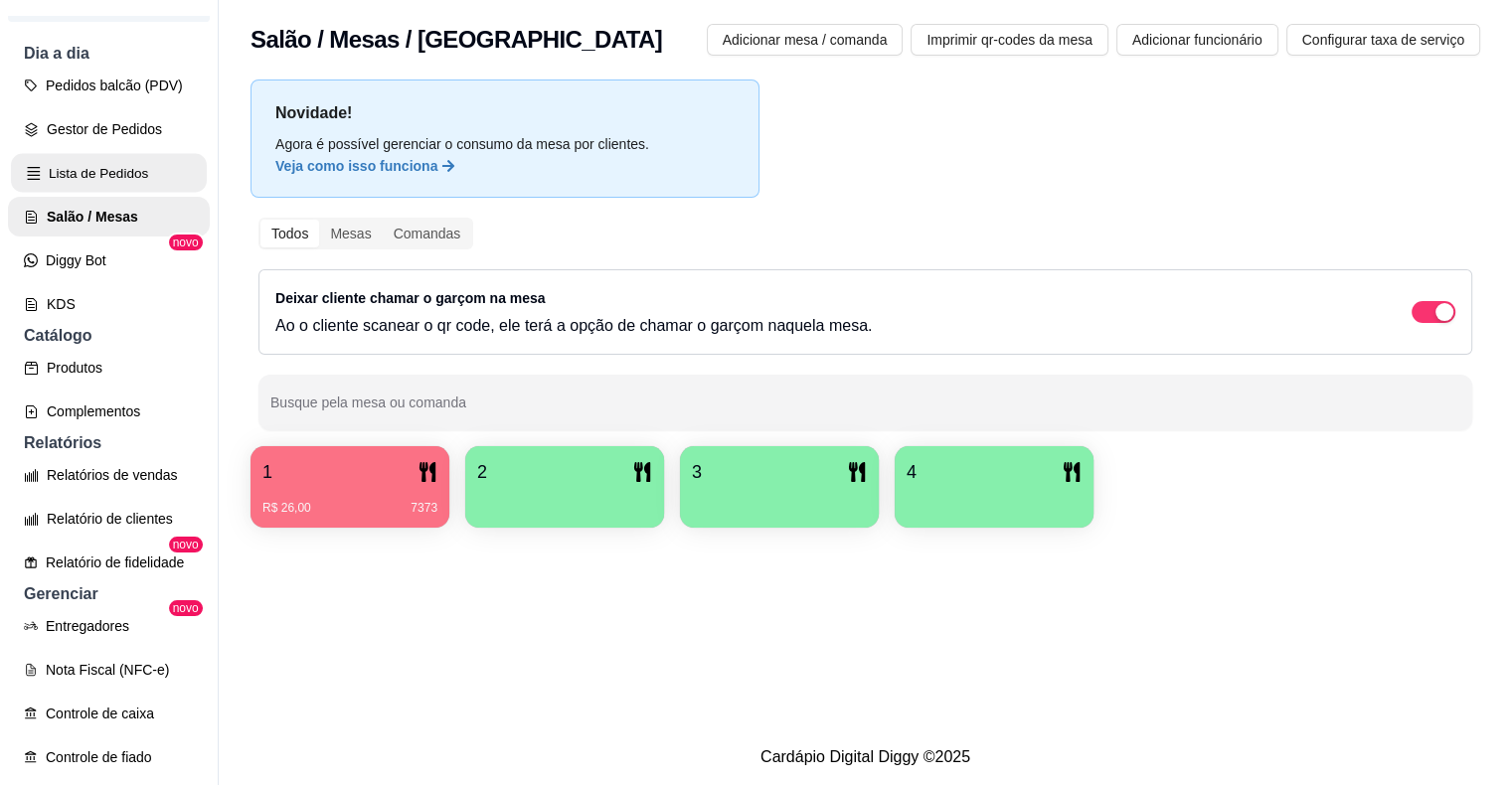 click on "Lista de Pedidos" at bounding box center (108, 173) 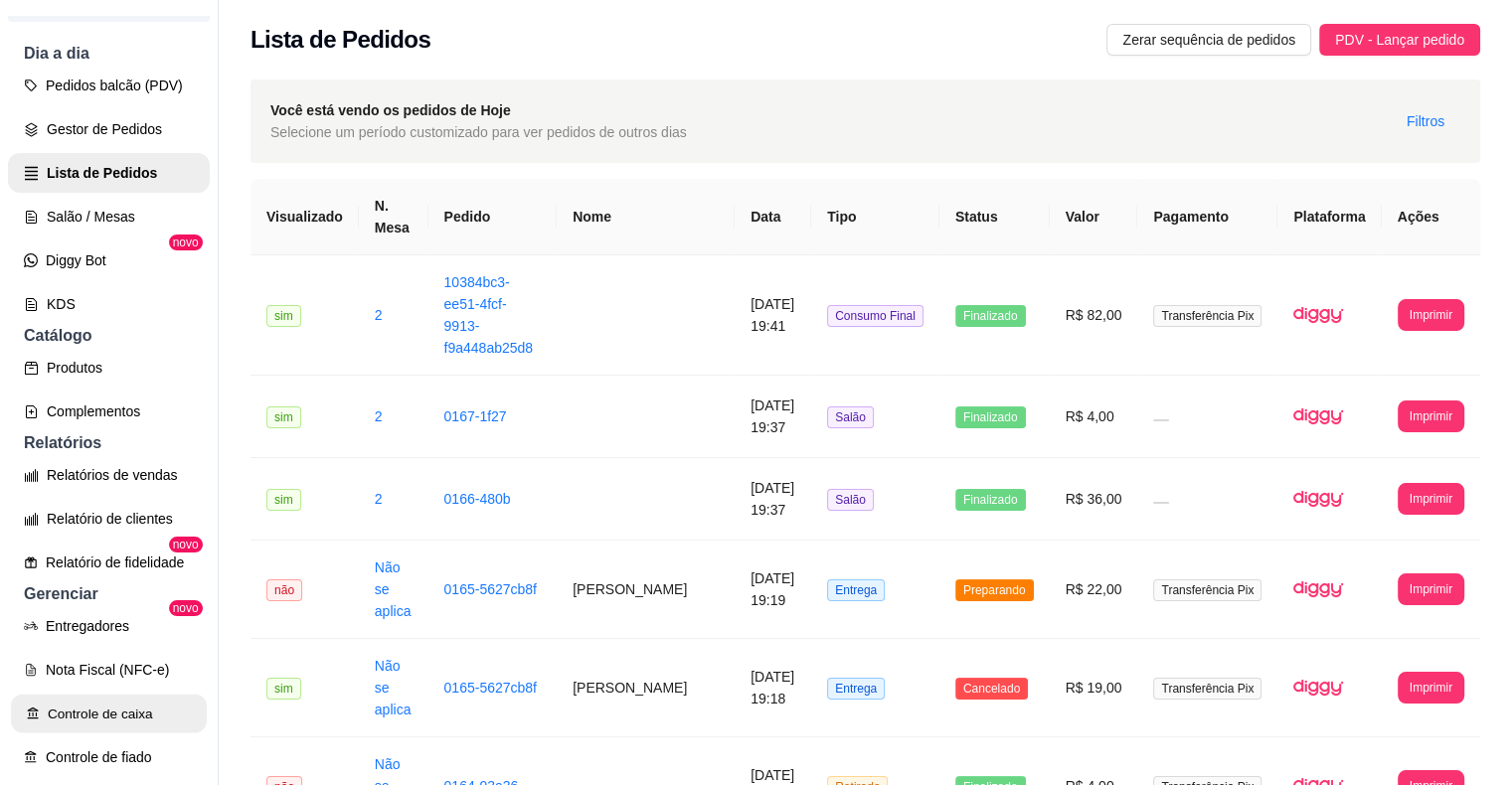 click on "Controle de caixa" at bounding box center (108, 713) 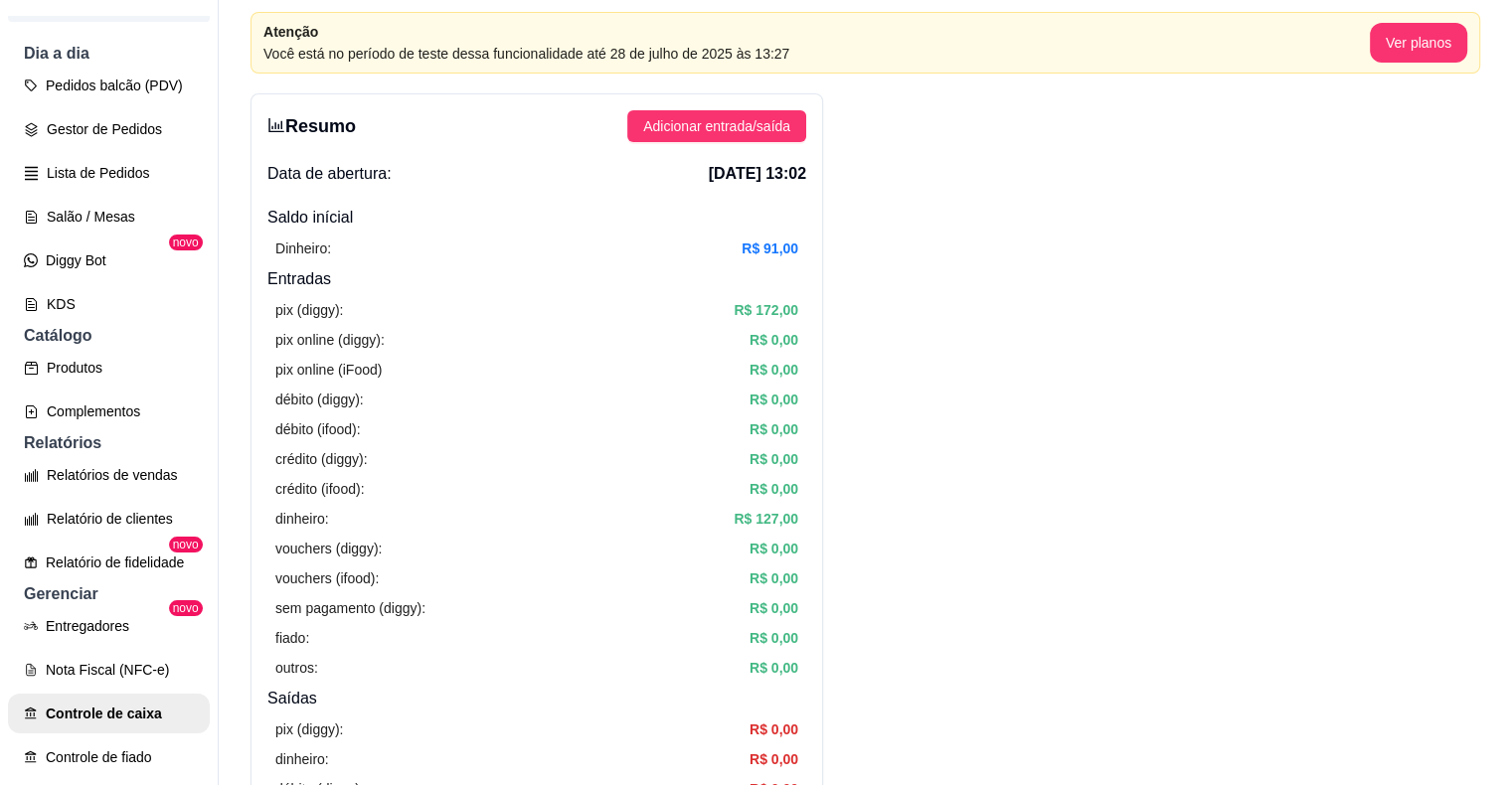 scroll, scrollTop: 0, scrollLeft: 0, axis: both 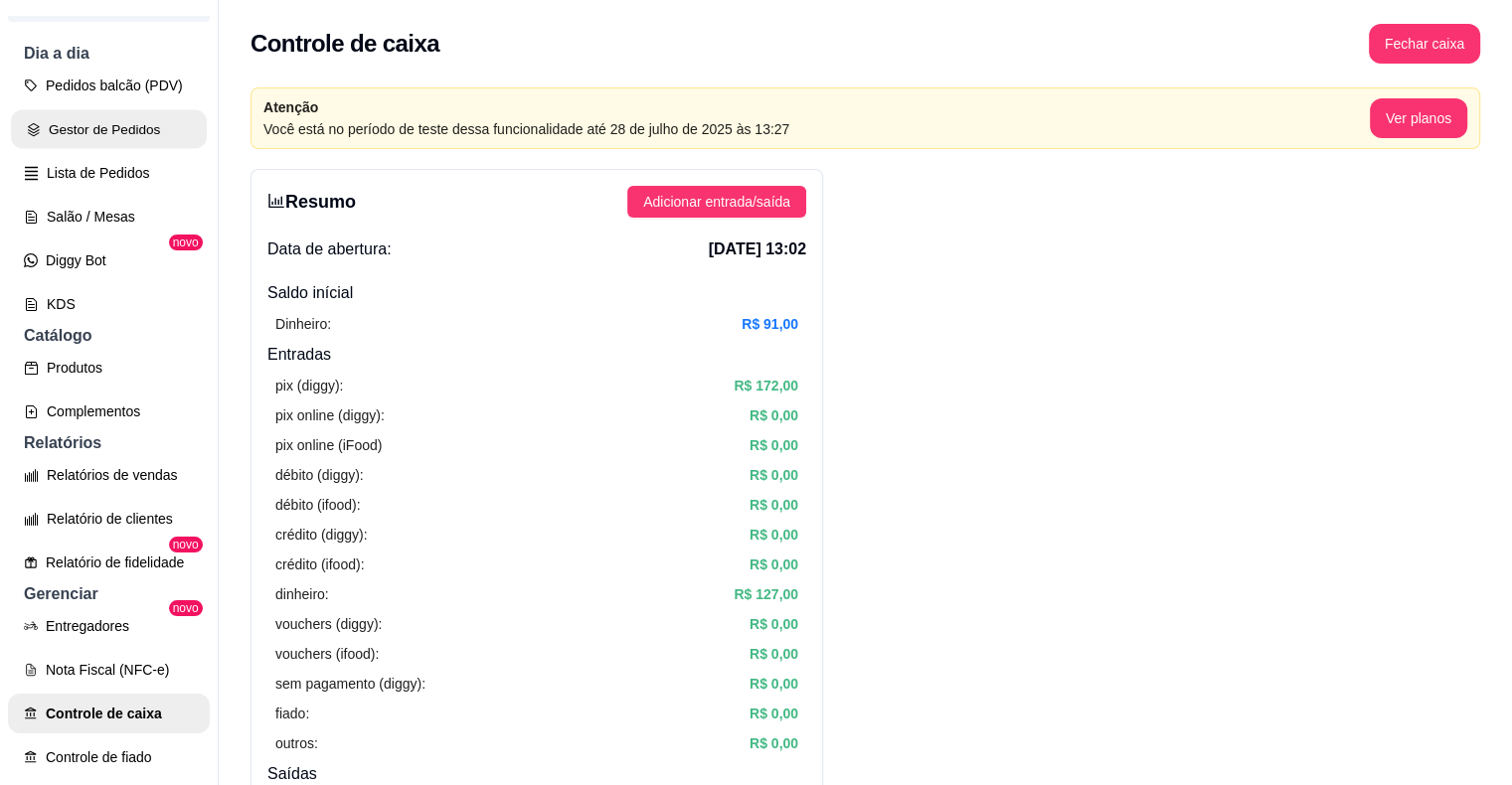 click on "Gestor de Pedidos" at bounding box center (108, 129) 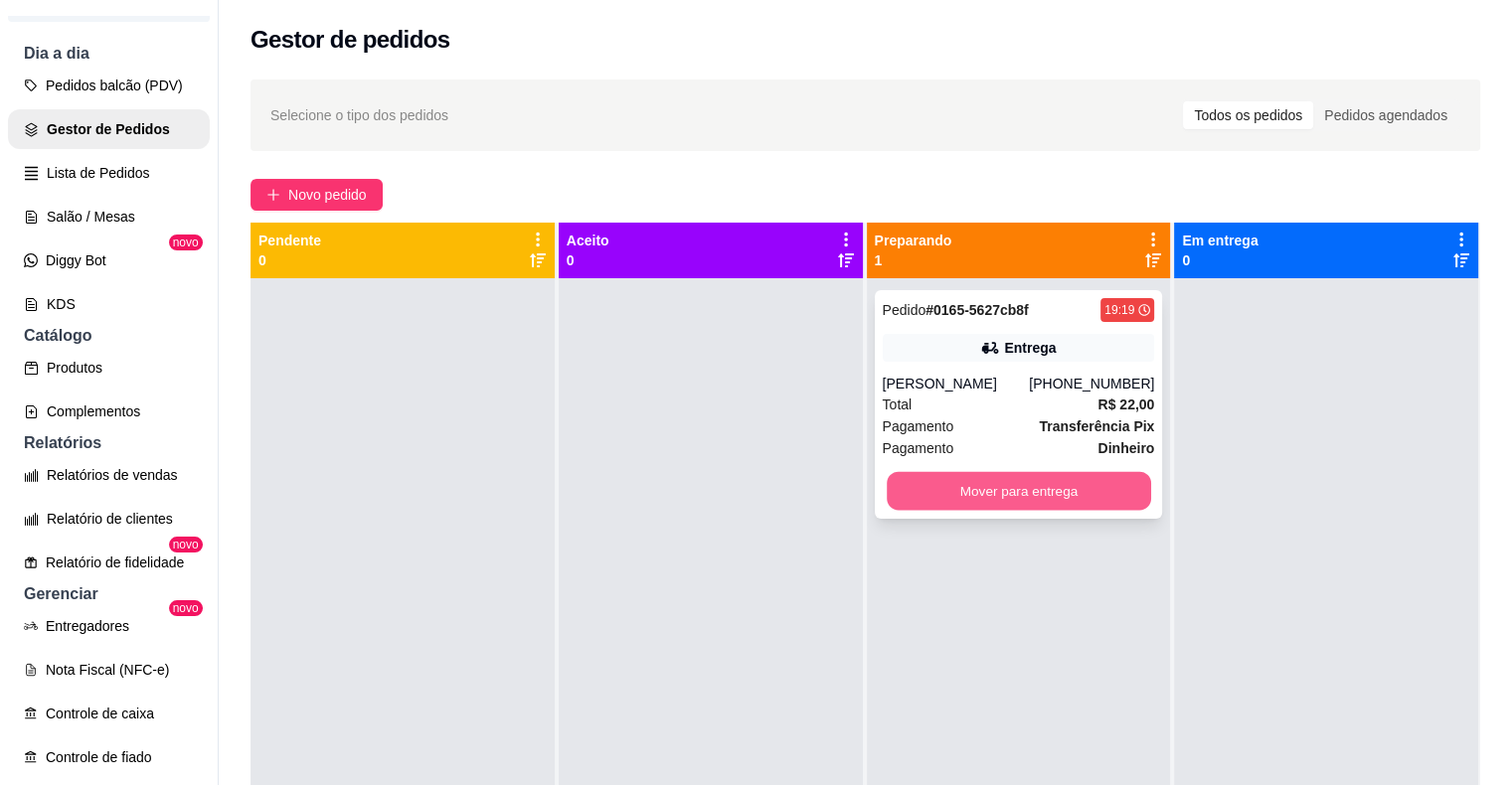 click on "Mover para entrega" at bounding box center [1019, 491] 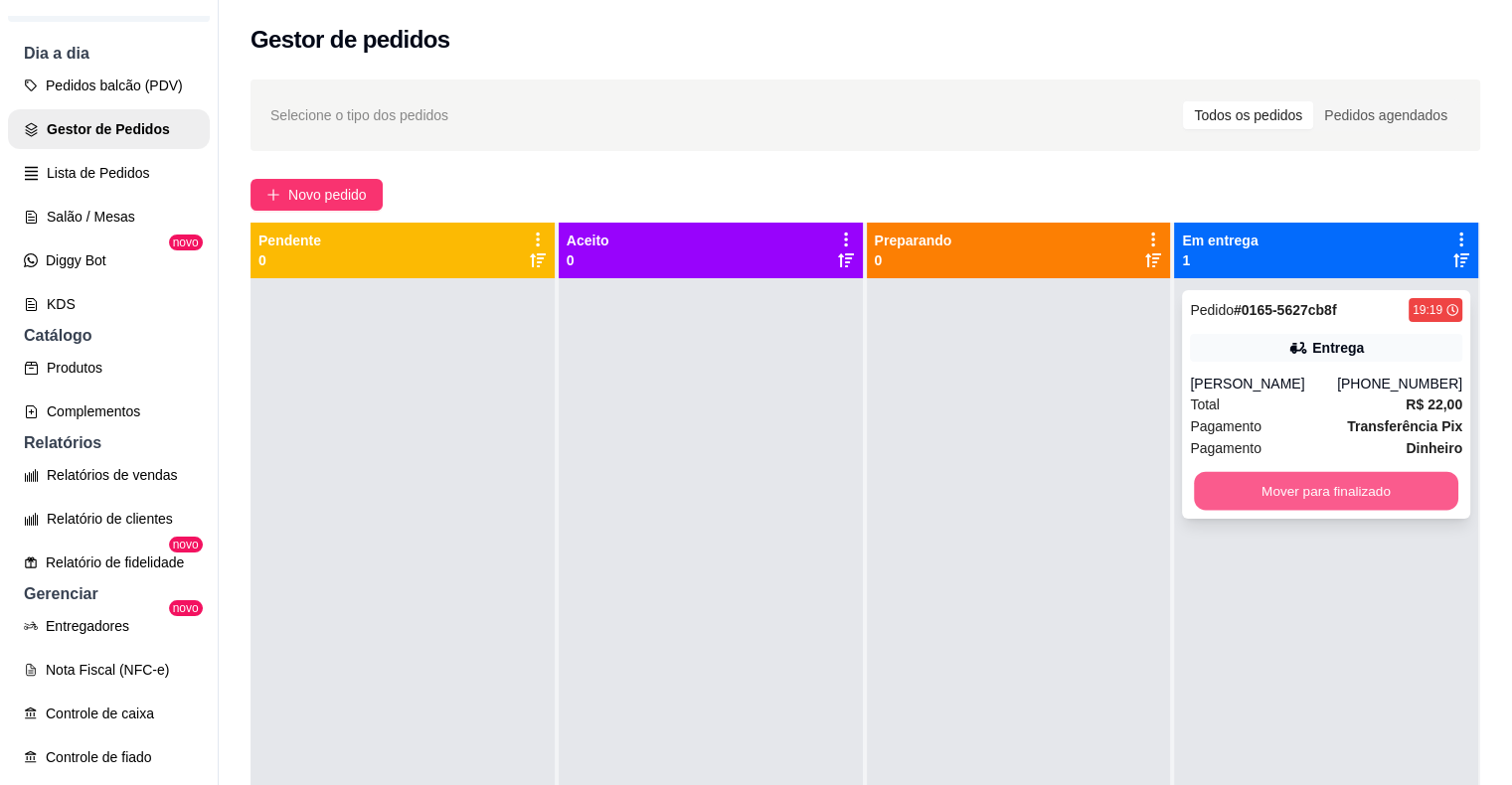 click on "Mover para finalizado" at bounding box center [1326, 491] 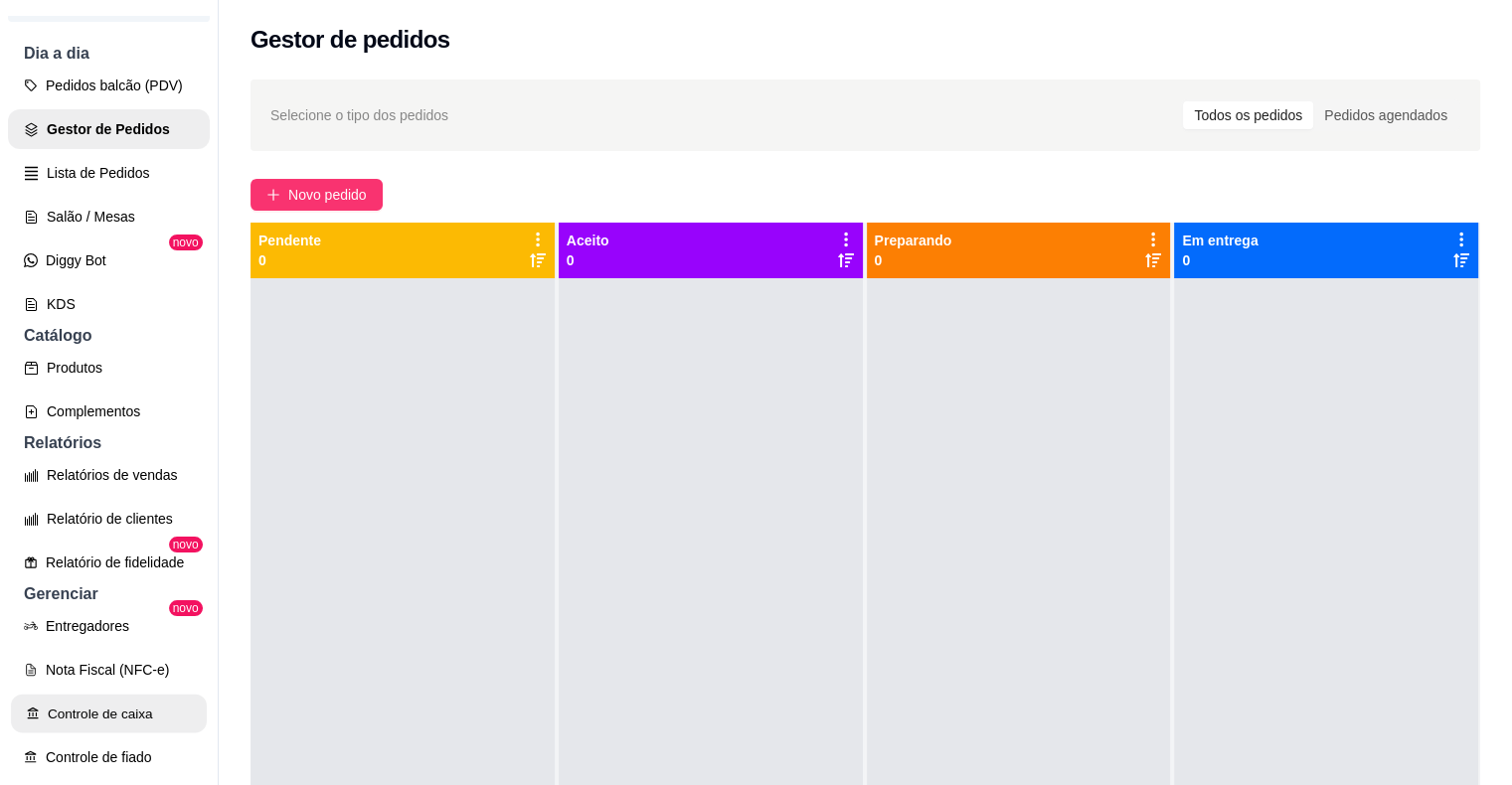 click on "Controle de caixa" at bounding box center [108, 713] 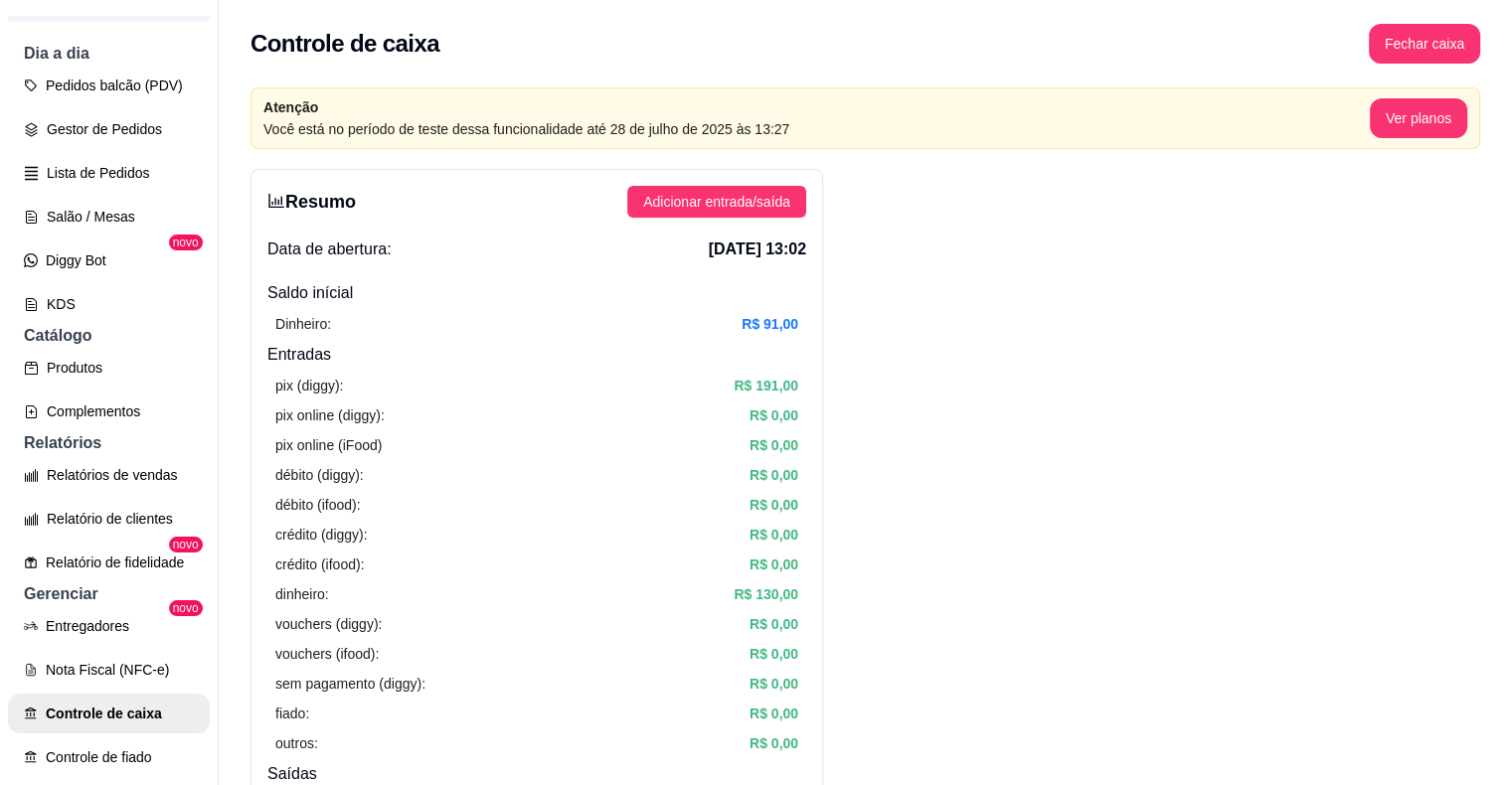 click on "P Predileta Caf ... Loja Aberta Loja Período gratuito até 28/07   Dia a dia Pedidos balcão (PDV) Gestor de Pedidos Lista de Pedidos Salão / Mesas Diggy Bot novo KDS Catálogo Produtos Complementos Relatórios Relatórios de vendas Relatório de clientes Relatório de fidelidade novo Gerenciar Entregadores novo Nota Fiscal (NFC-e) Controle de caixa Controle de fiado Cupons Clientes Estoque Configurações Diggy Planos Precisa de ajuda? Sair Controle de caixa Fechar caixa Atenção Você está no período de teste dessa funcionalidade até   28 de julho de 2025 às 13:27 Ver planos  Resumo Adicionar entrada/saída Data de abertura: 14 de jul de 2025 às 13:02 Saldo inícial Dinheiro: R$ 91,00 Entradas pix (diggy): R$ 191,00 pix online (diggy): R$ 0,00 pix online (iFood) R$ 0,00 débito (diggy): R$ 0,00 débito (ifood): R$ 0,00 crédito (diggy): R$ 0,00 crédito (ifood): R$ 0,00 dinheiro: R$ 130,00 vouchers (diggy): R$ 0,00 vouchers (ifood): R$ 0,00 sem pagamento (diggy): R$ 0,00 fiado: R$ 0,00" at bounding box center [756, 408] 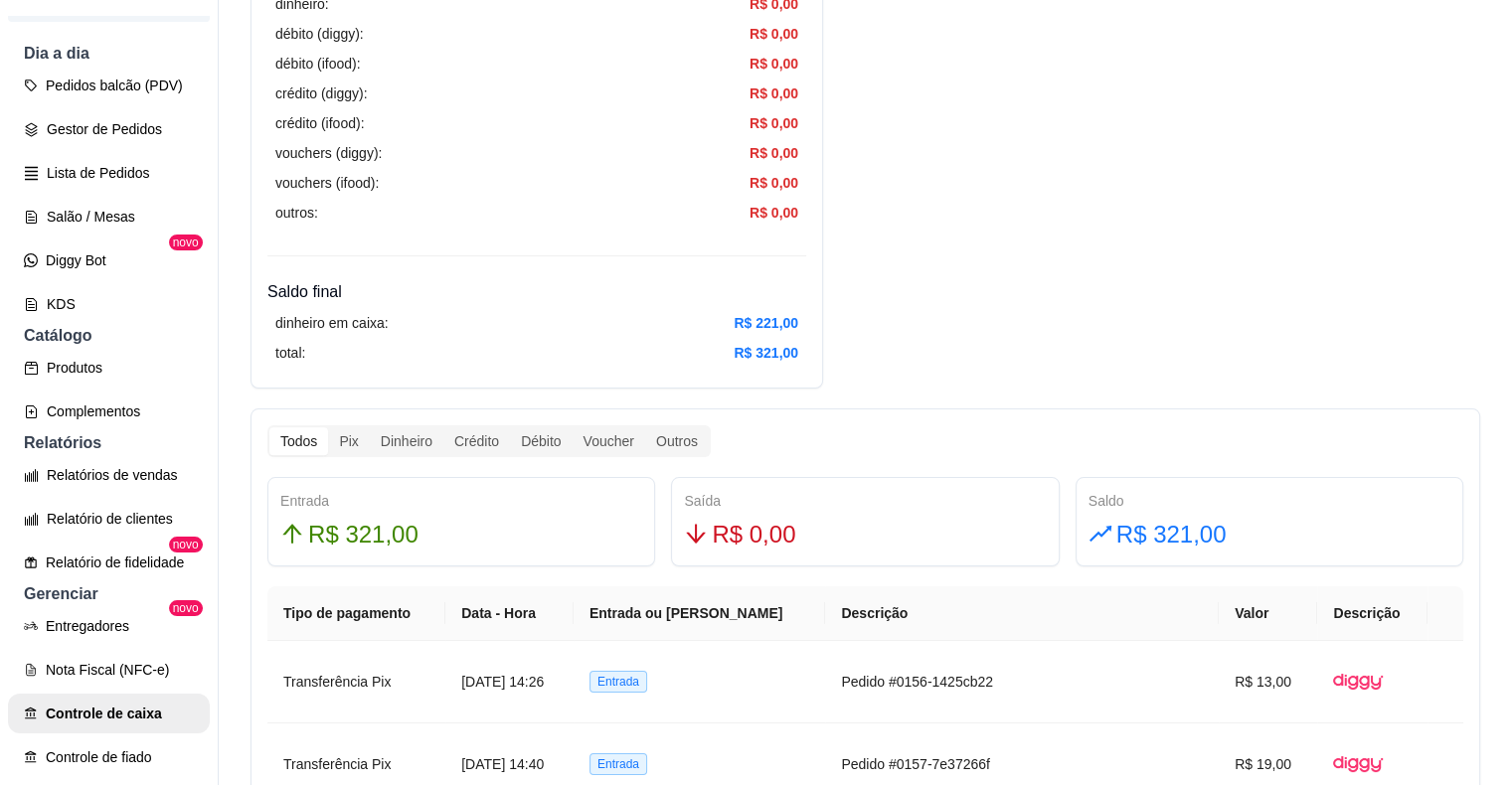 scroll, scrollTop: 835, scrollLeft: 0, axis: vertical 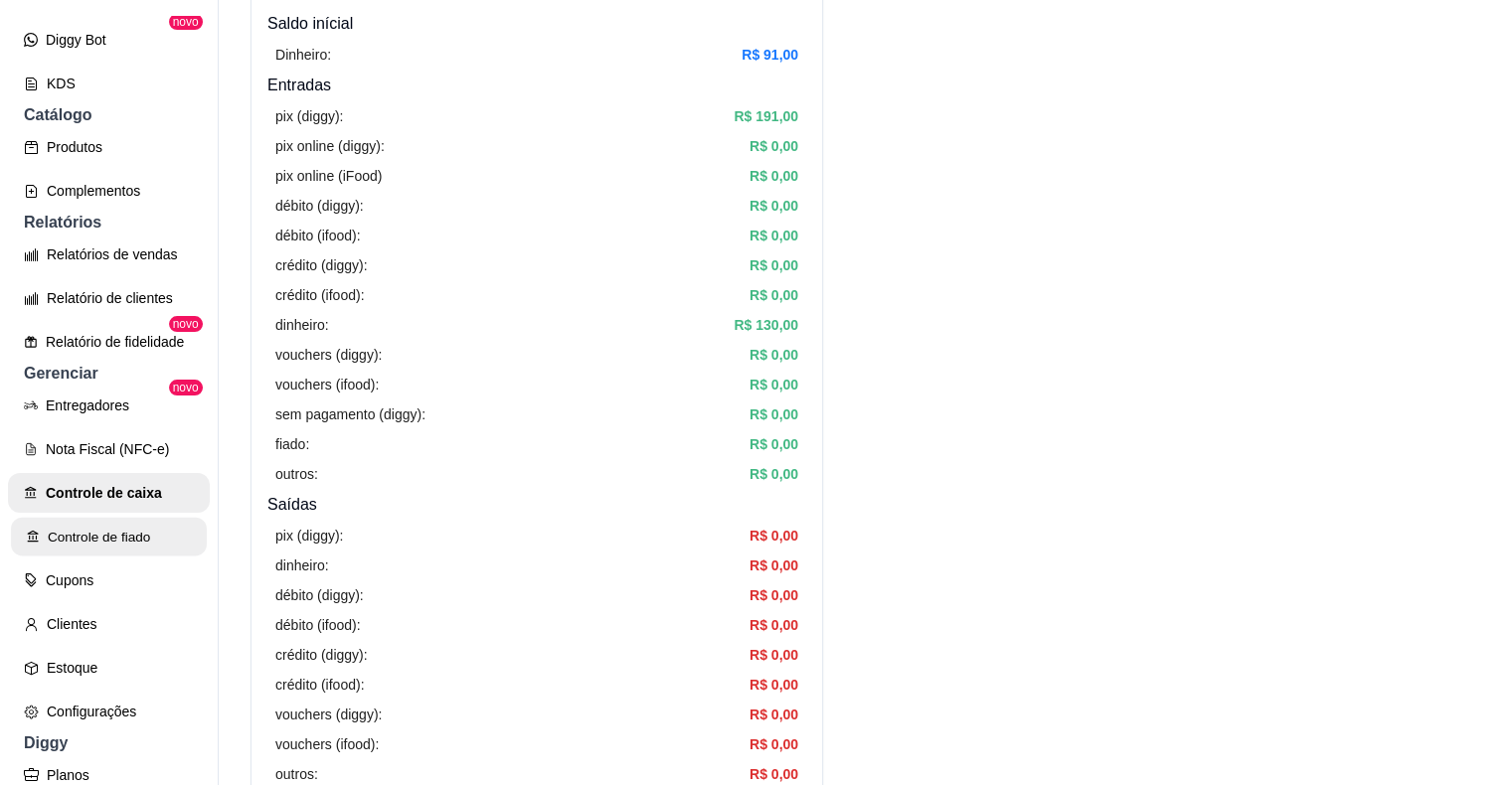 click on "Controle de fiado" at bounding box center [108, 537] 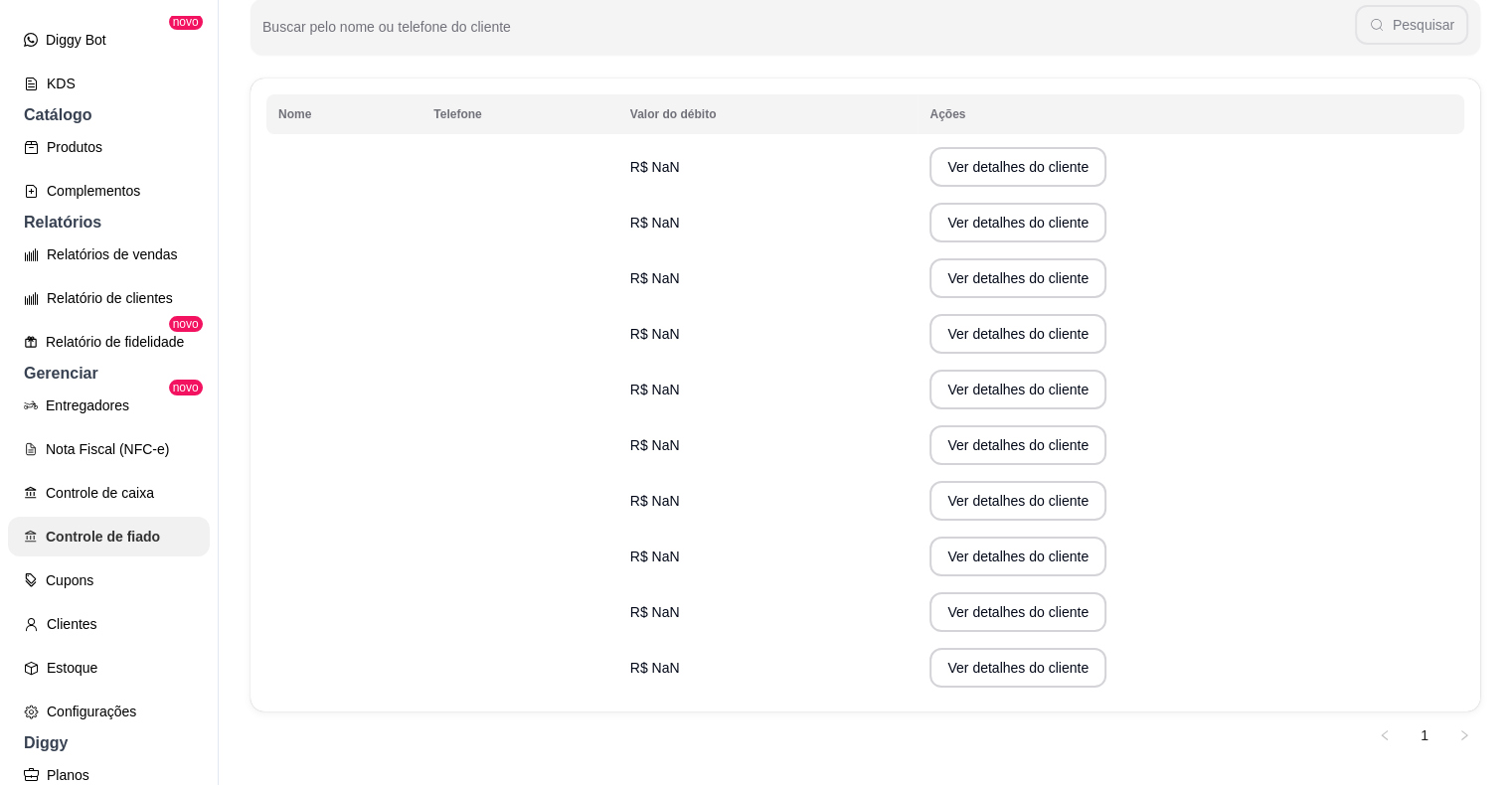 scroll, scrollTop: 0, scrollLeft: 0, axis: both 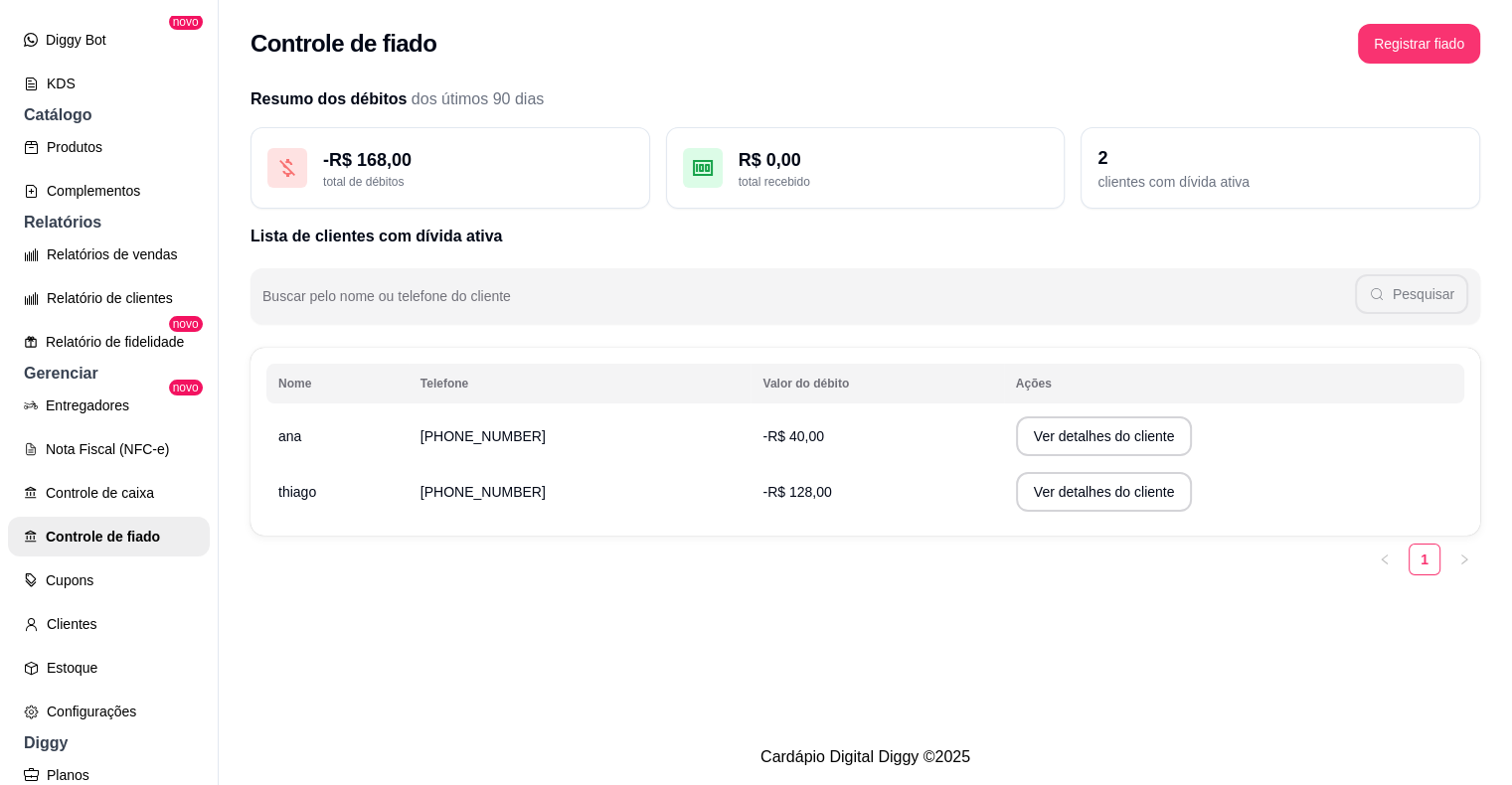 click on "-R$ 128,00" at bounding box center (877, 492) 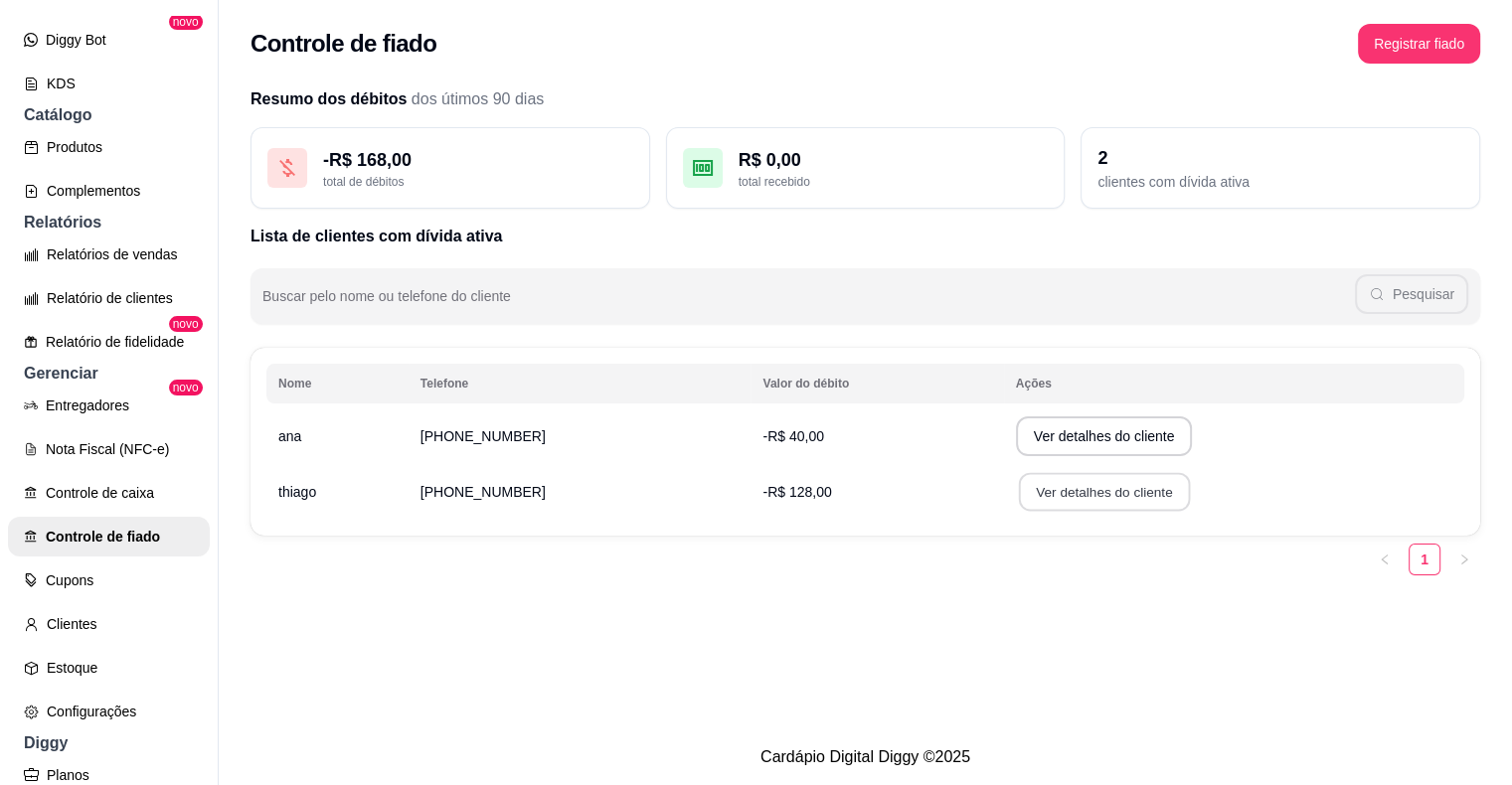 click on "Ver detalhes do cliente" at bounding box center (1103, 492) 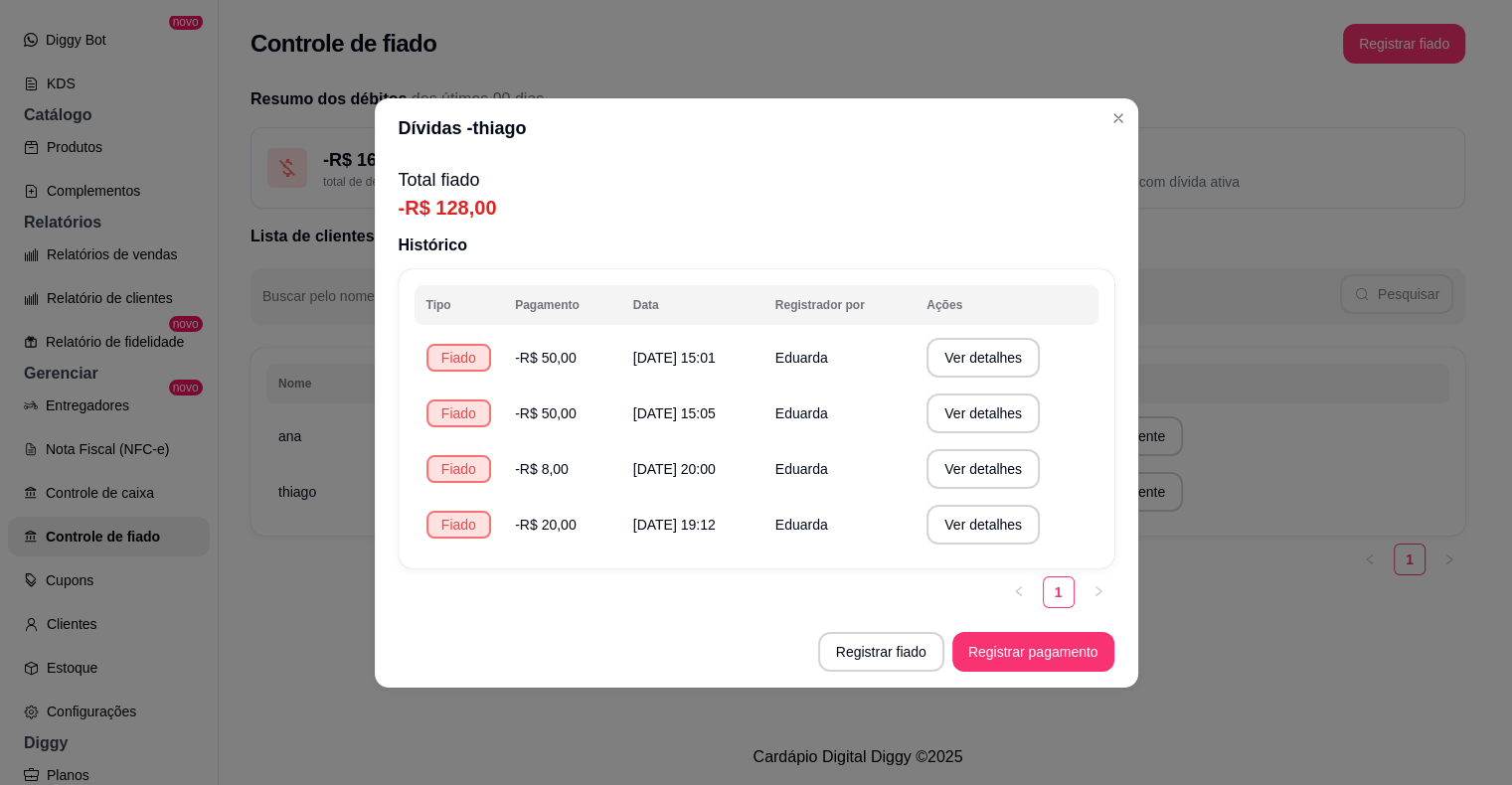 type 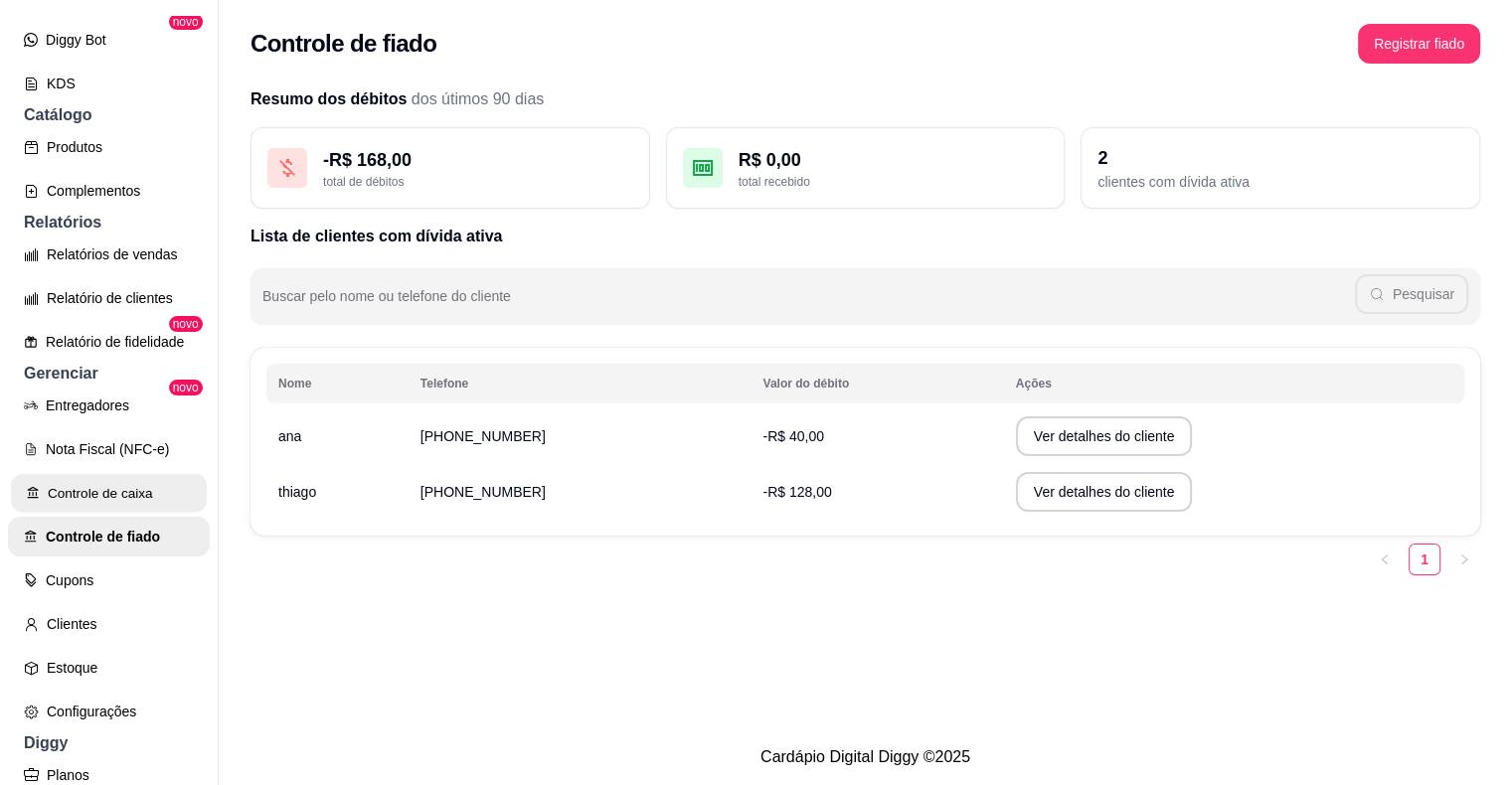 click on "Controle de caixa" at bounding box center (108, 493) 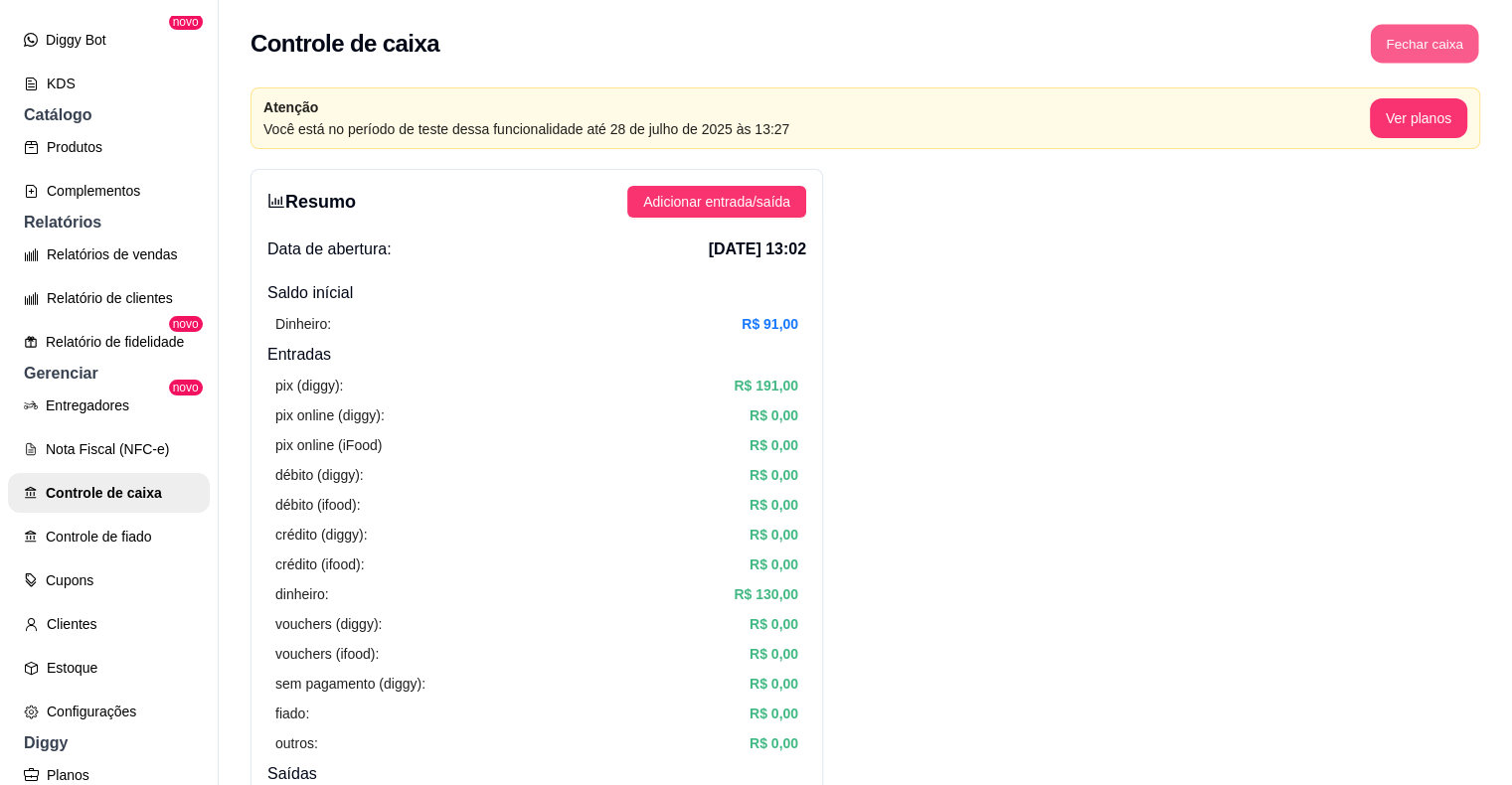 click on "Fechar caixa" at bounding box center [1425, 44] 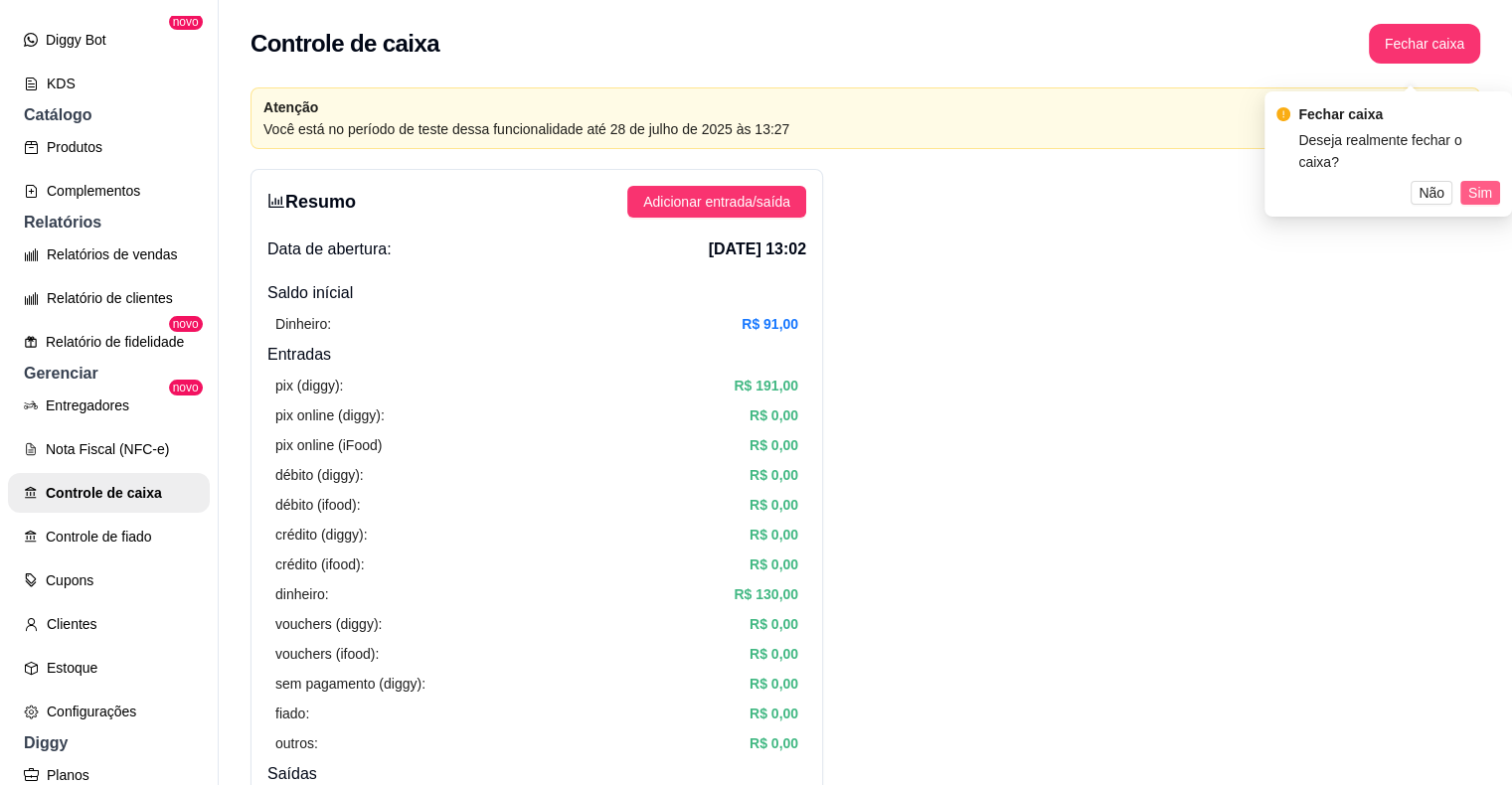 click on "Sim" at bounding box center [1480, 193] 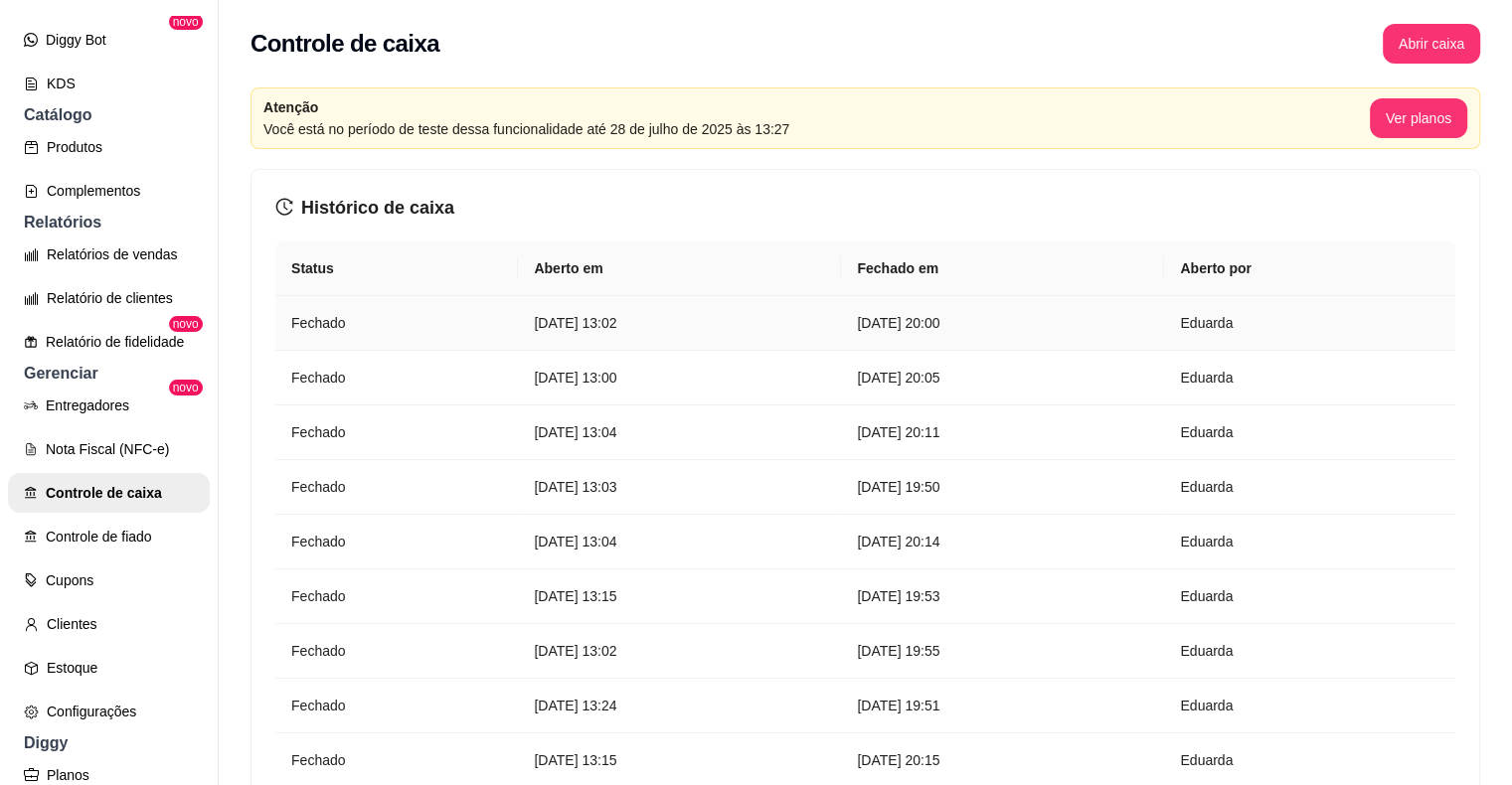 click on "14 de jul de 2025 às 13:02" at bounding box center (679, 323) 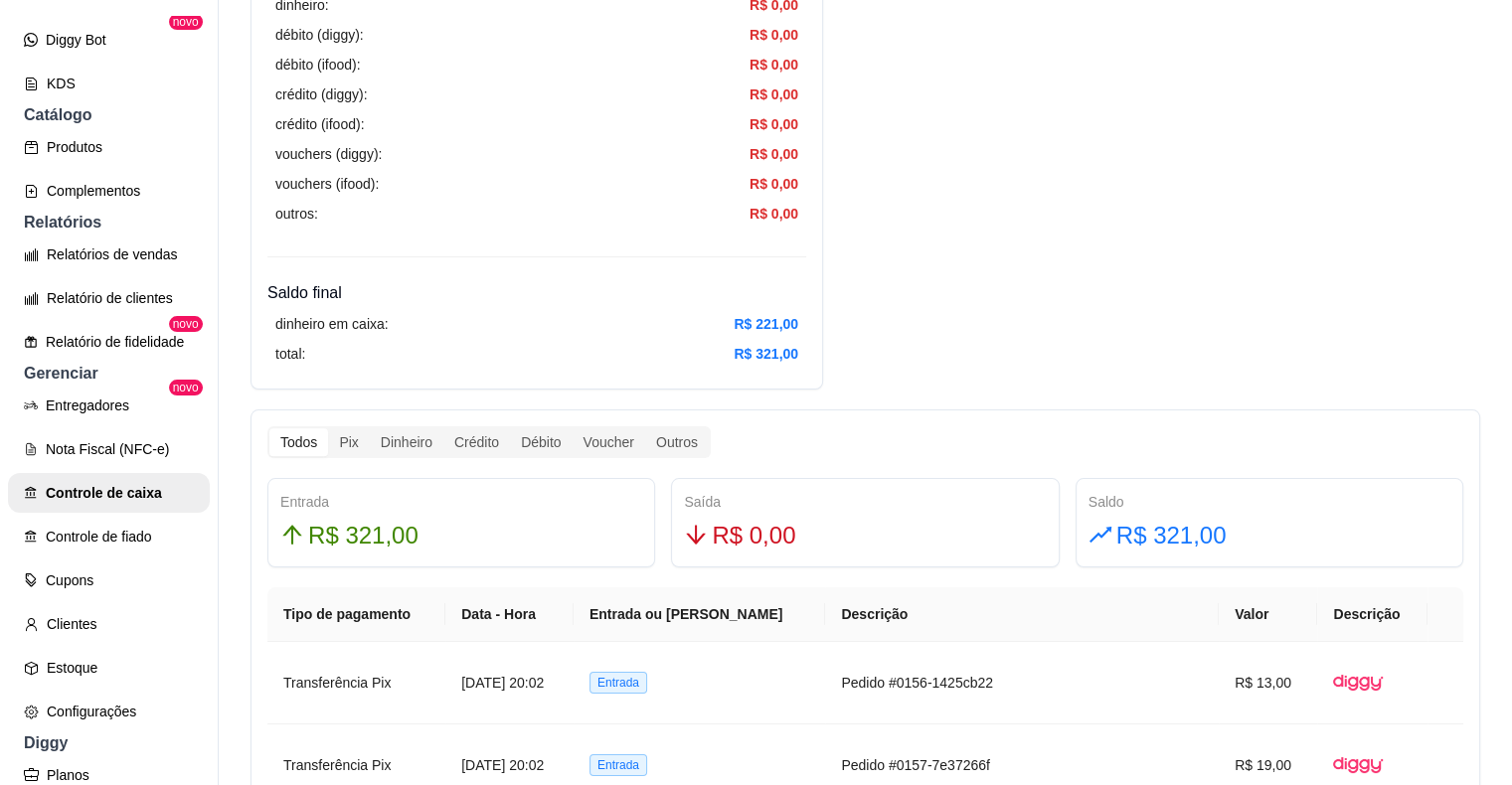 scroll, scrollTop: 700, scrollLeft: 0, axis: vertical 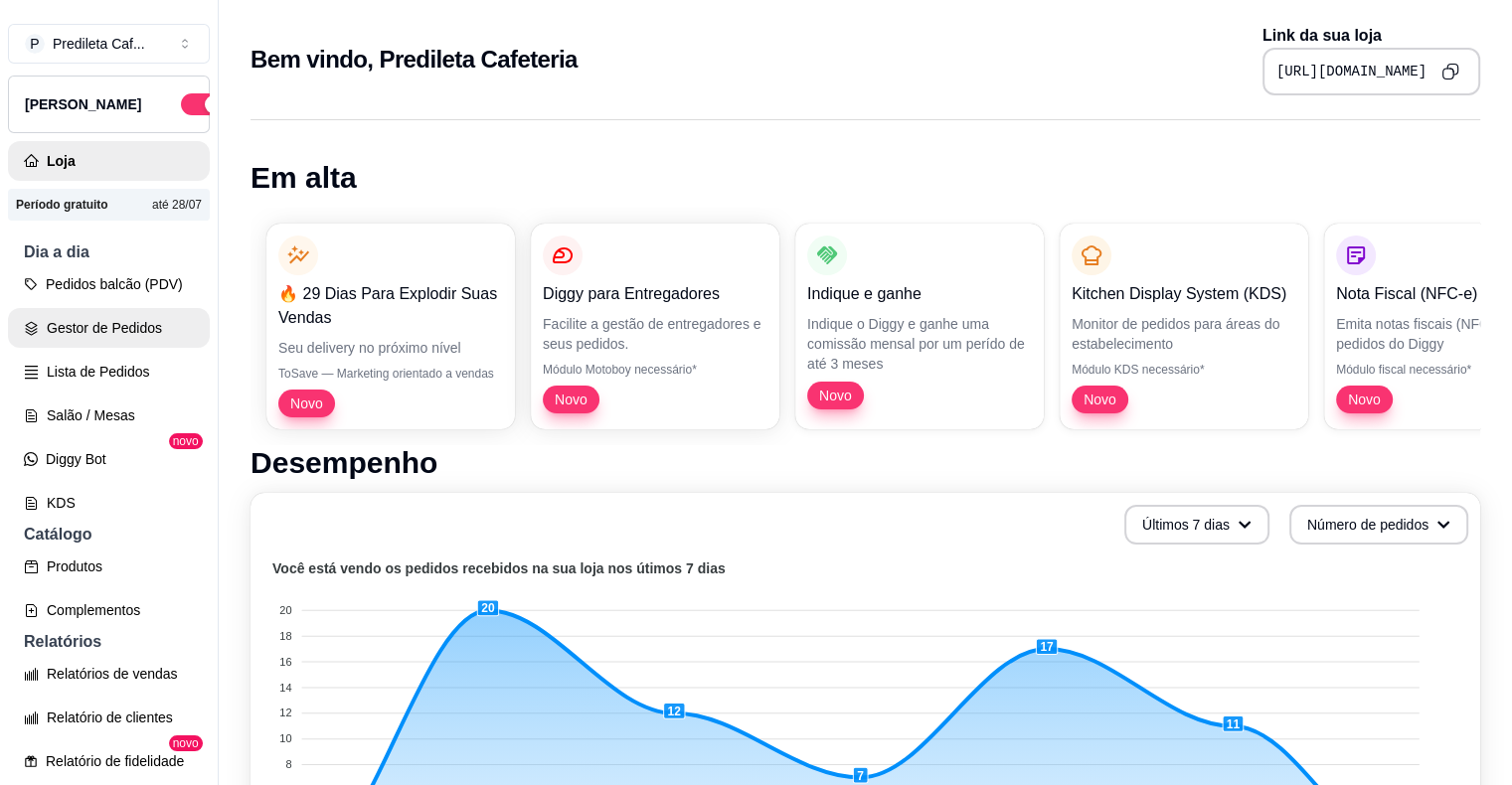click on "Gestor de Pedidos" at bounding box center [108, 328] 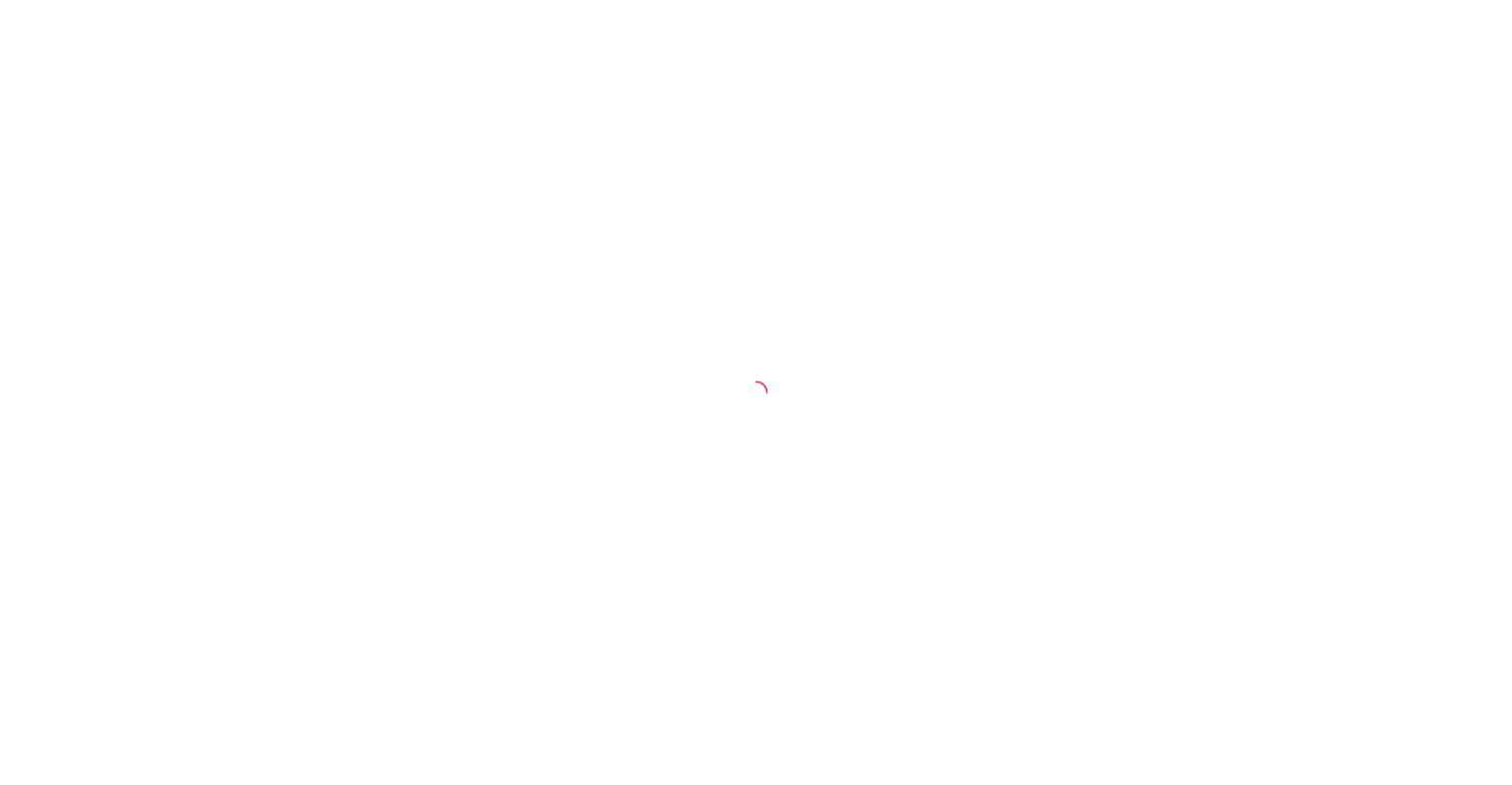 scroll, scrollTop: 0, scrollLeft: 0, axis: both 